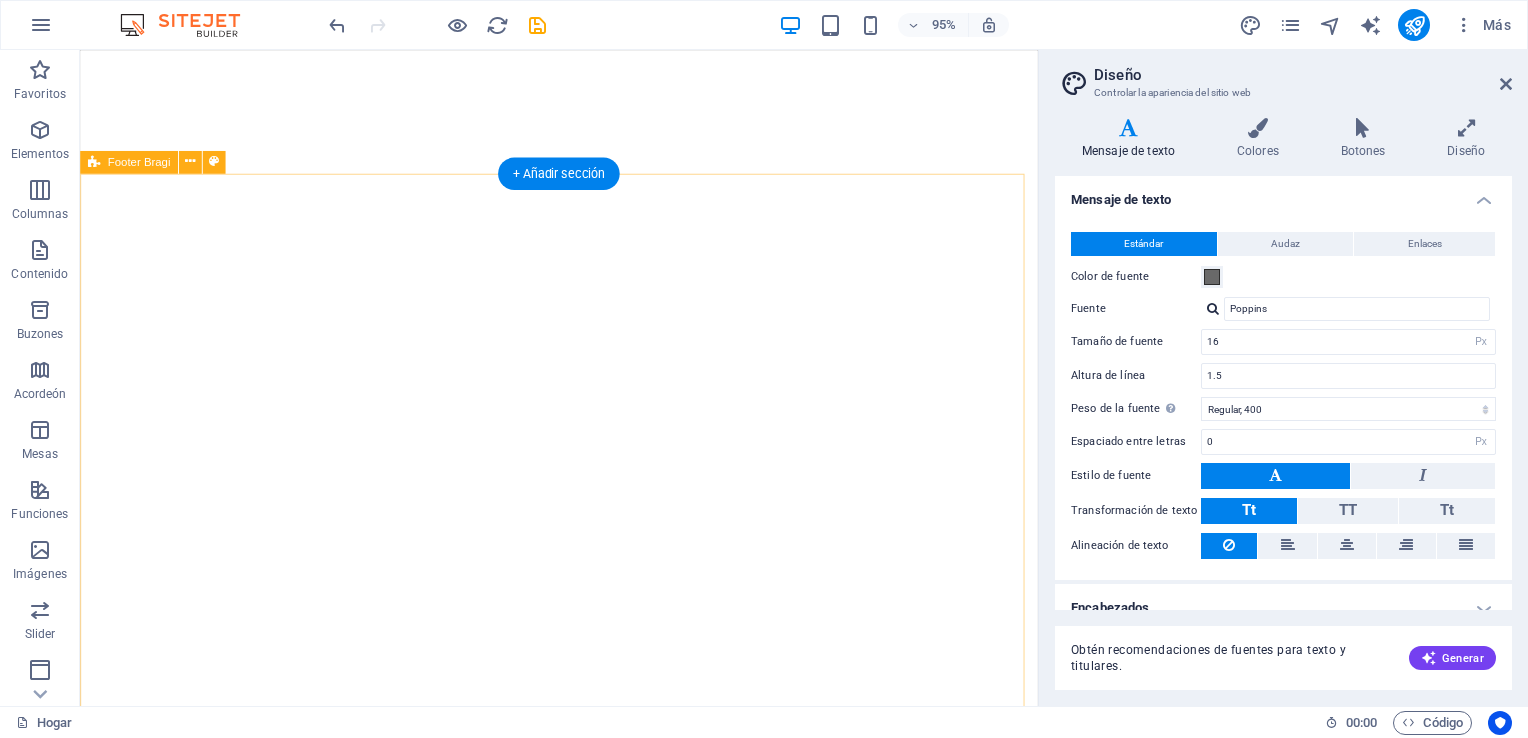 select on "px" 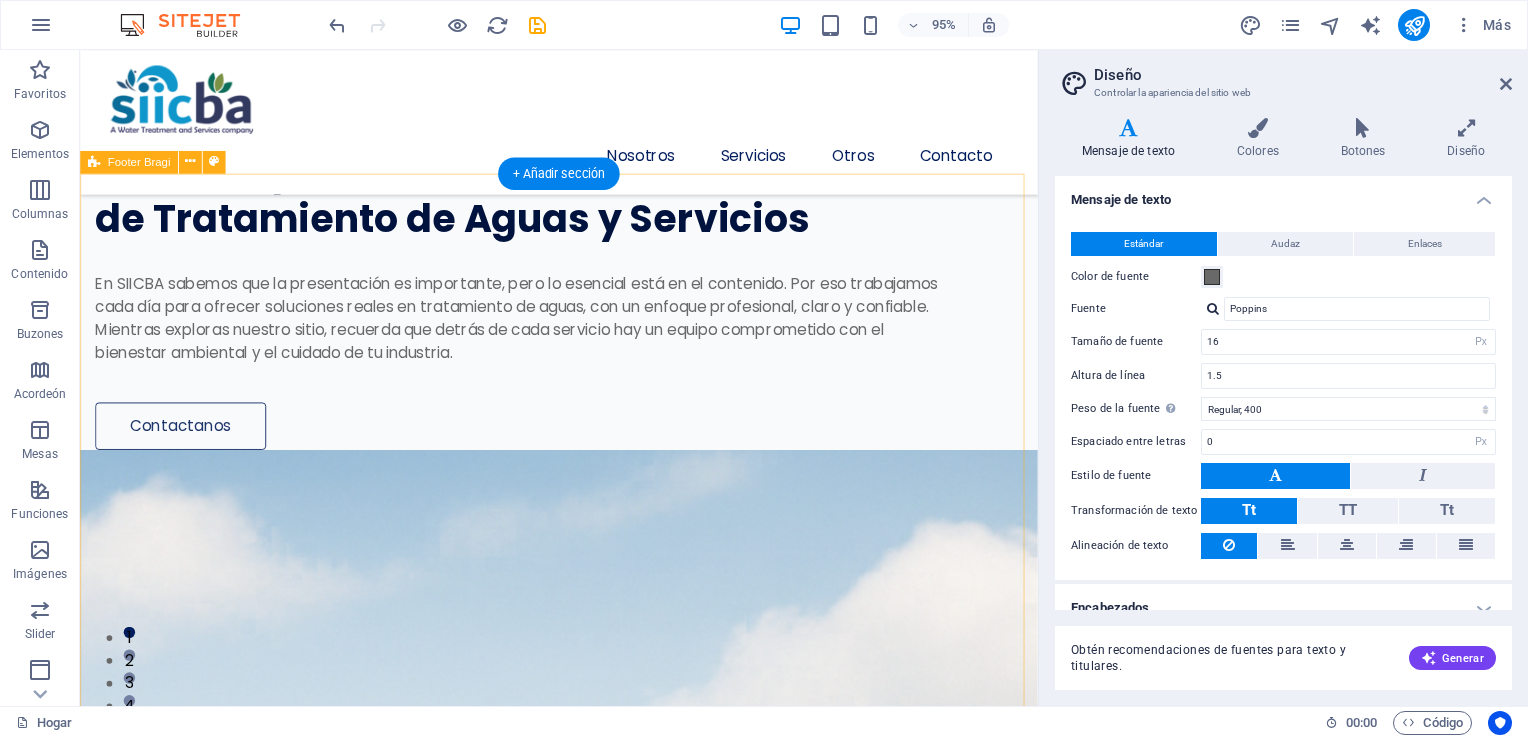 scroll, scrollTop: 5743, scrollLeft: 0, axis: vertical 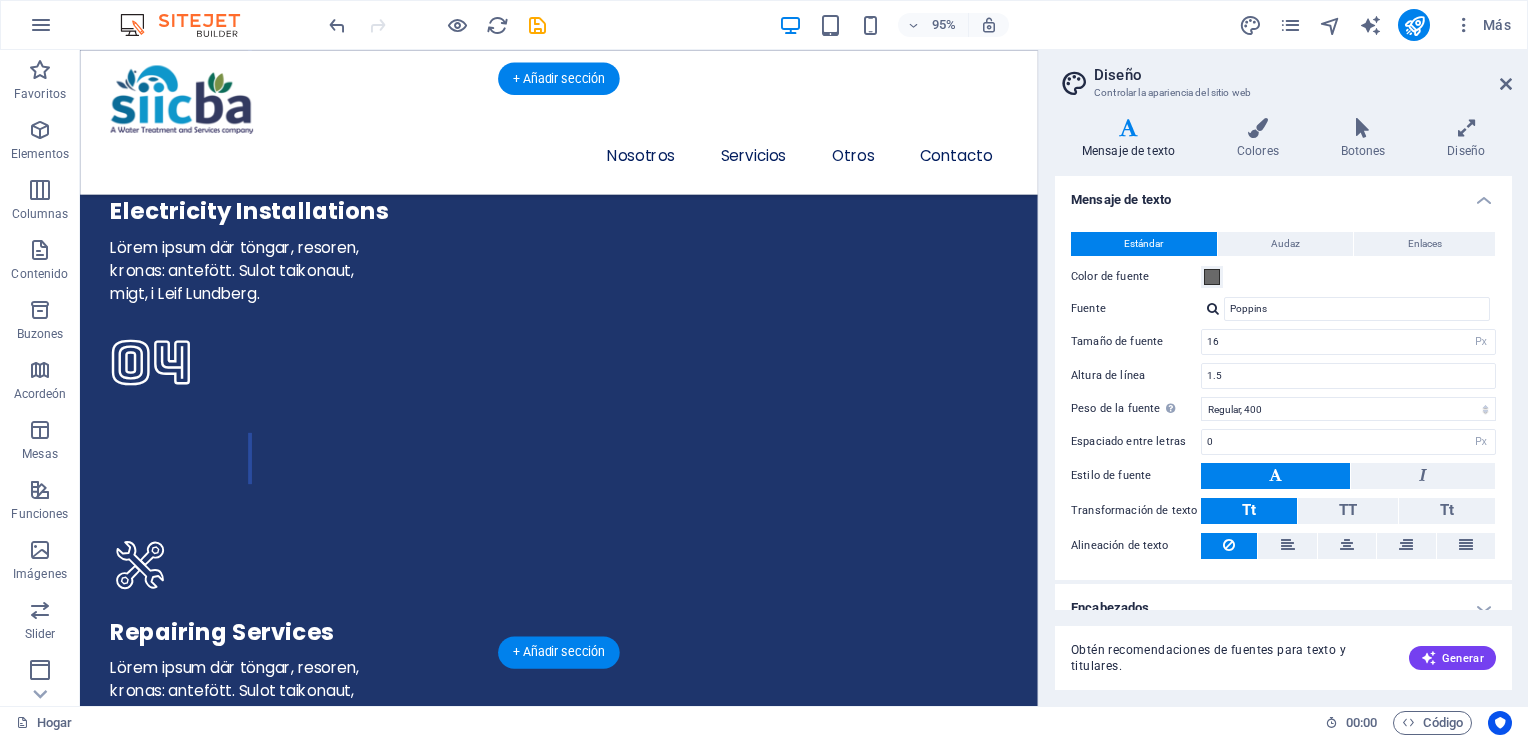 click at bounding box center [584, 14946] 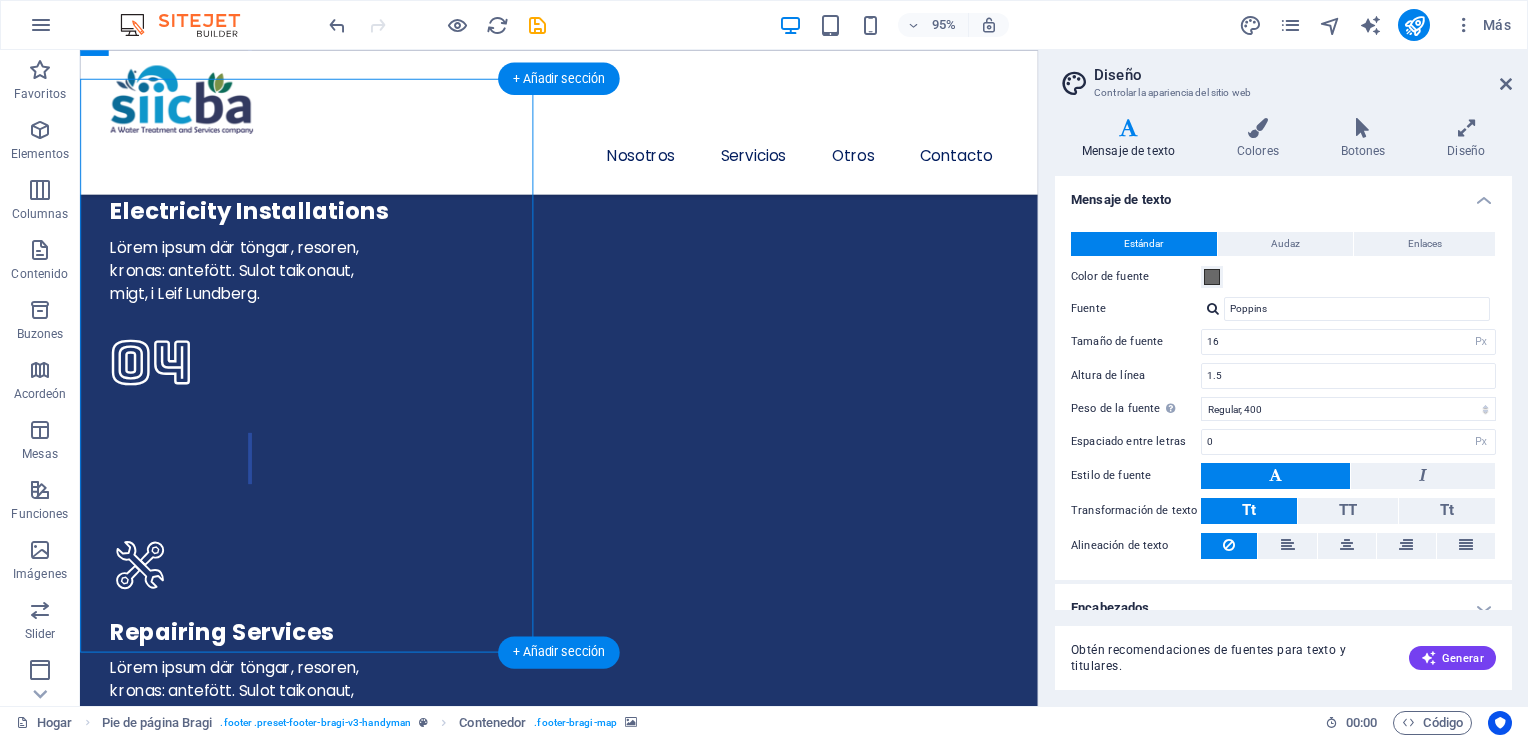 click at bounding box center (584, 14946) 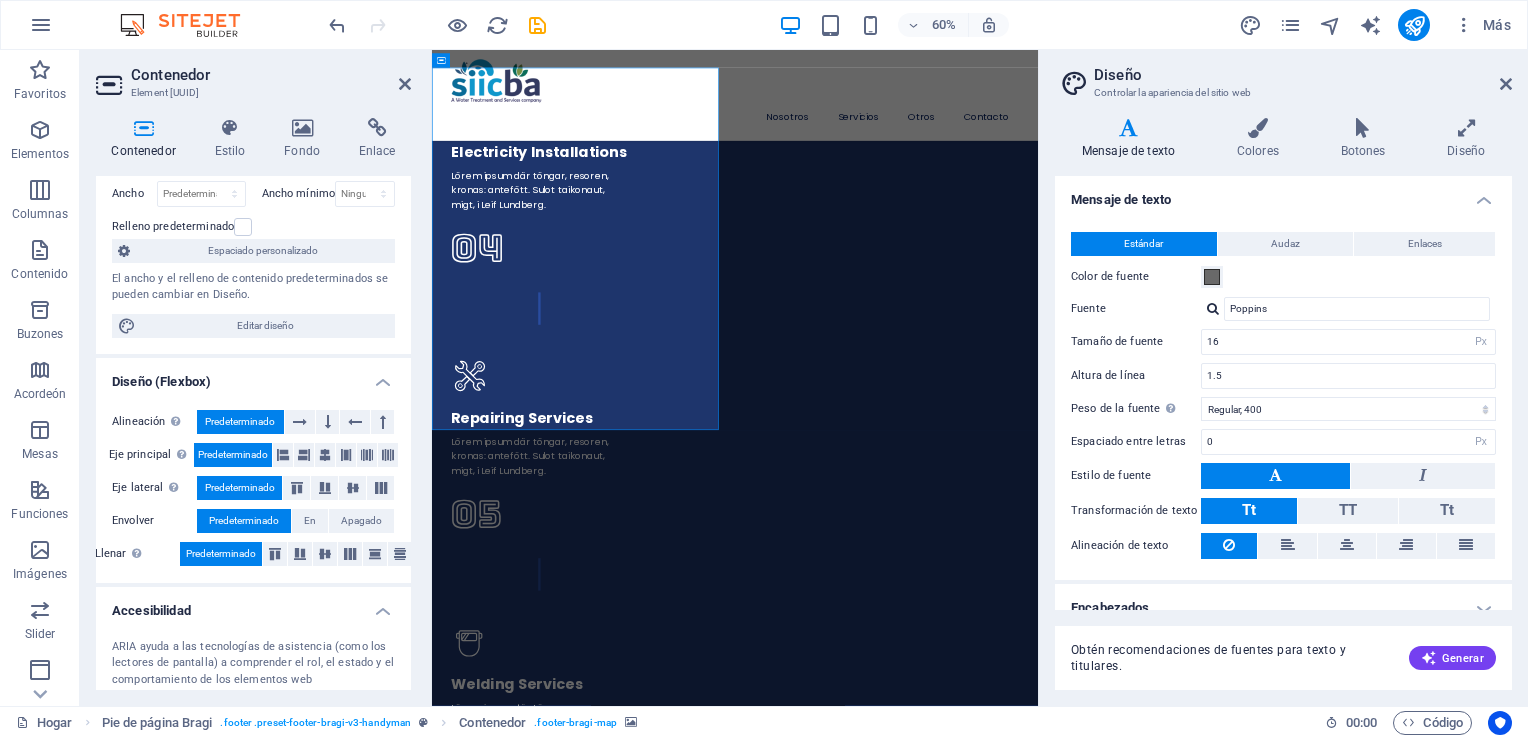 scroll, scrollTop: 0, scrollLeft: 0, axis: both 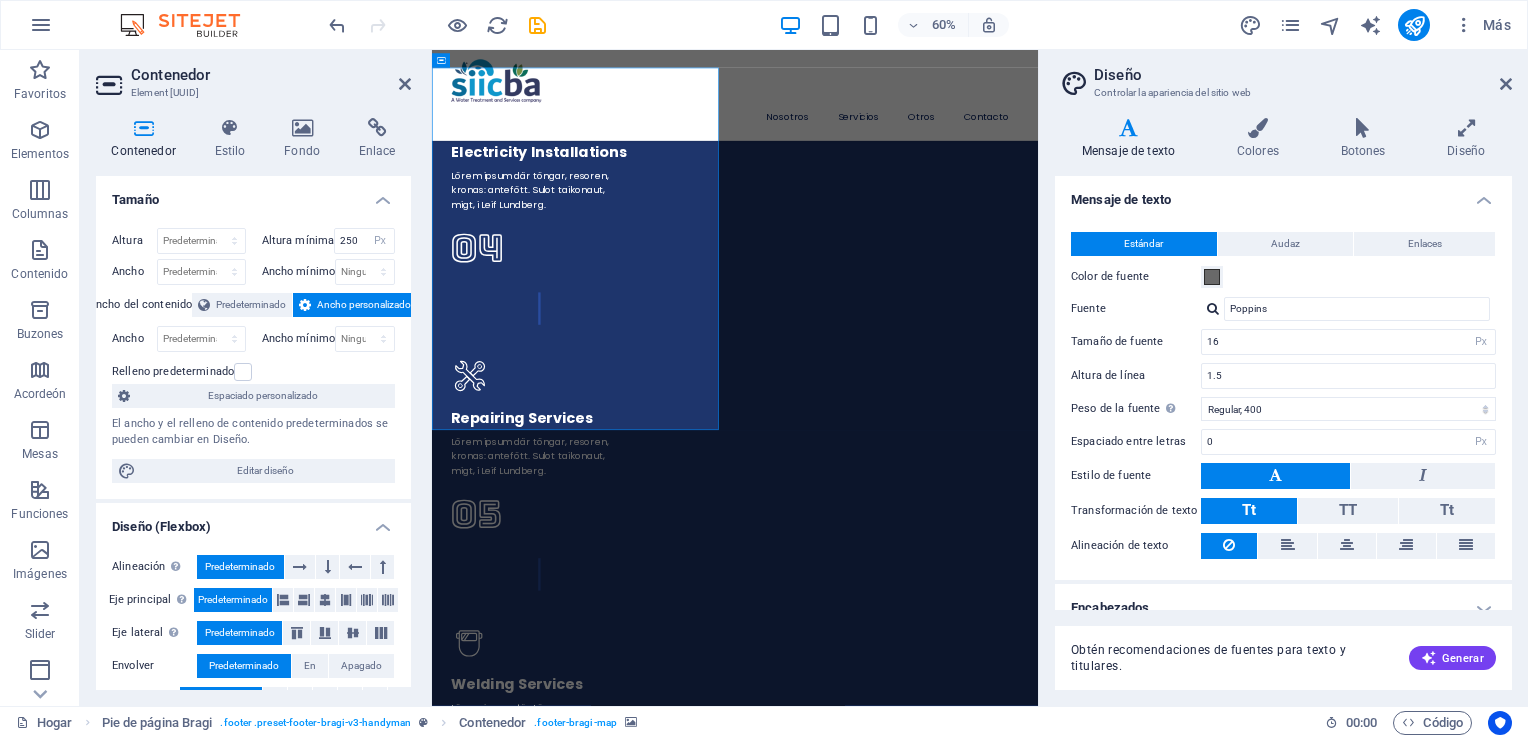 click at bounding box center [937, 14948] 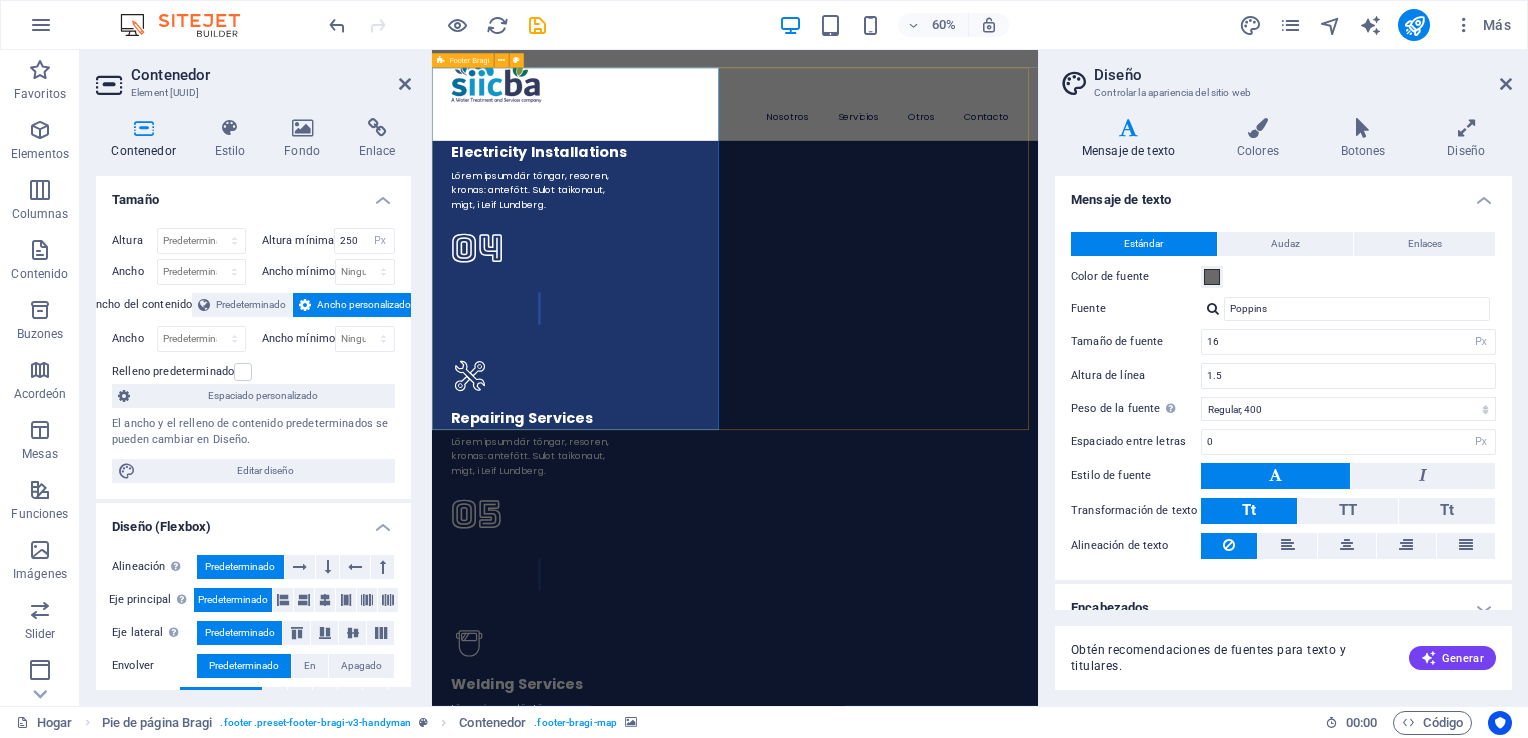 click at bounding box center [937, 14948] 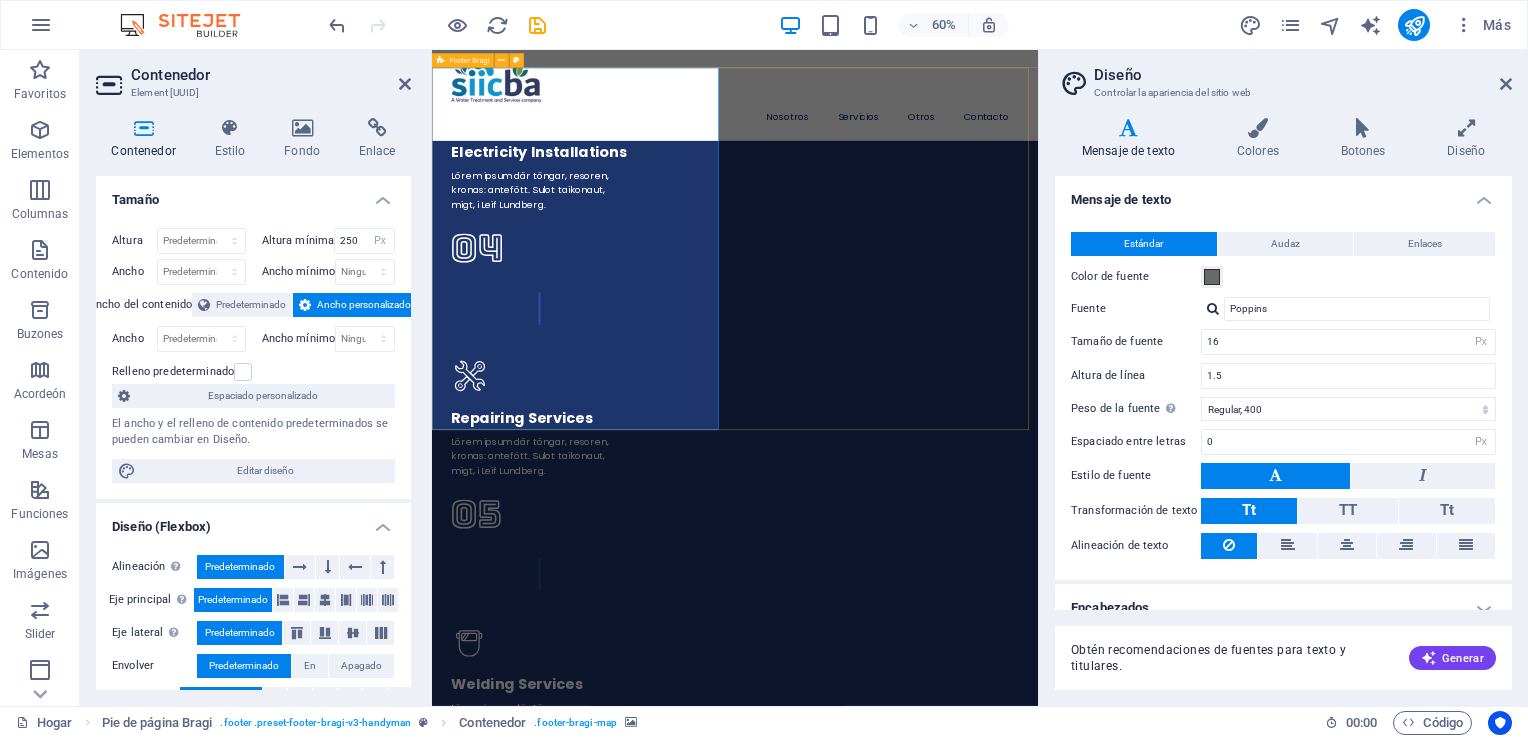 click at bounding box center [937, 14948] 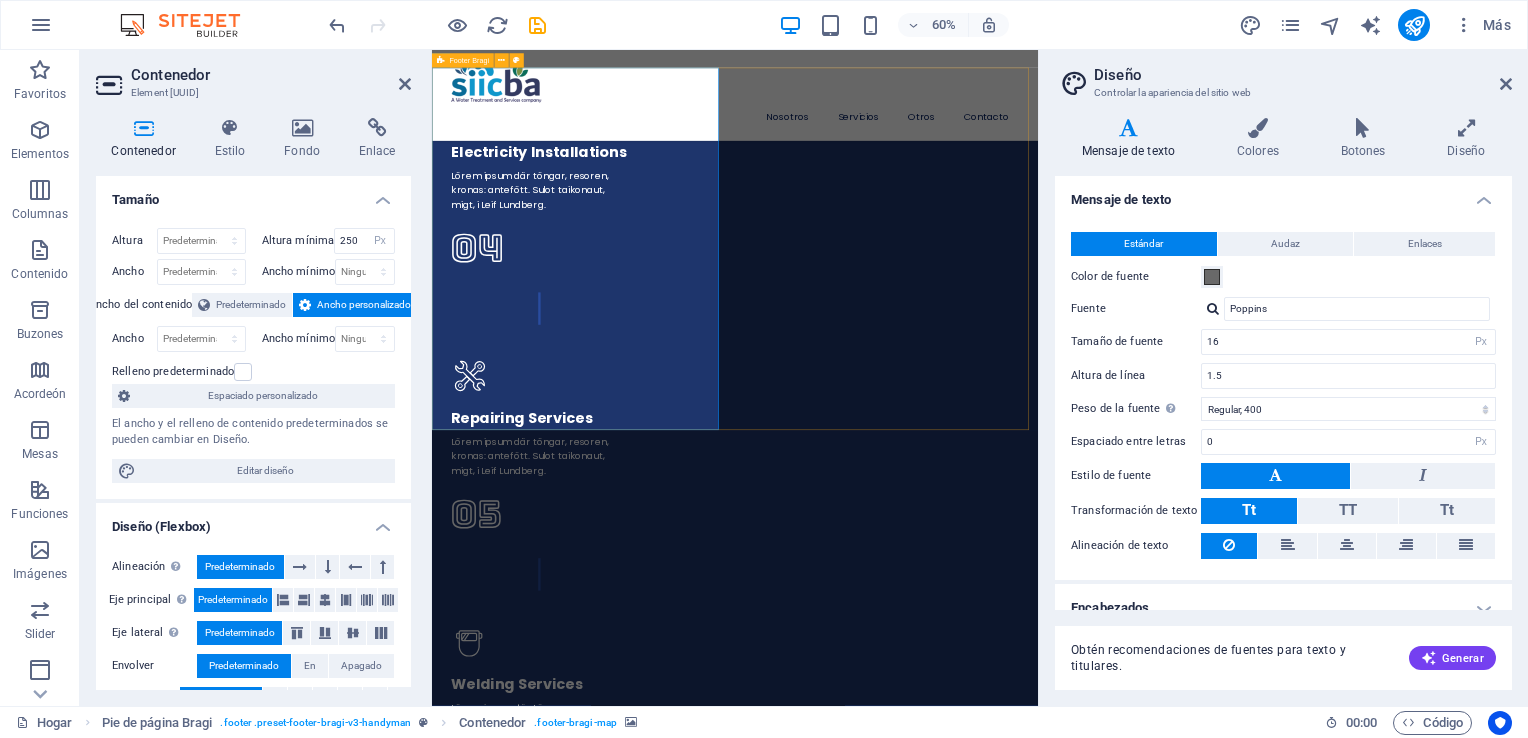 click at bounding box center [937, 14948] 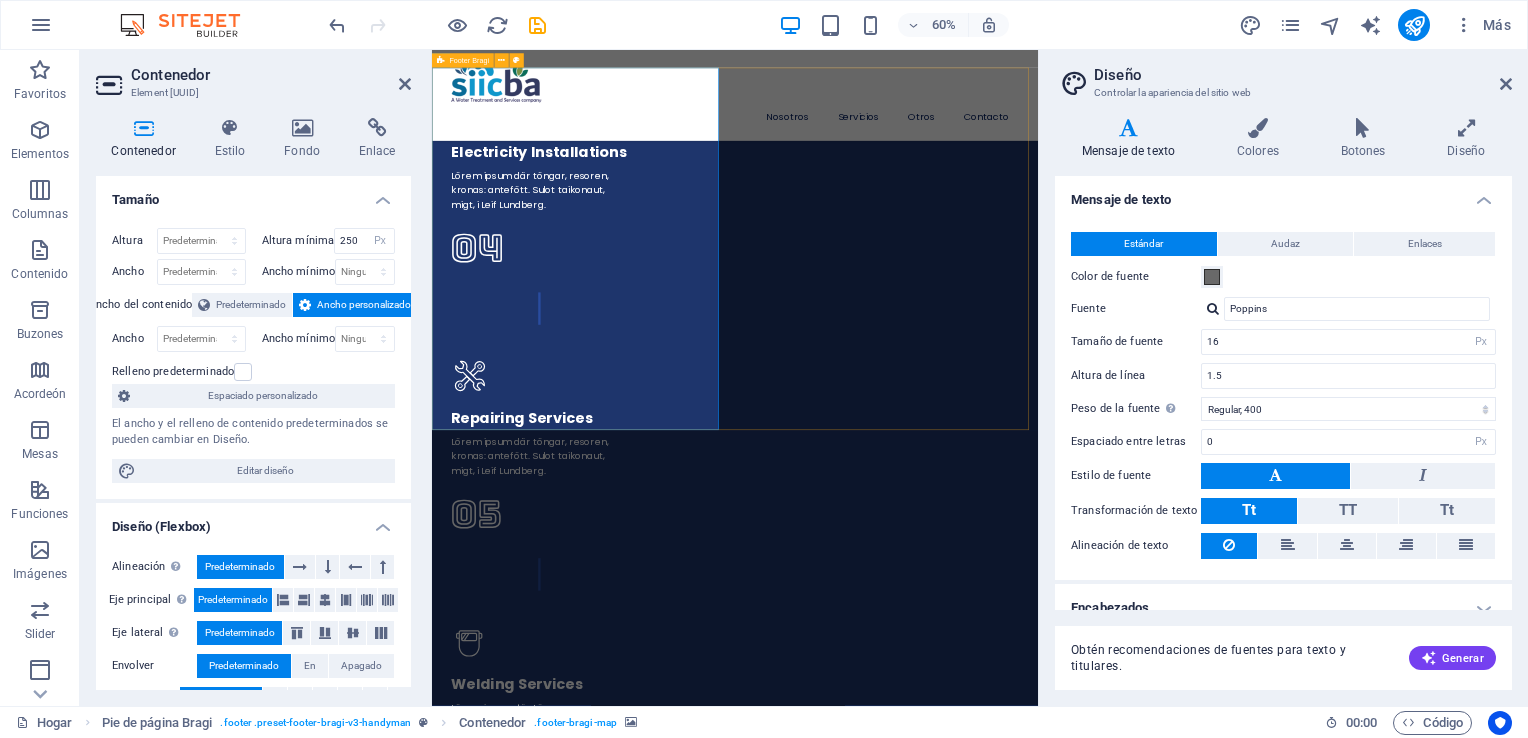 click at bounding box center (937, 14948) 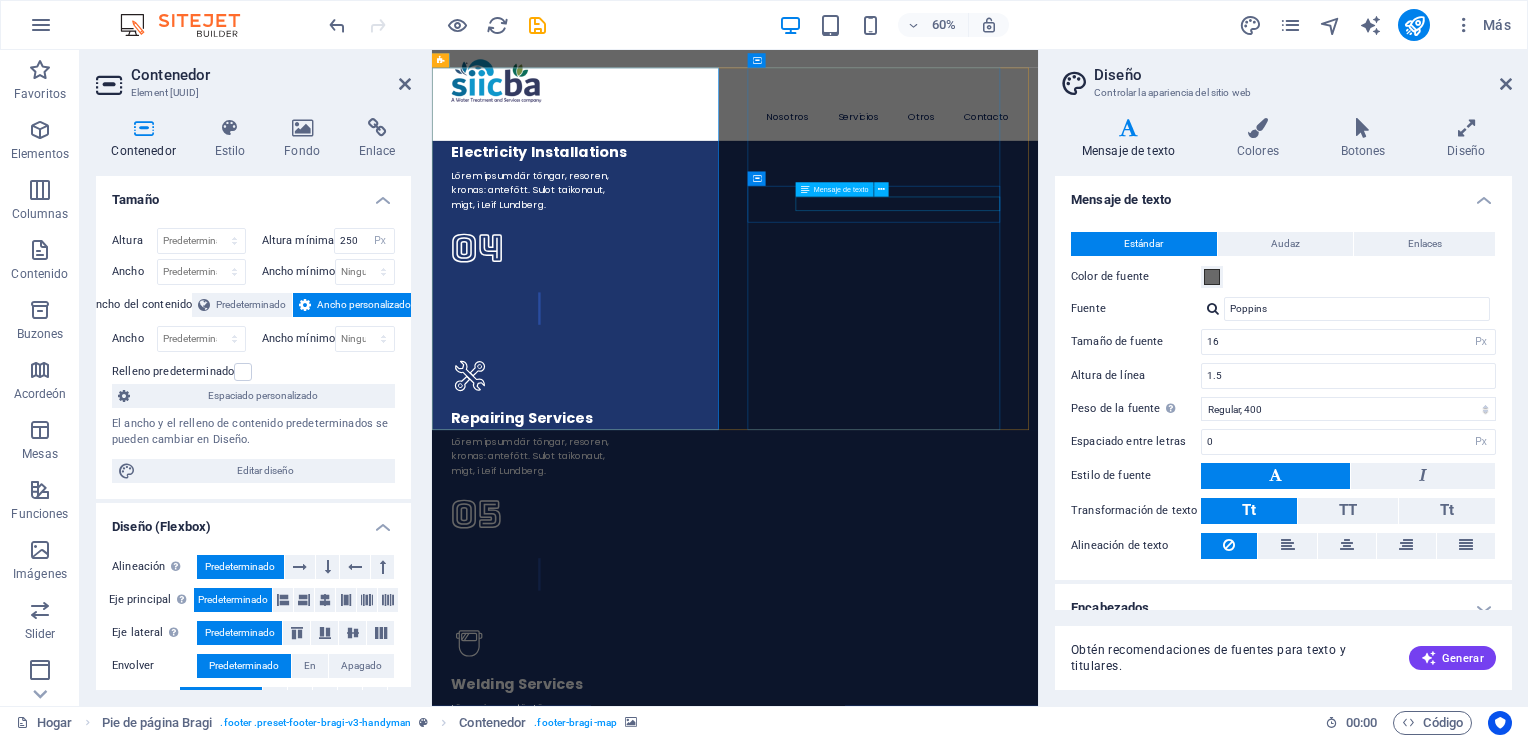 click on "200 Cotter Ave ,  Port Aransas ,  78373" at bounding box center [937, 15729] 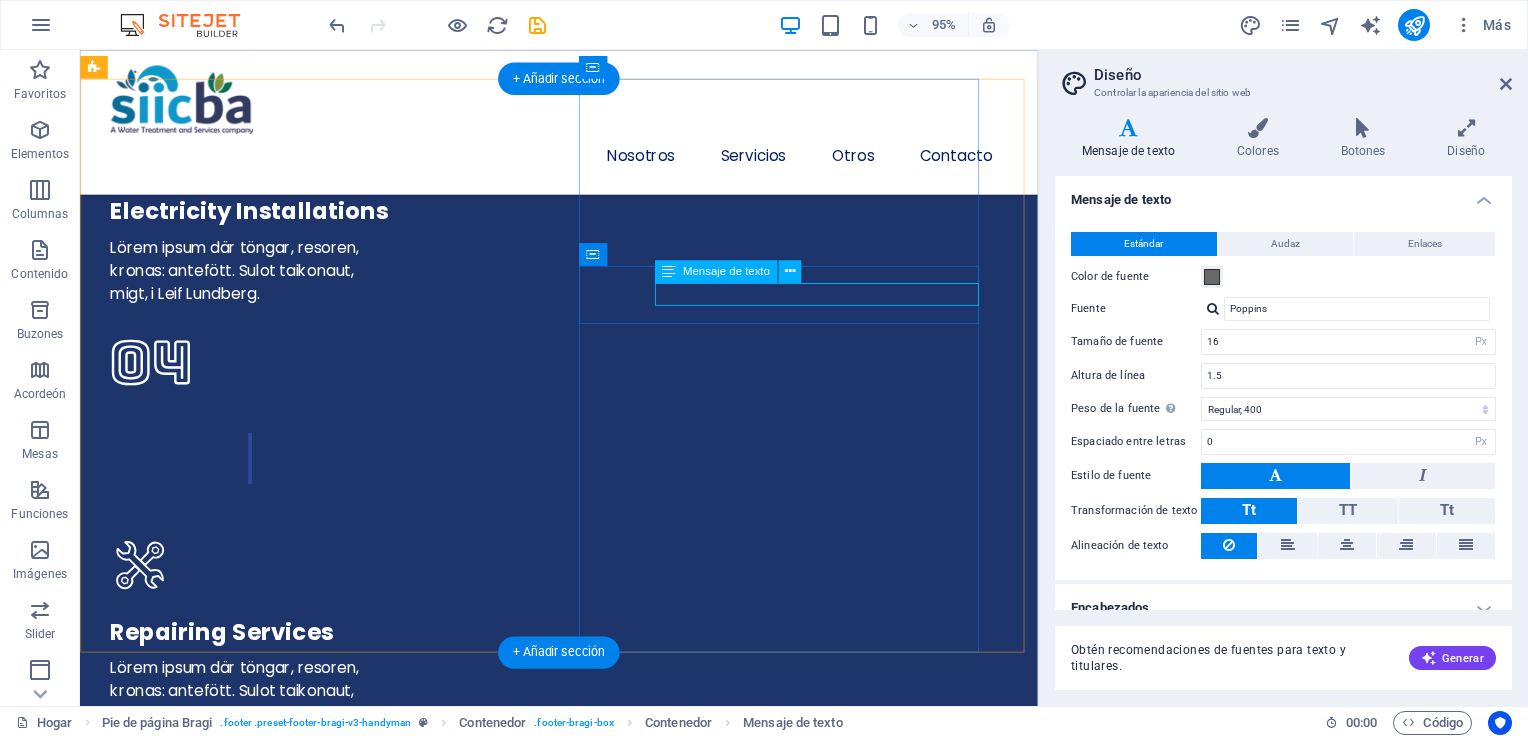 click on "200 Cotter Ave ,  Port Aransas ,  78373" at bounding box center [584, 15727] 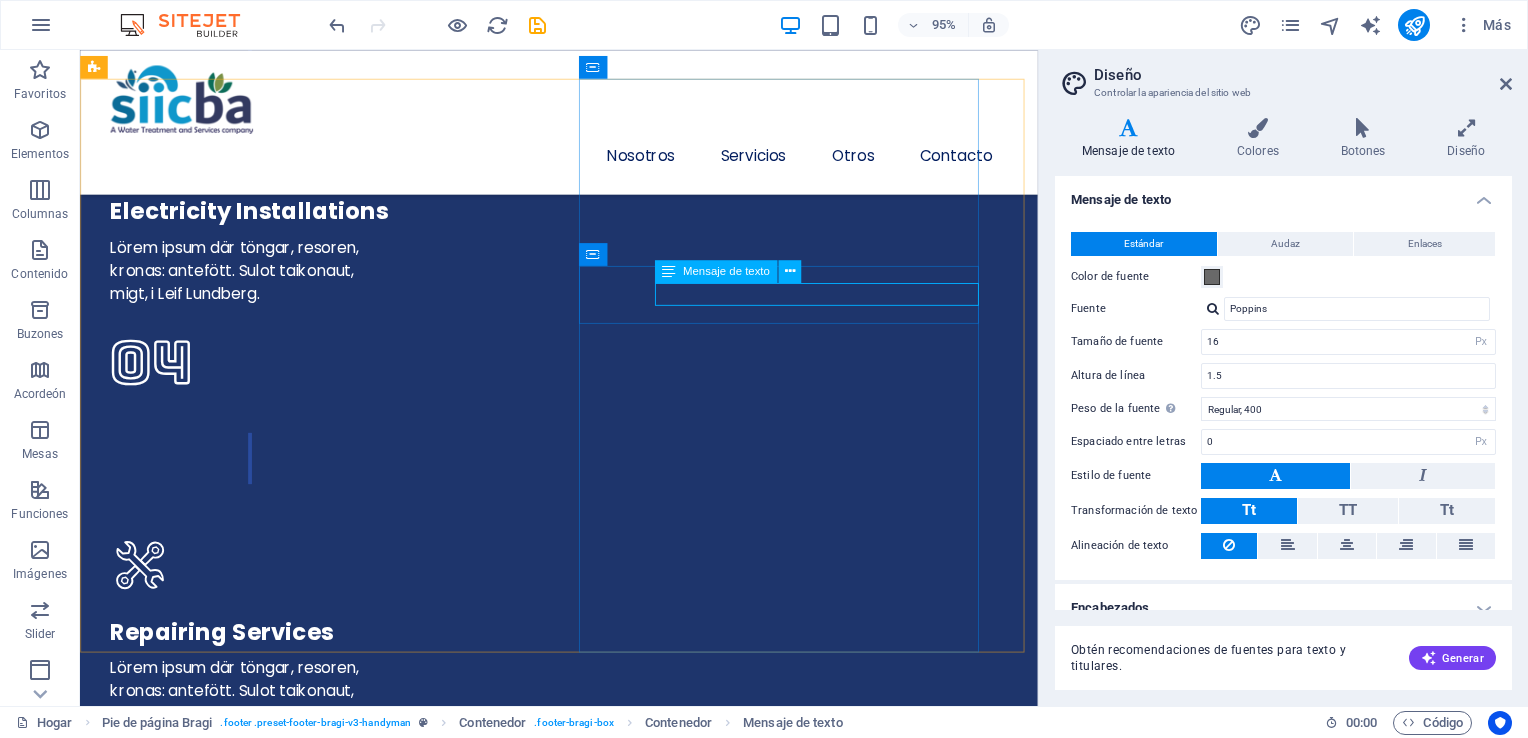 click on "Mensaje de texto" at bounding box center (726, 271) 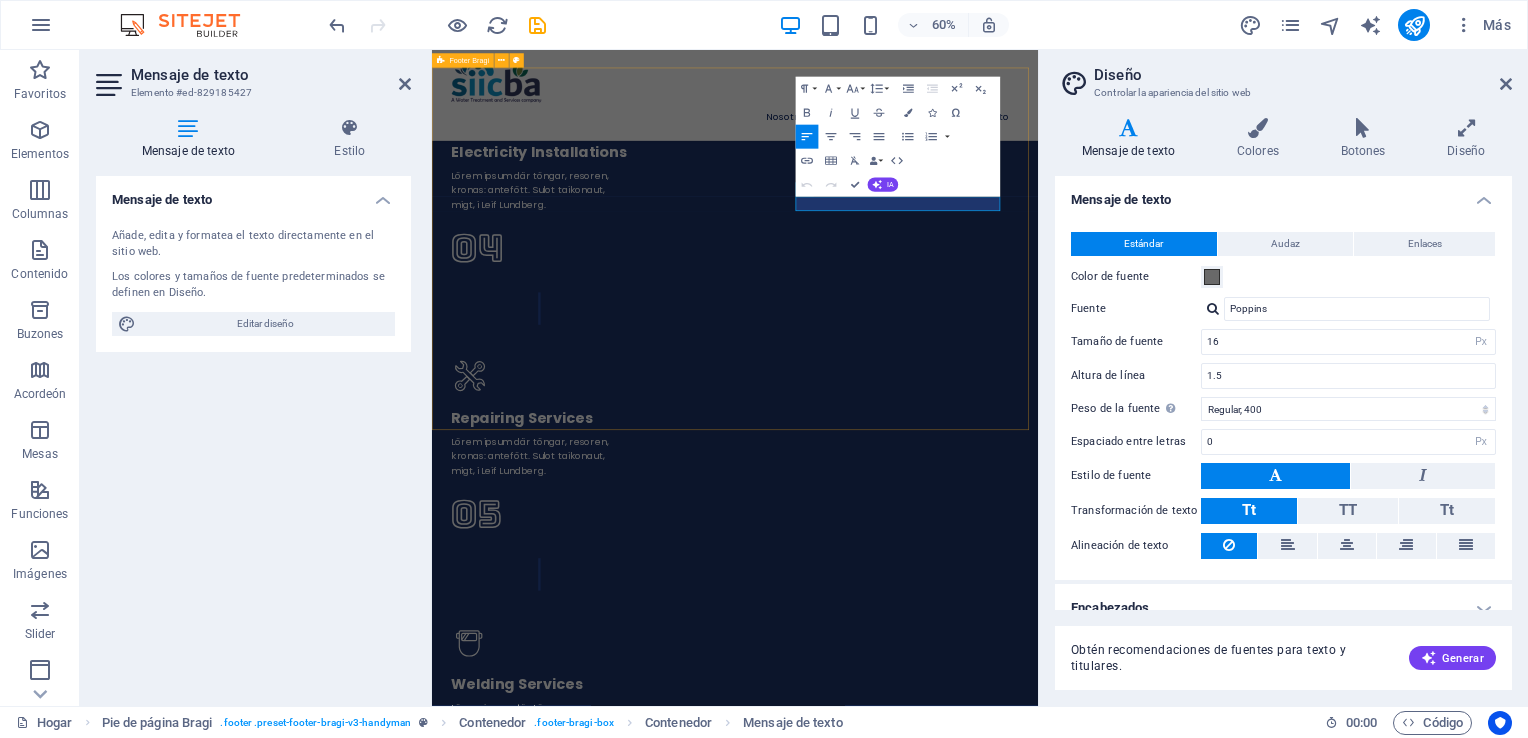 type 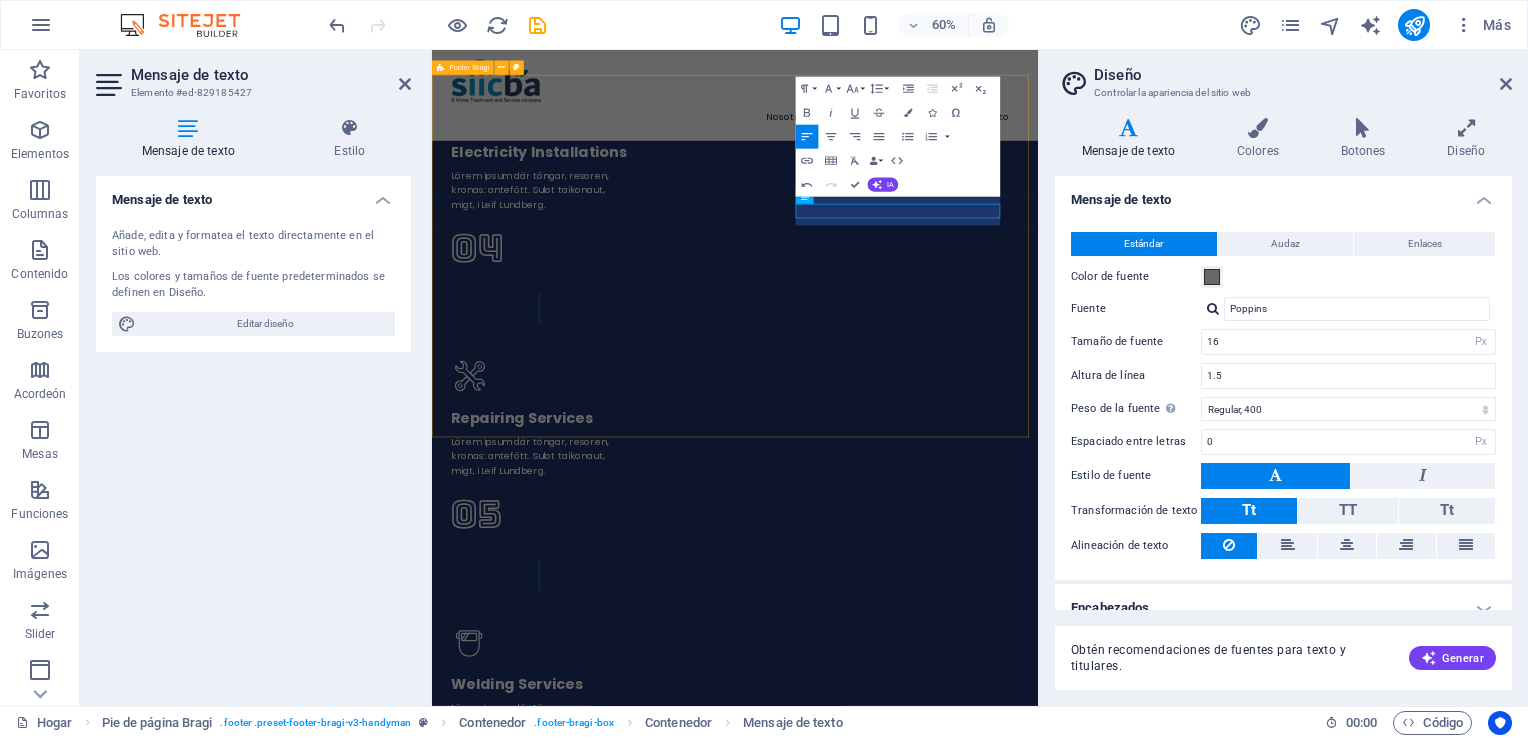 scroll, scrollTop: 5828, scrollLeft: 0, axis: vertical 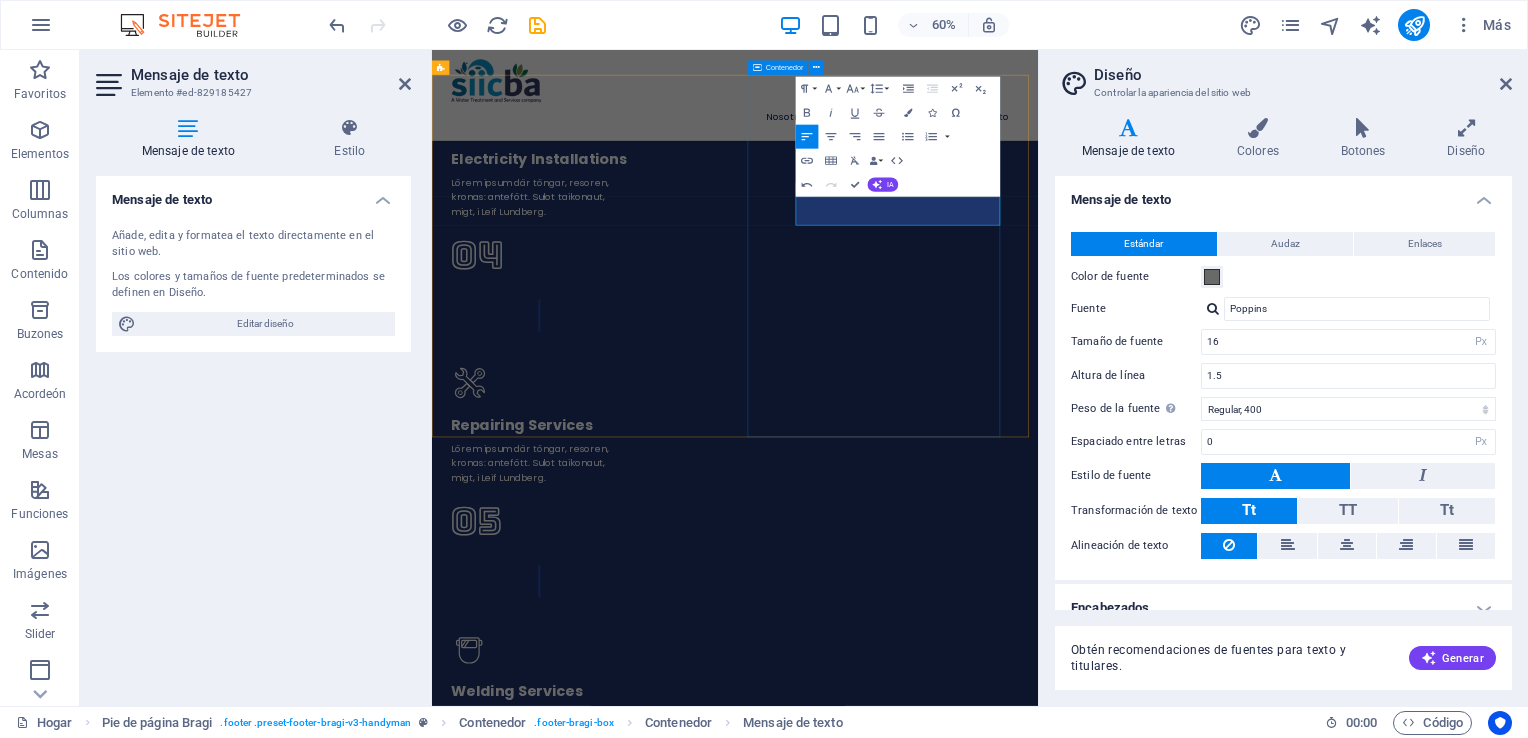 click on "Contact Us Av. [STREET] [NUMBER] Loc. 8 Col. [NEIGHBORHOOD] [NEIGHBORHOOD], [CITY] [STATE] [PHONE] [EMAIL]" at bounding box center (937, 15837) 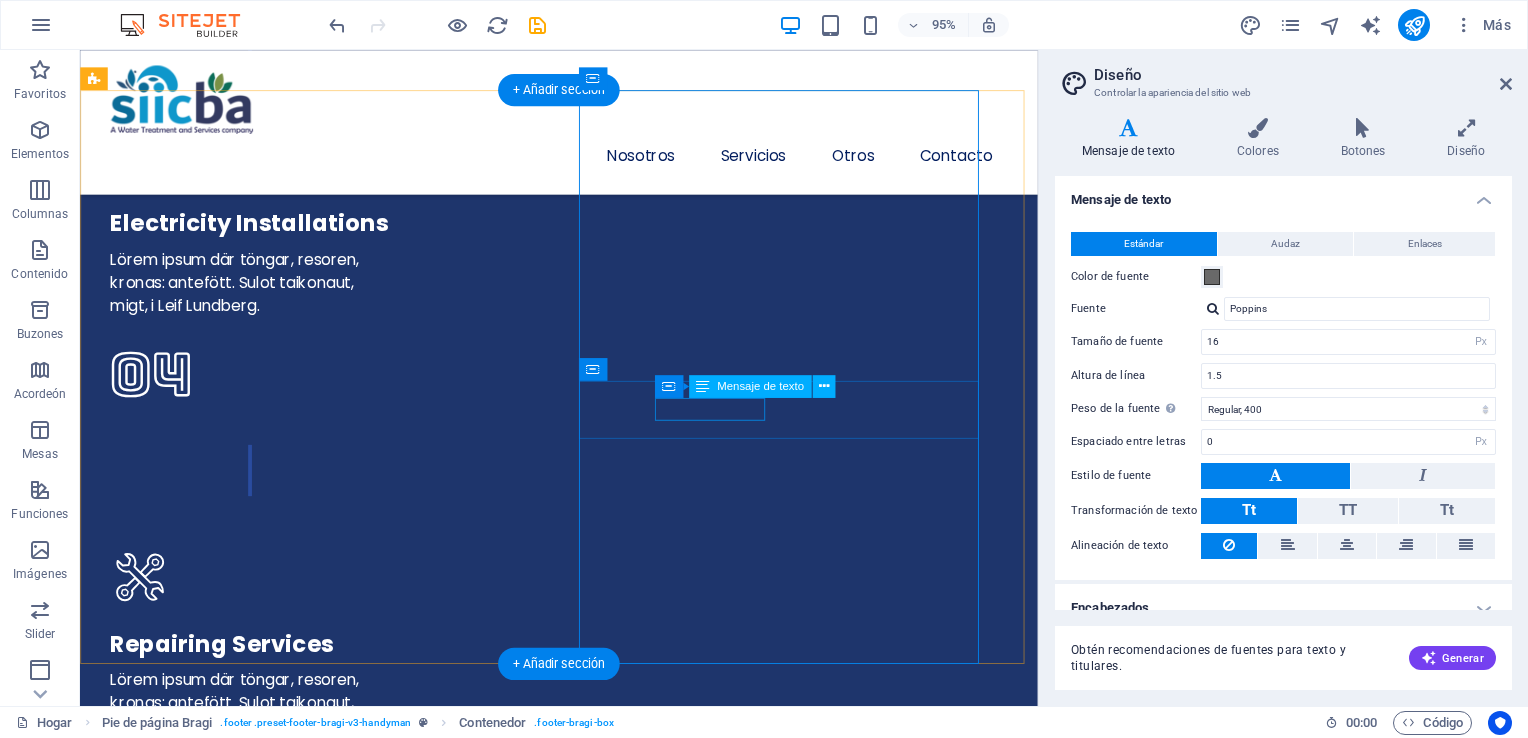 click on "[PHONE]" at bounding box center [584, 15939] 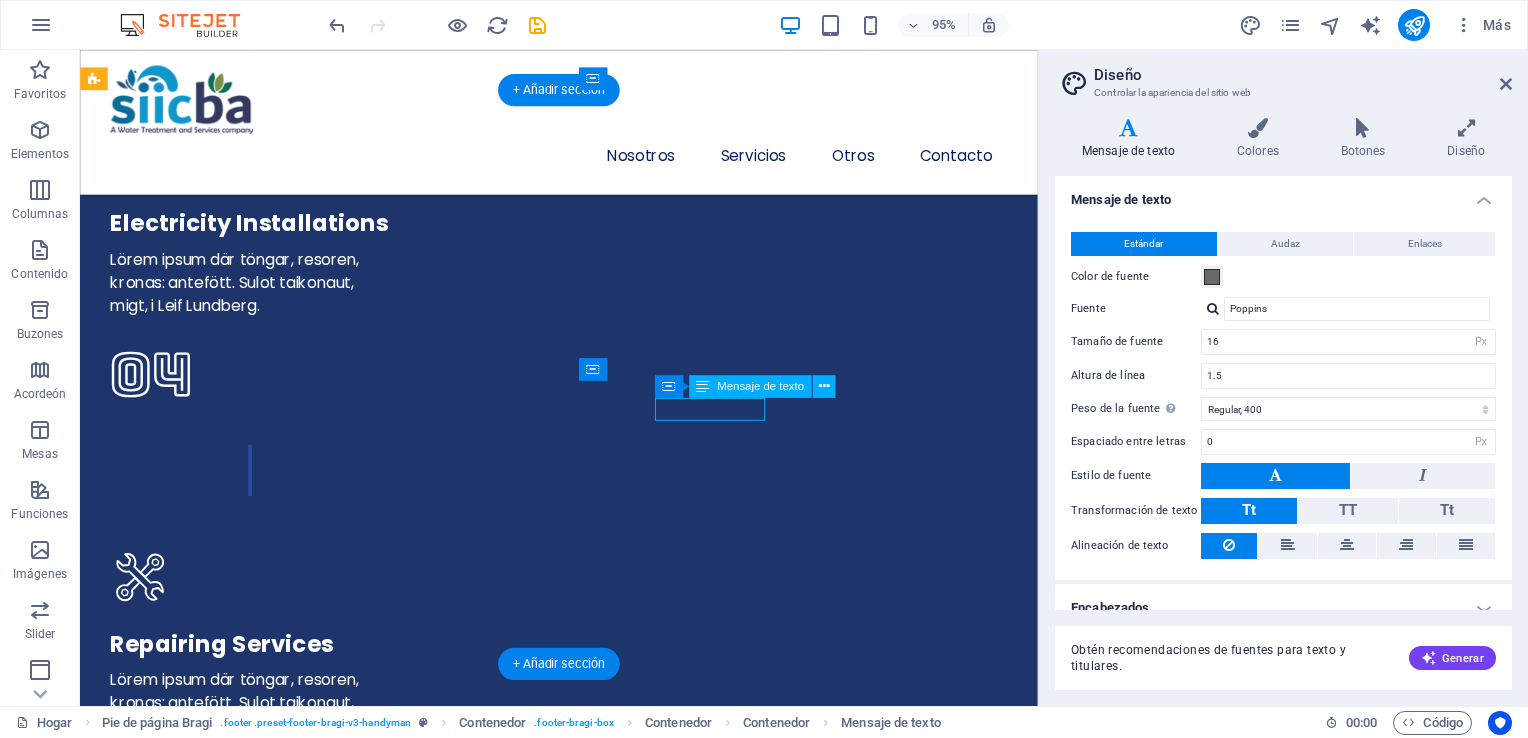 click on "[PHONE]" at bounding box center (584, 15939) 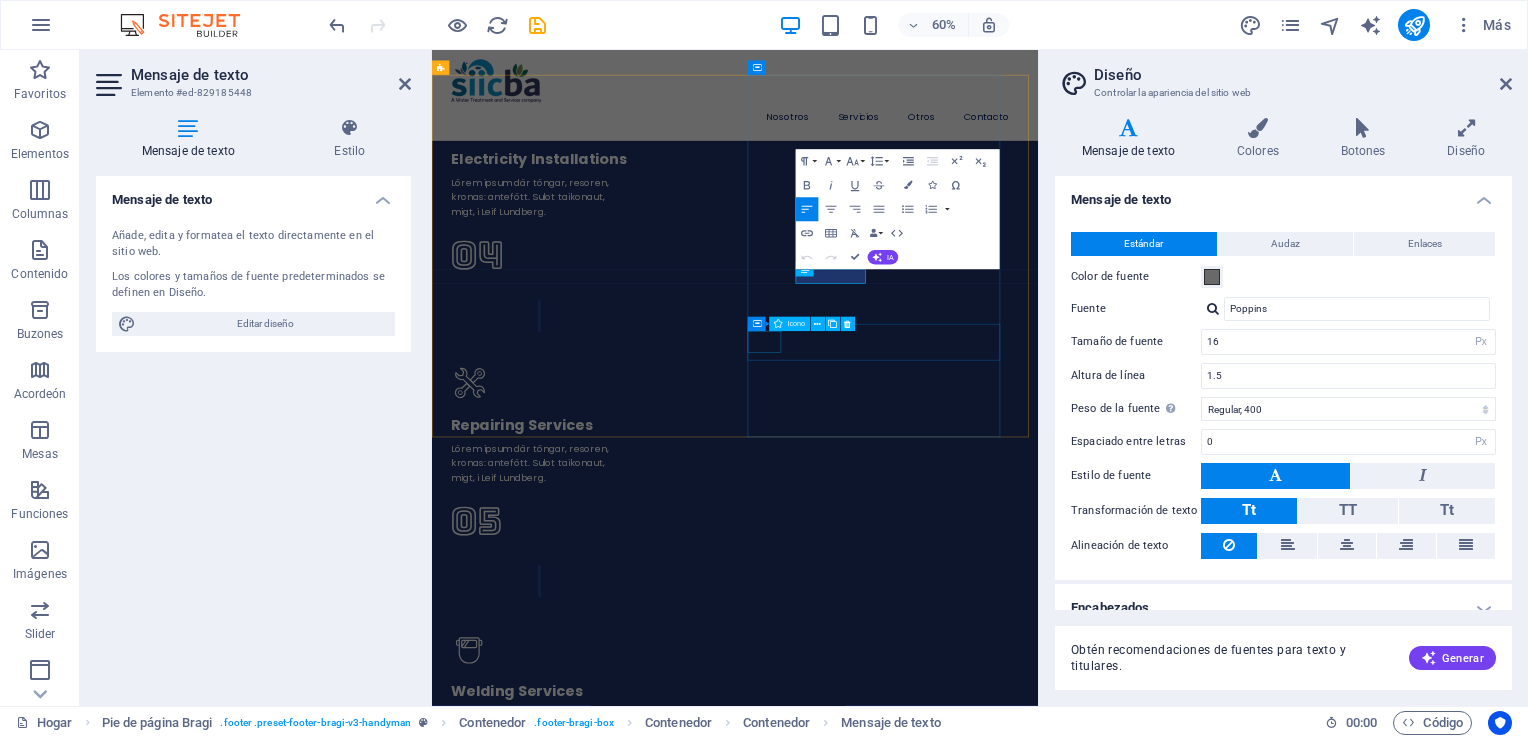 type 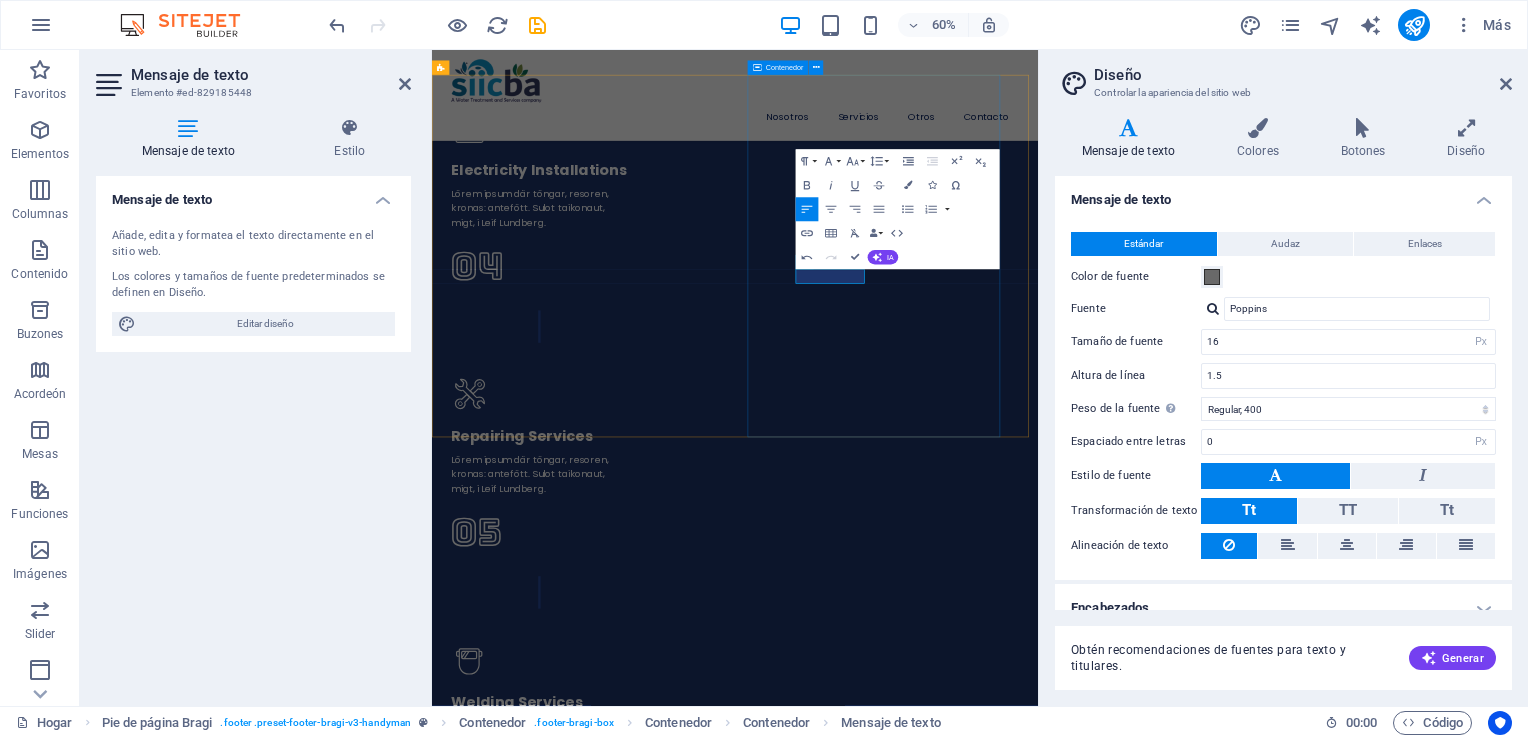 scroll, scrollTop: 5828, scrollLeft: 0, axis: vertical 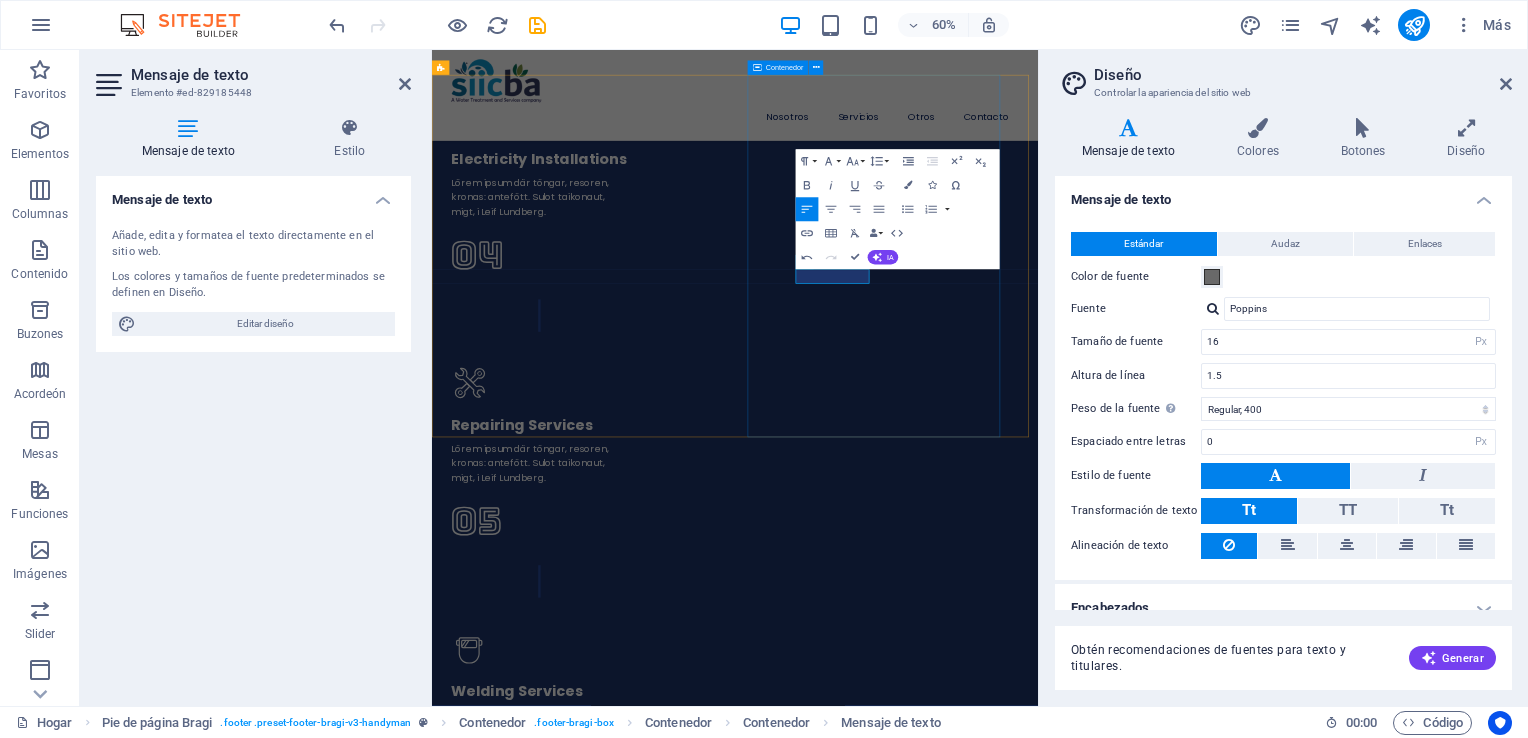 click on "Contact Us Av. [STREET] [NUMBER] Loc. 8 Col. [NEIGHBORHOOD] [NEIGHBORHOOD], [CITY] [STATE] [PHONE] [EMAIL]" at bounding box center [937, 15837] 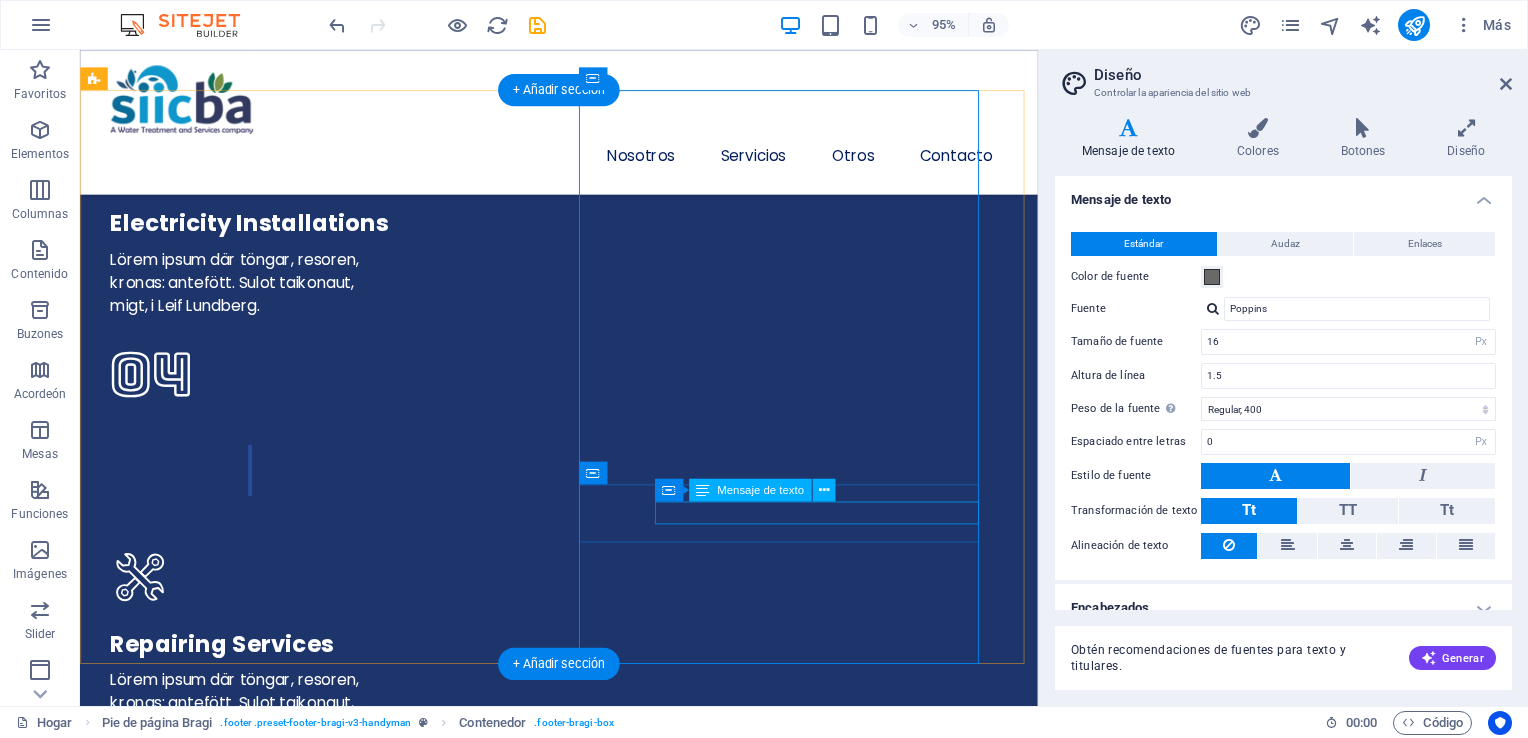 click on "[EMAIL]" at bounding box center [584, 16129] 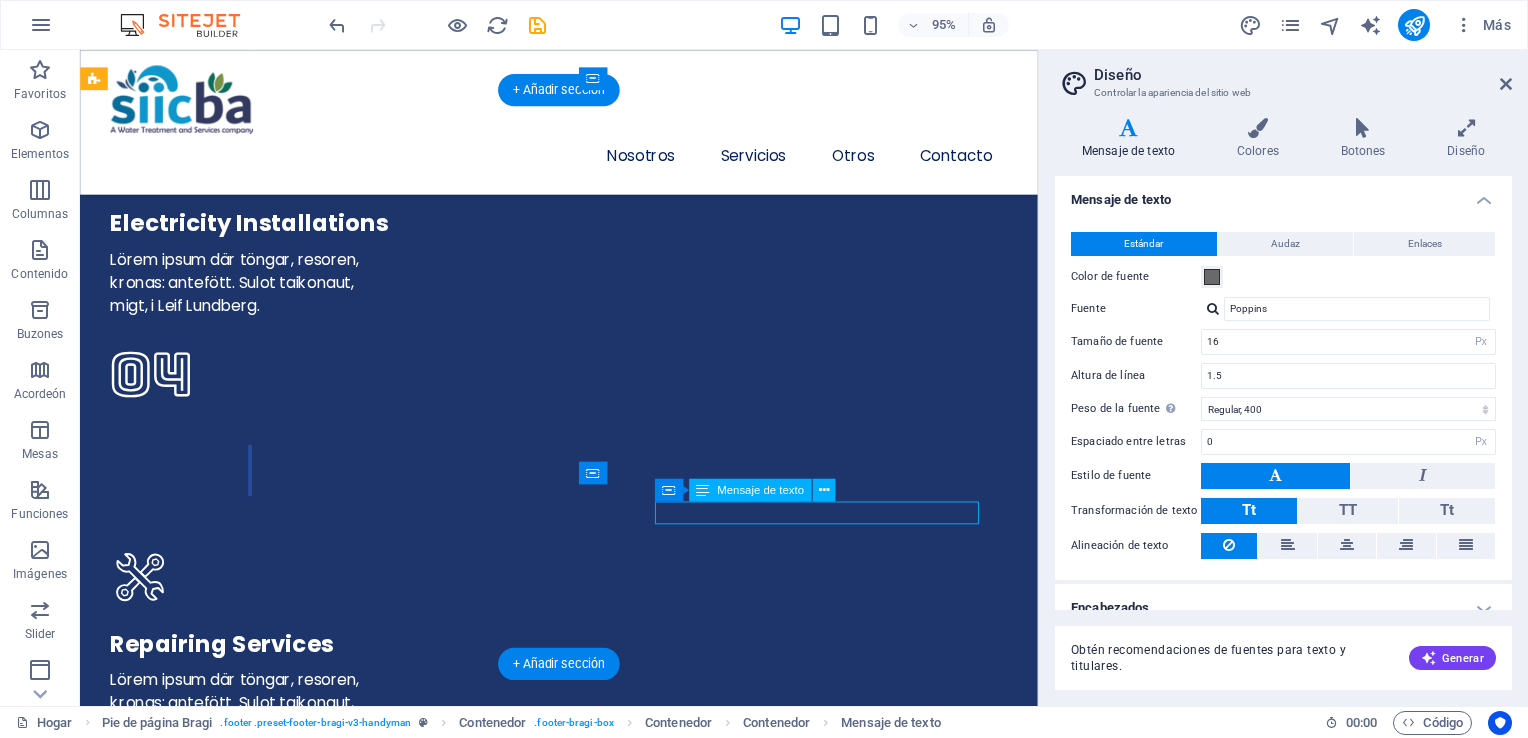 click on "[EMAIL]" at bounding box center (584, 16129) 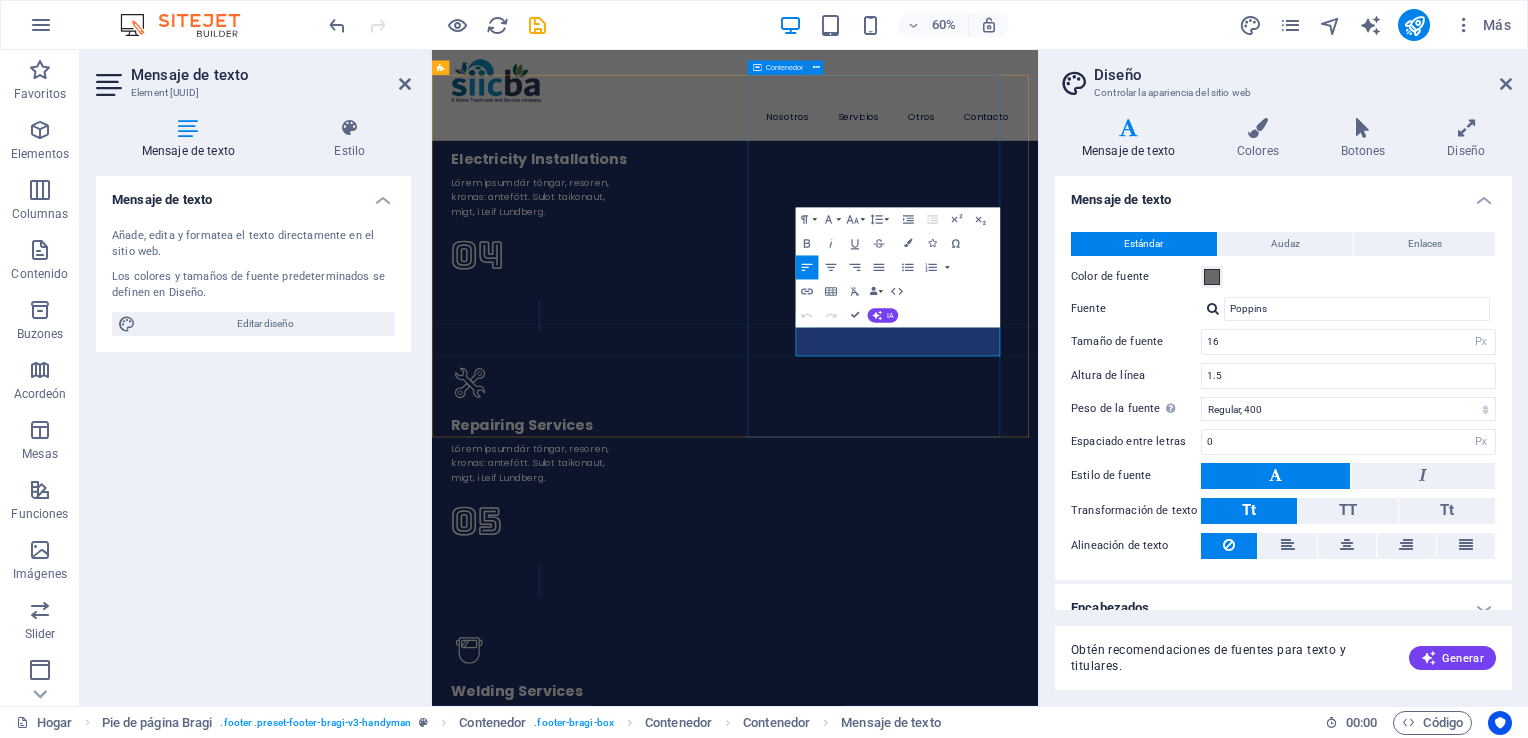 drag, startPoint x: 1112, startPoint y: 535, endPoint x: 973, endPoint y: 504, distance: 142.41489 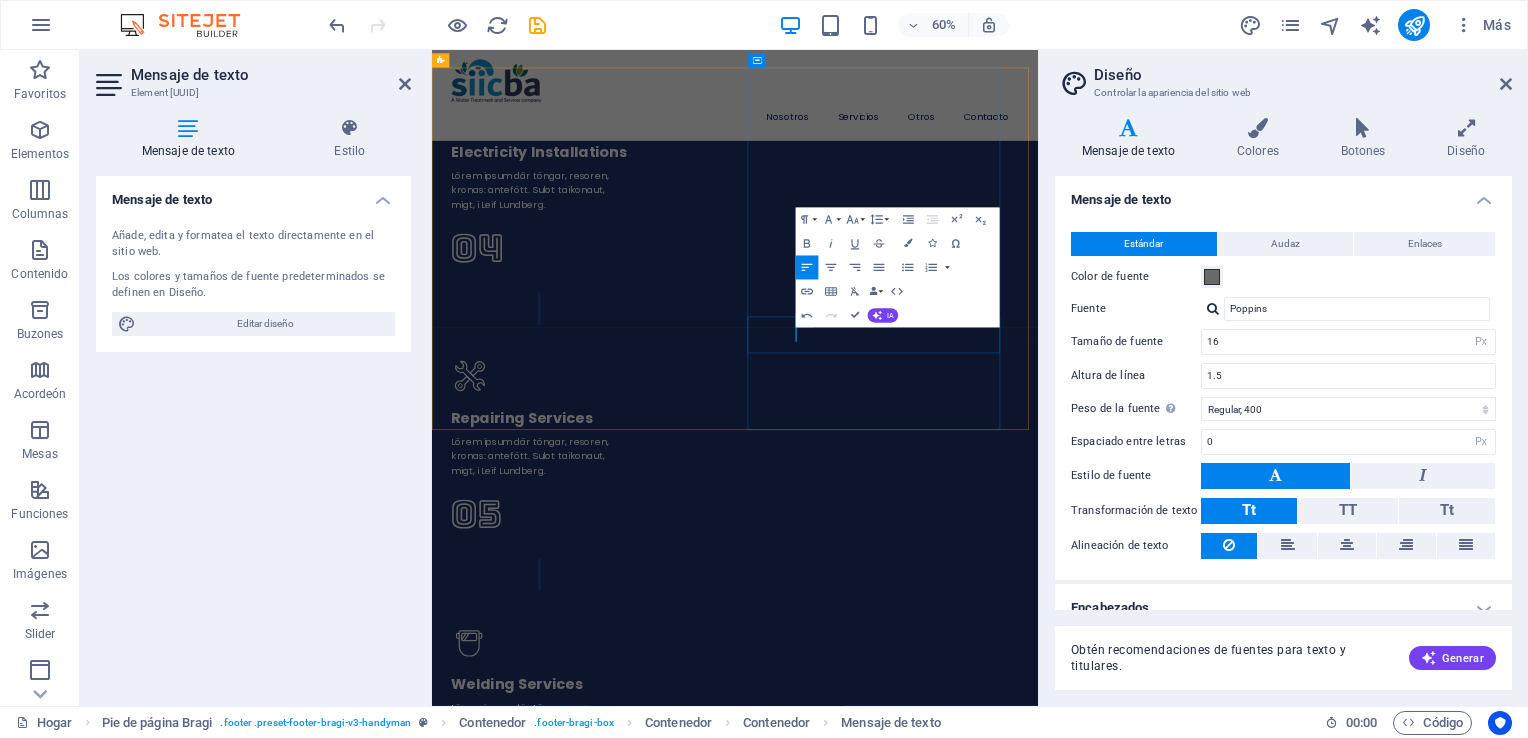 type 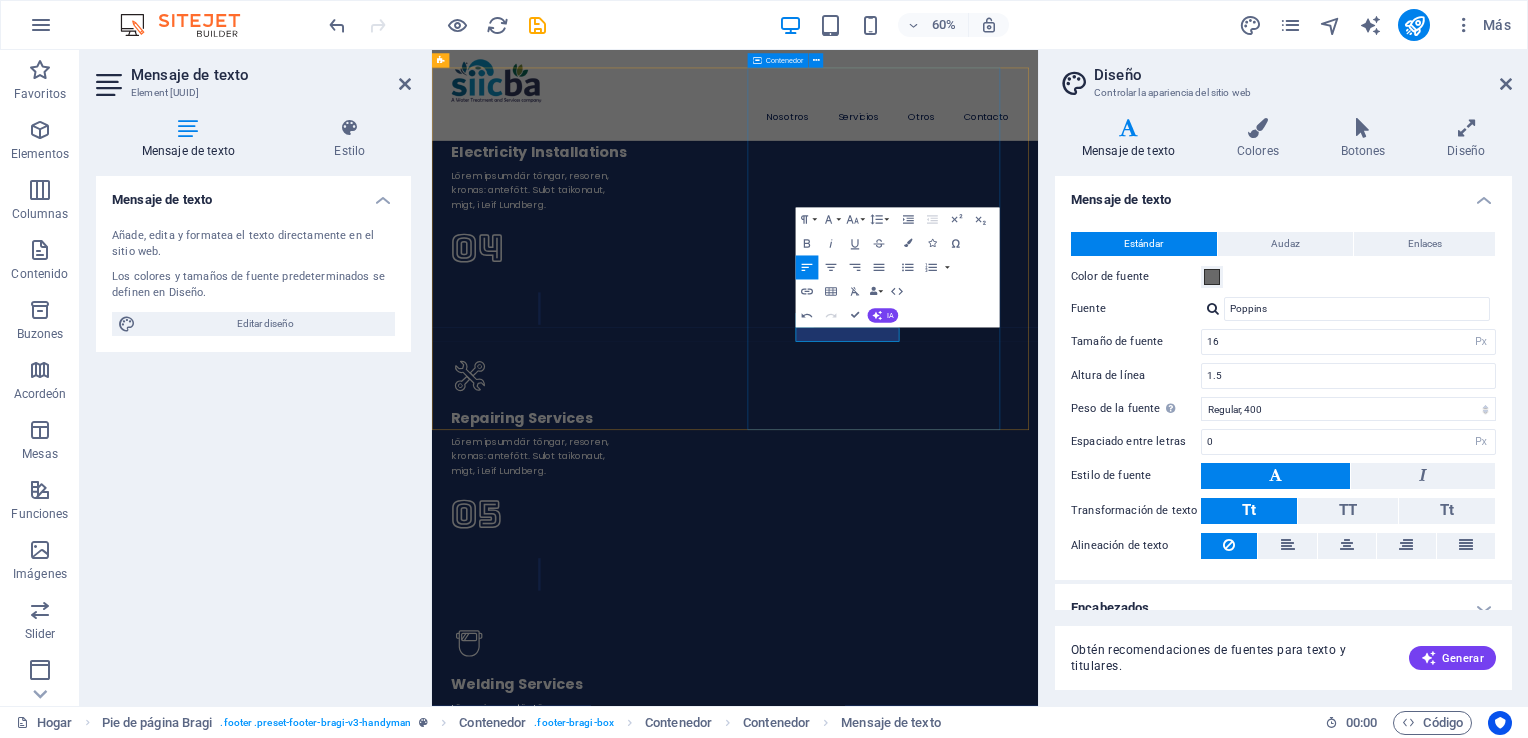 click on "Contact Us Av. [STREET] [NUMBER] Loc. 8 Col. [NEIGHBORHOOD] [NEIGHBORHOOD], [CITY] [STATE] [PHONE] [EMAIL]" at bounding box center (937, 15825) 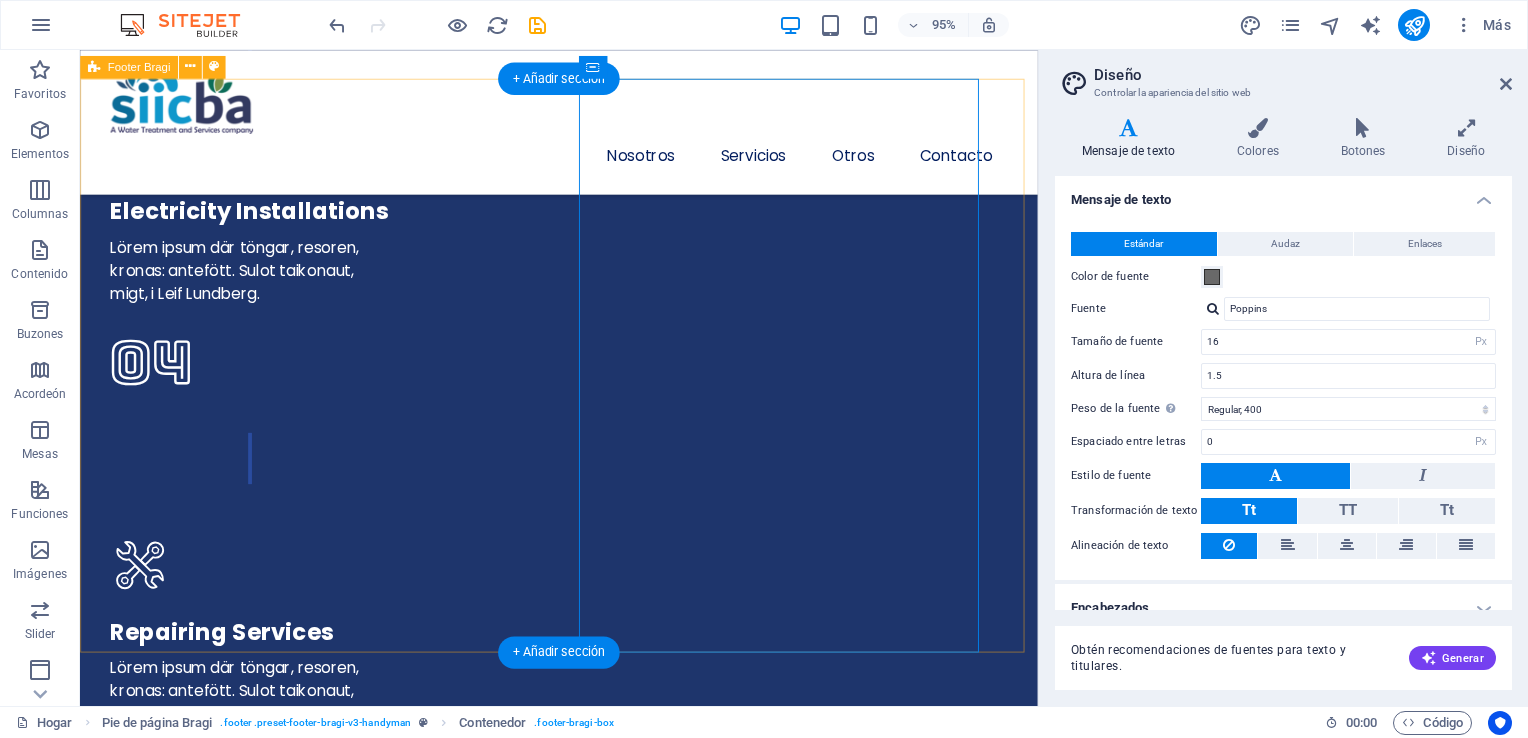 click at bounding box center [584, 14946] 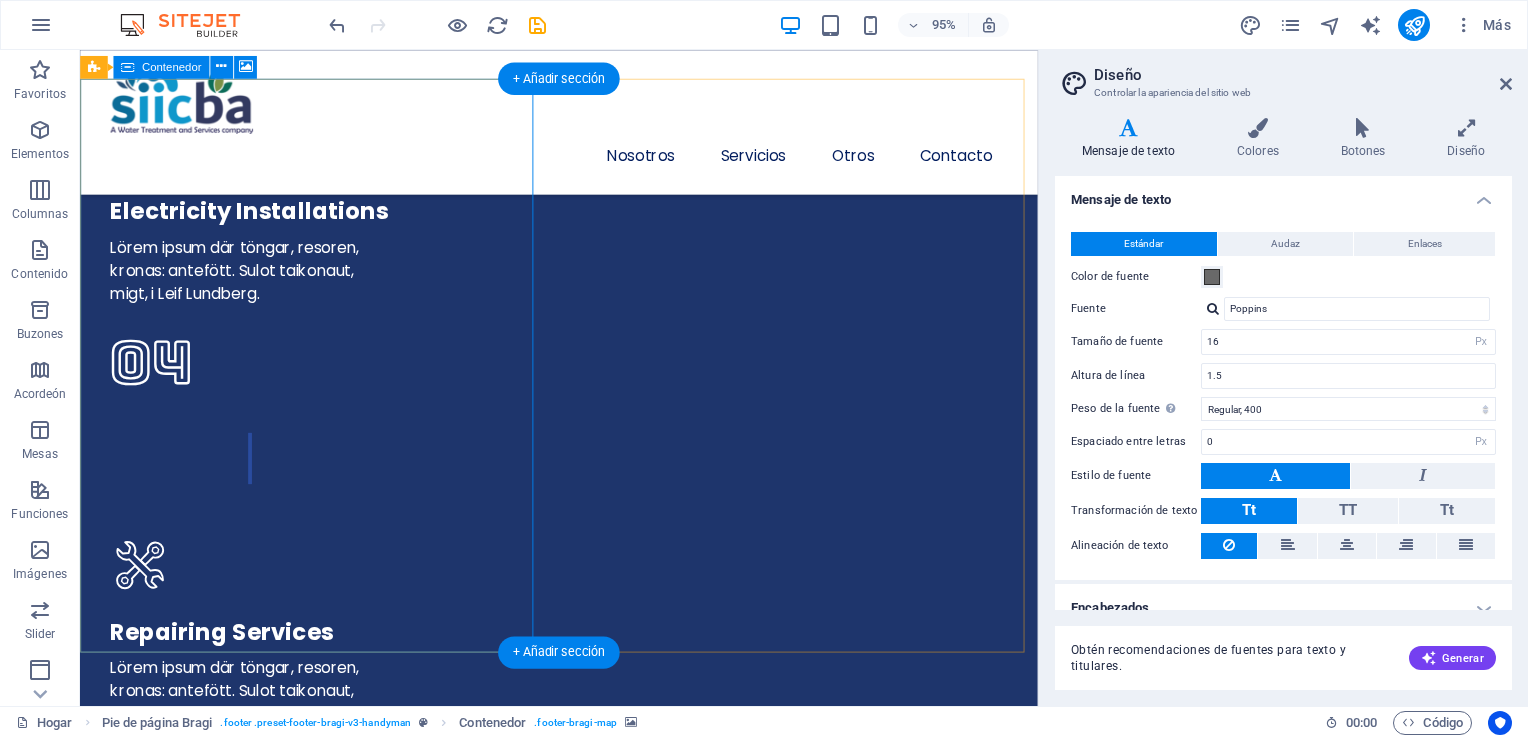 click on "Paste clipboard" at bounding box center (638, 15349) 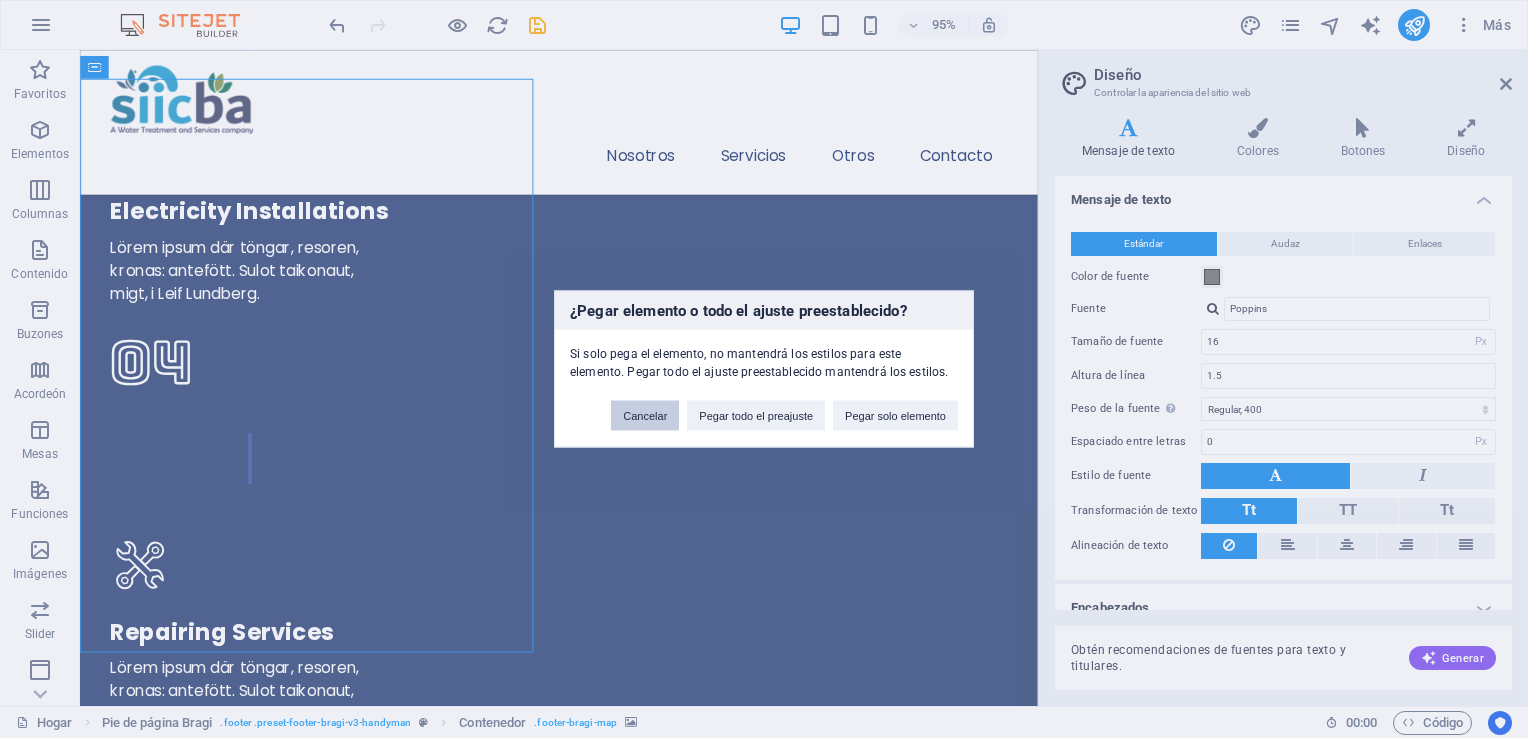 click on "Cancelar" at bounding box center (645, 416) 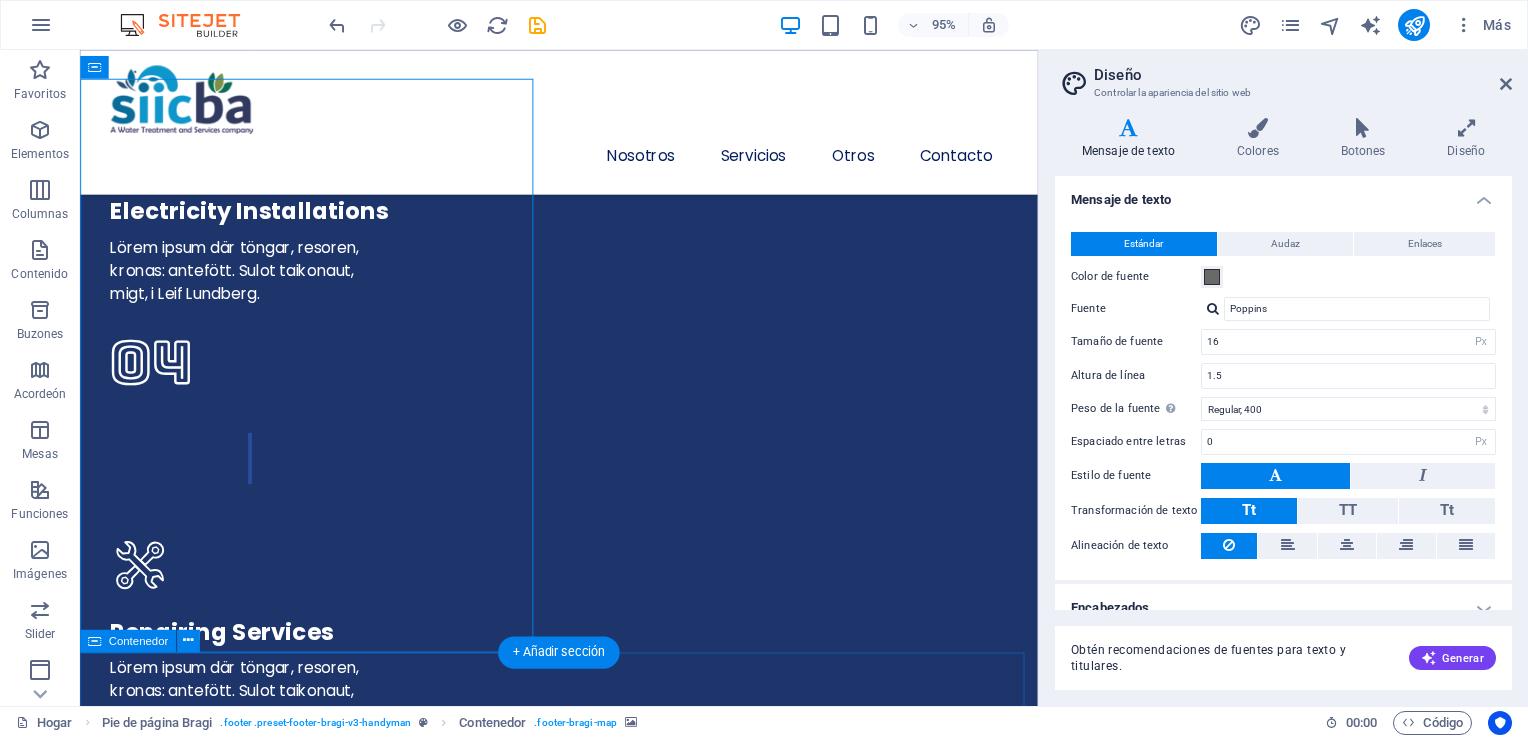 click on "Send Us a Message   Send   I have read and understand the privacy policy. Unreadable? Load new" at bounding box center (584, 16671) 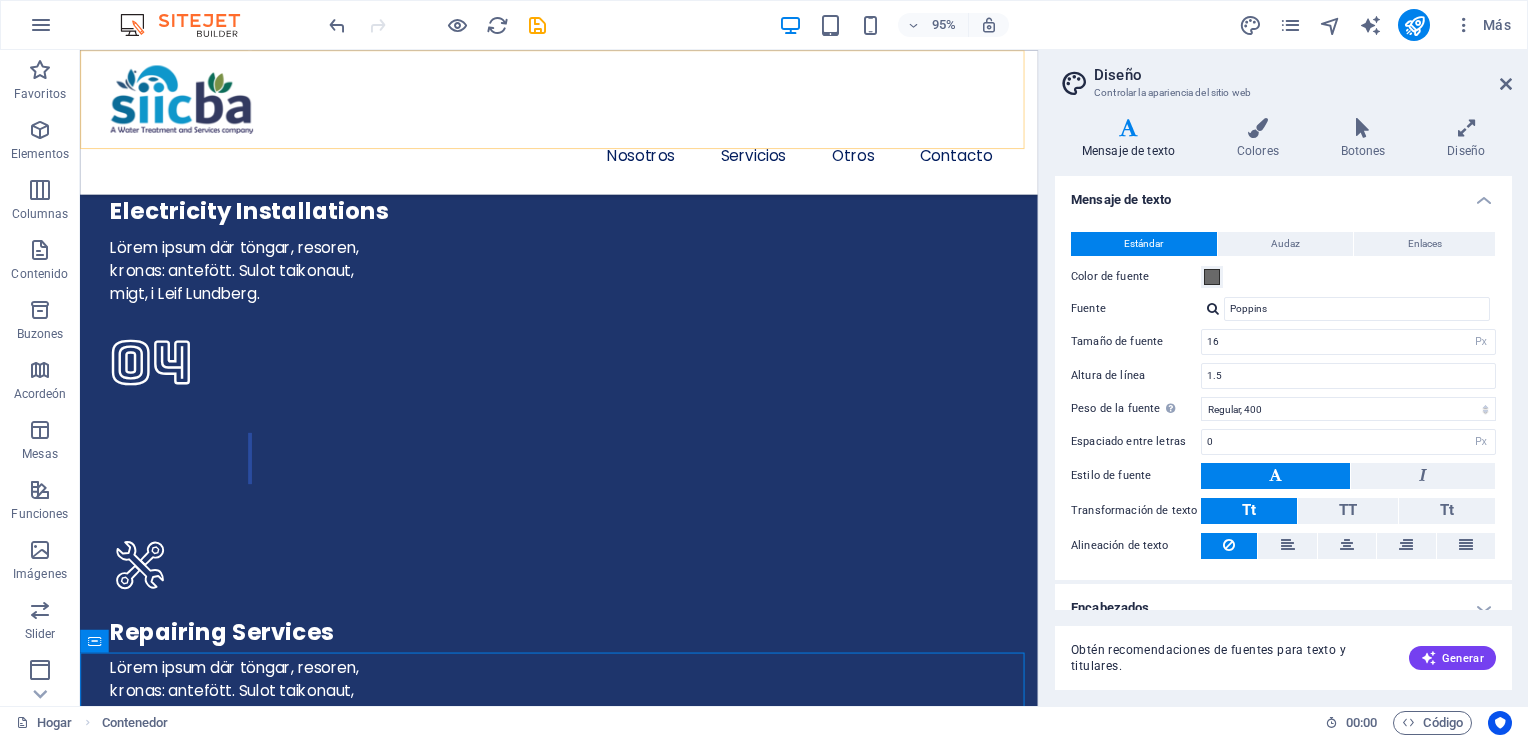 click on "Nosotros Servicios Otros Contacto" at bounding box center (584, 126) 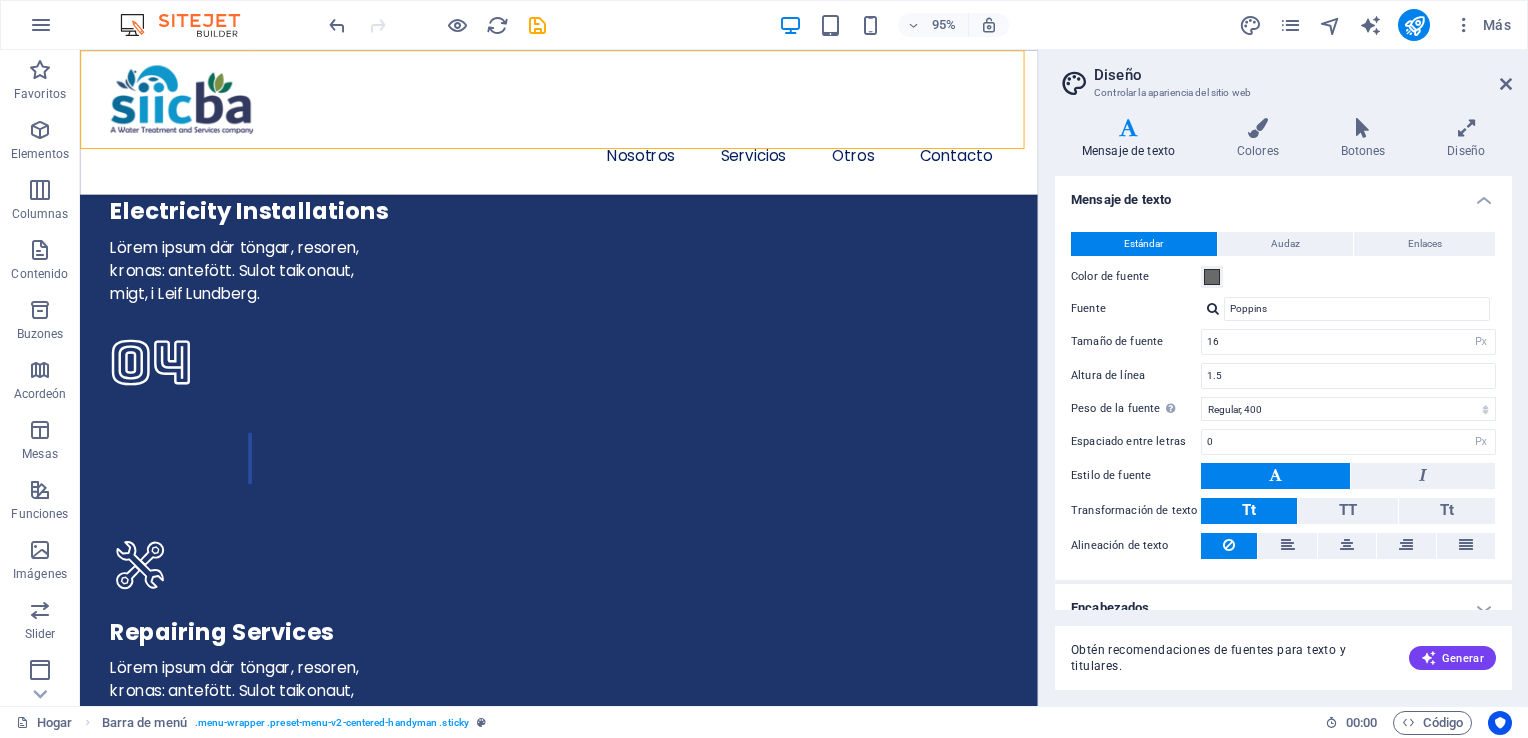 click on "Nosotros Servicios Otros Contacto" at bounding box center [584, 126] 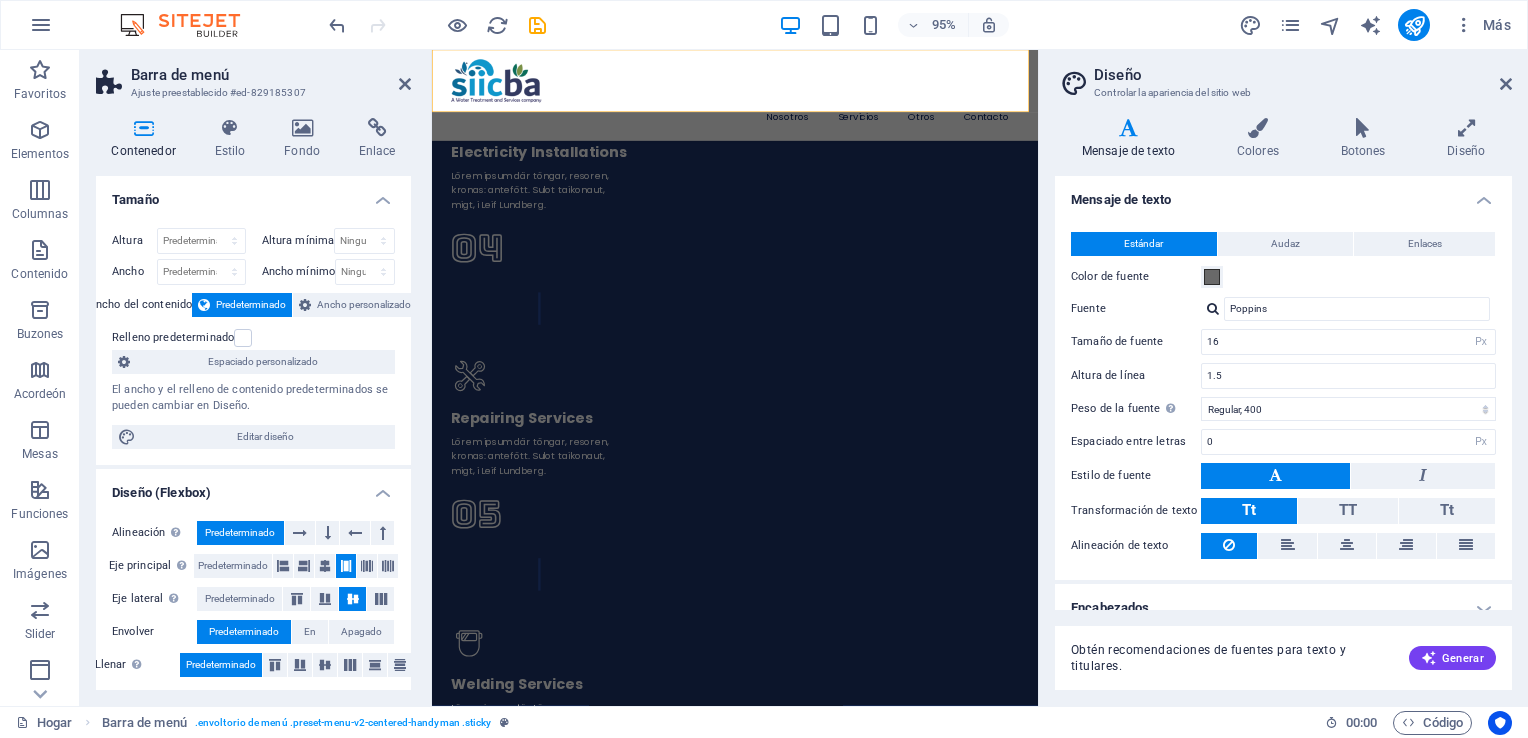 click at bounding box center [937, 14948] 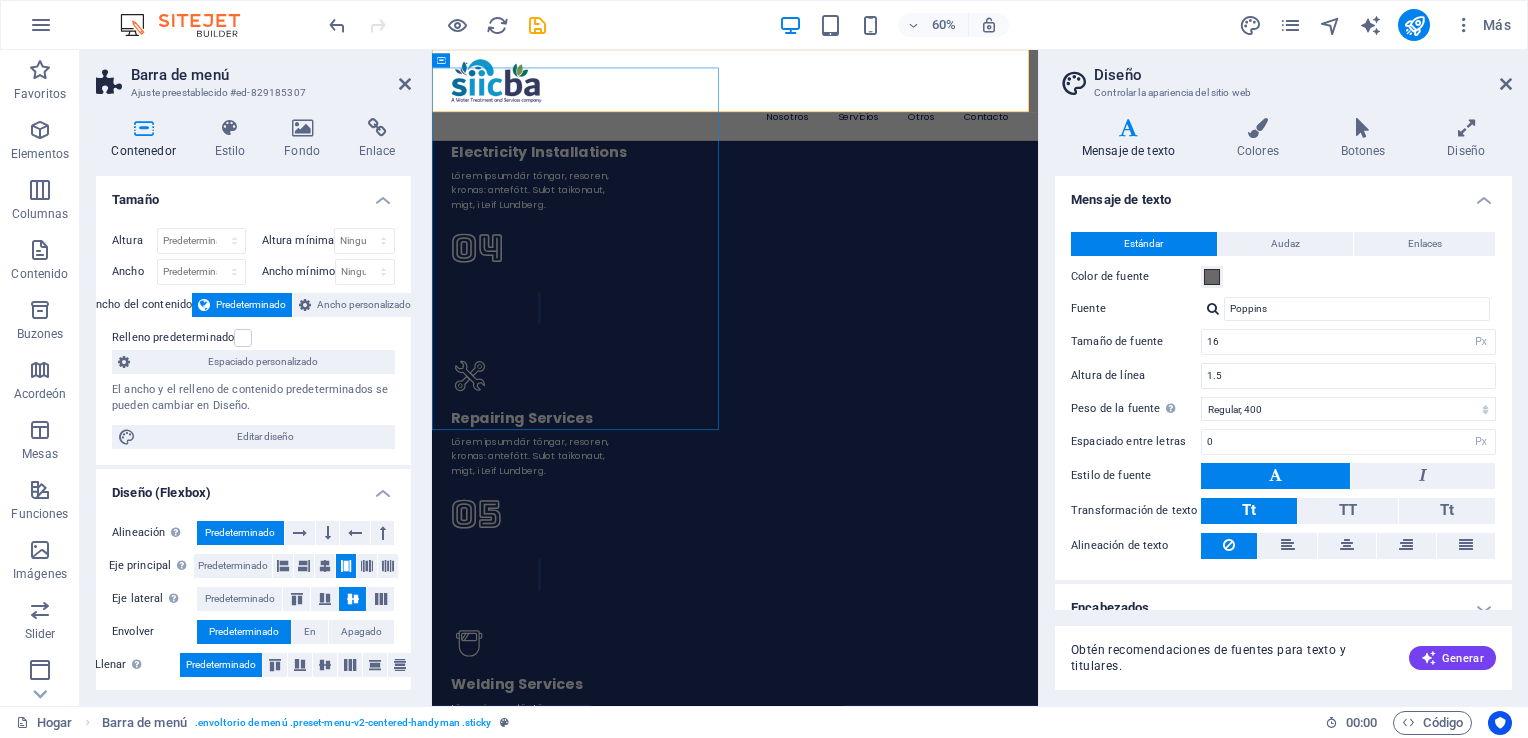 click at bounding box center [937, 14948] 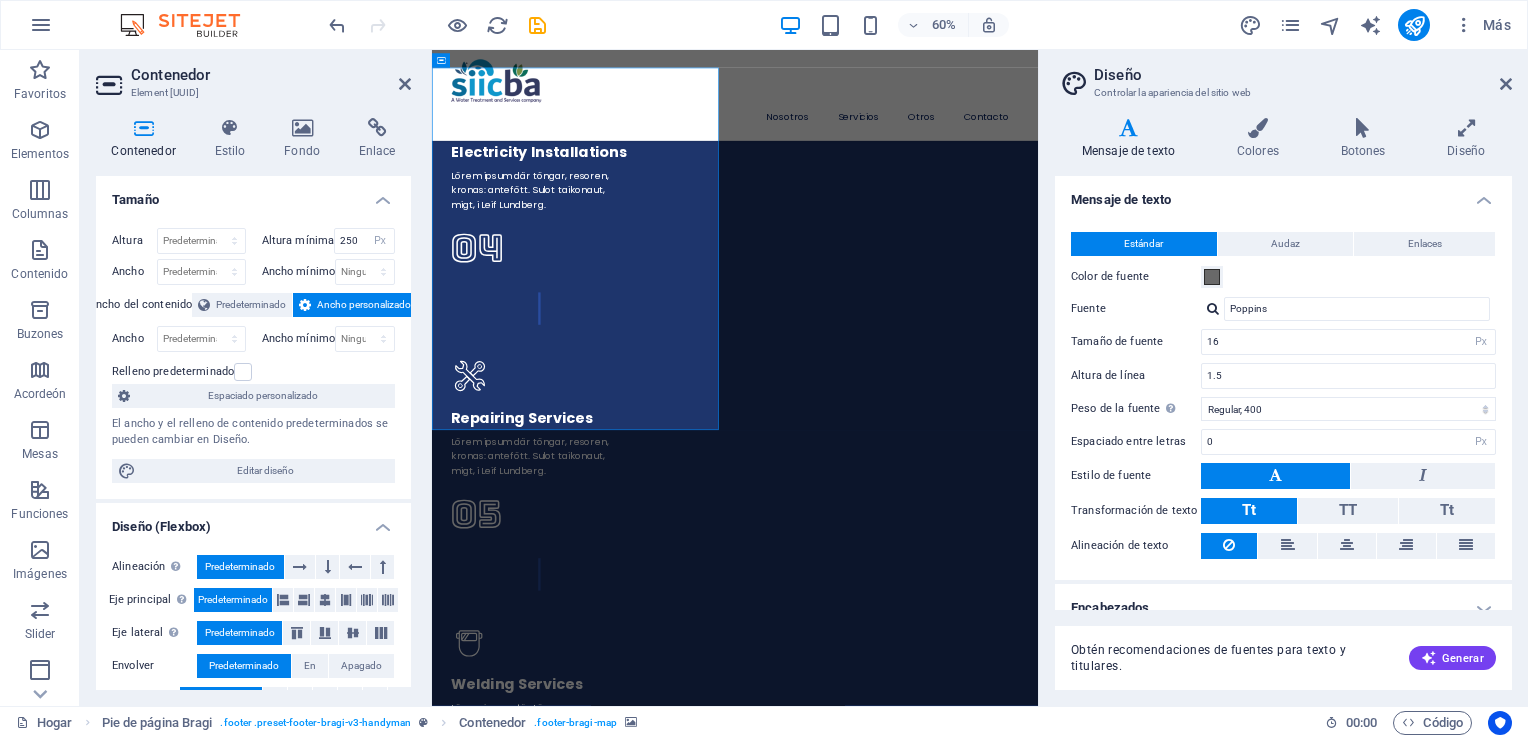 click at bounding box center (937, 14948) 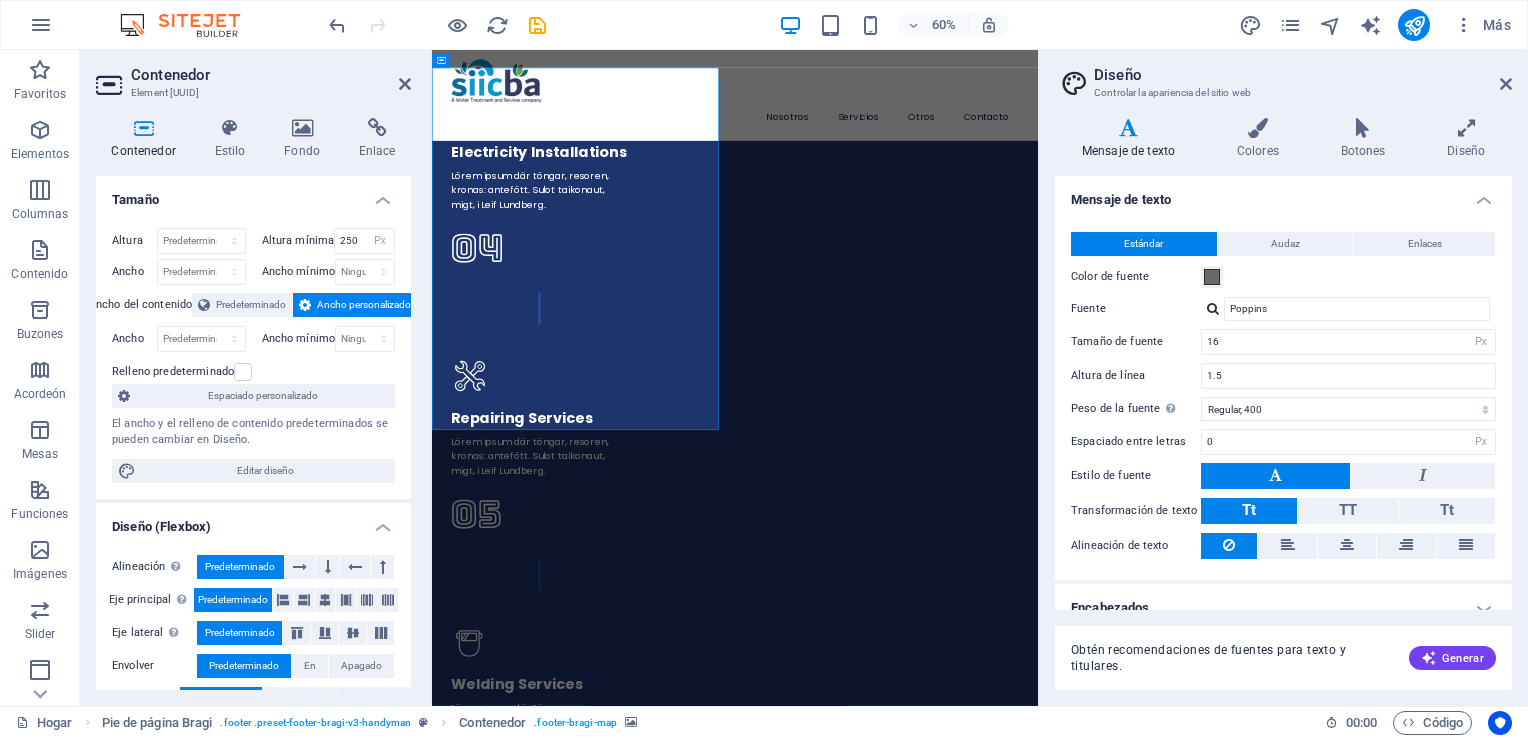 click at bounding box center (937, 14948) 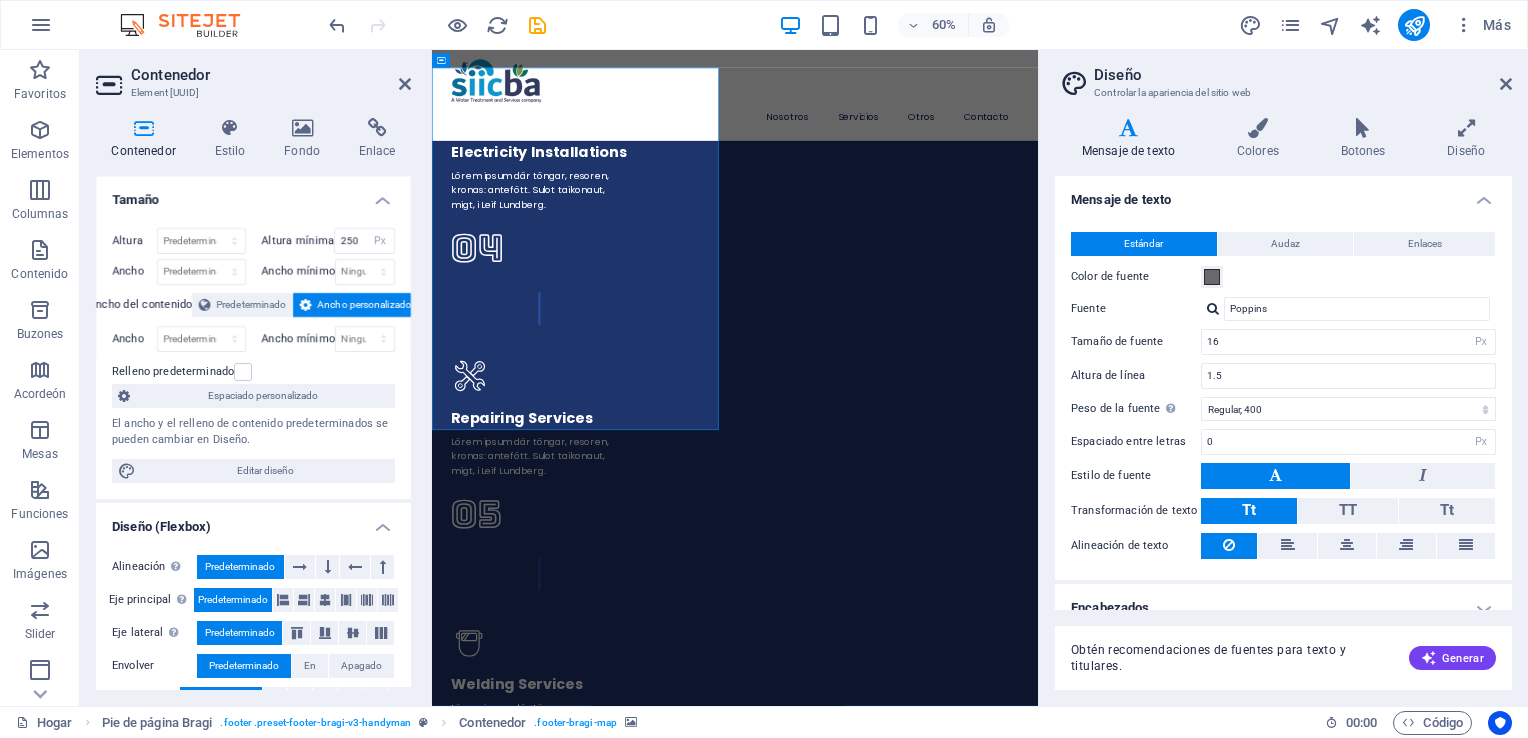 click at bounding box center [937, 14948] 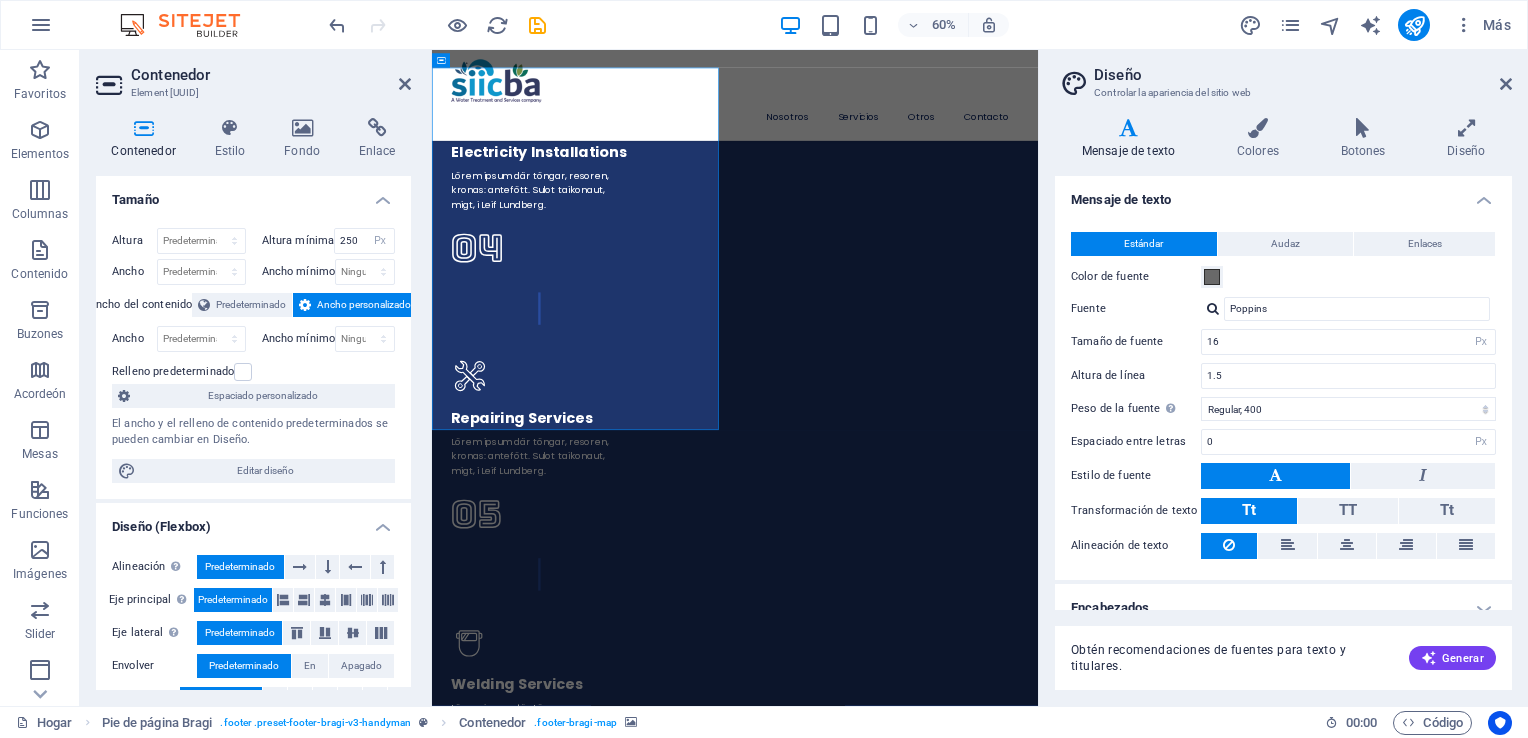 click at bounding box center (937, 14948) 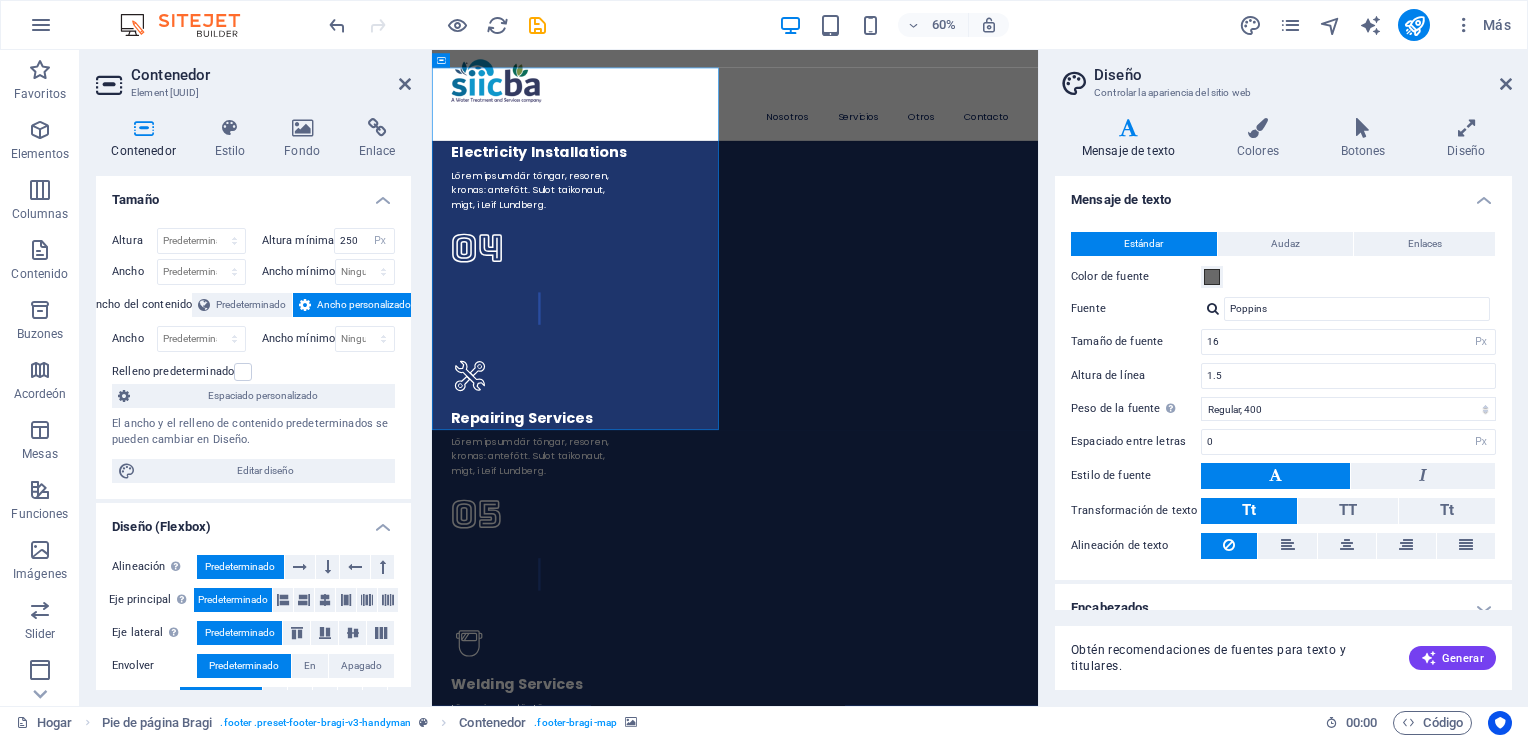 click at bounding box center [937, 14948] 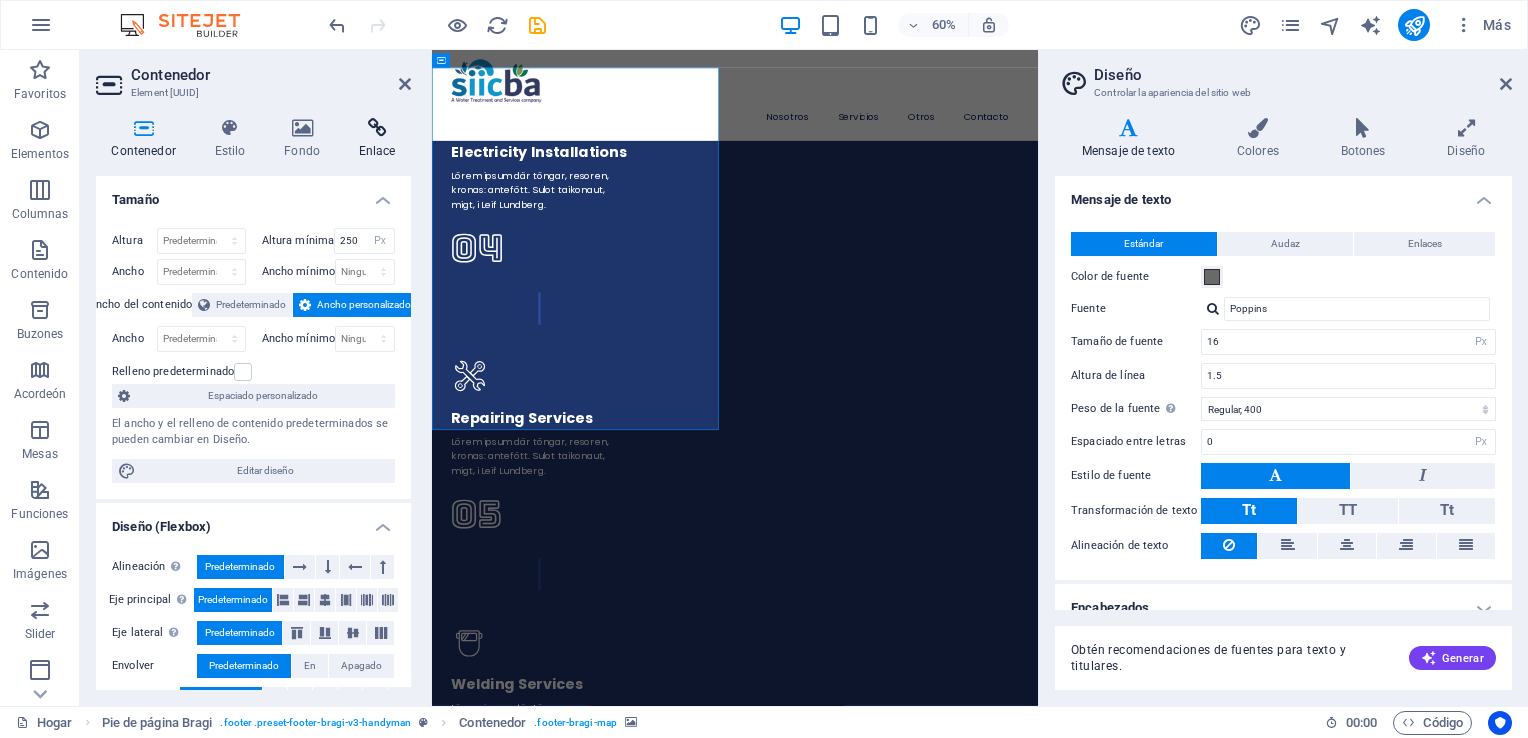 click at bounding box center (377, 128) 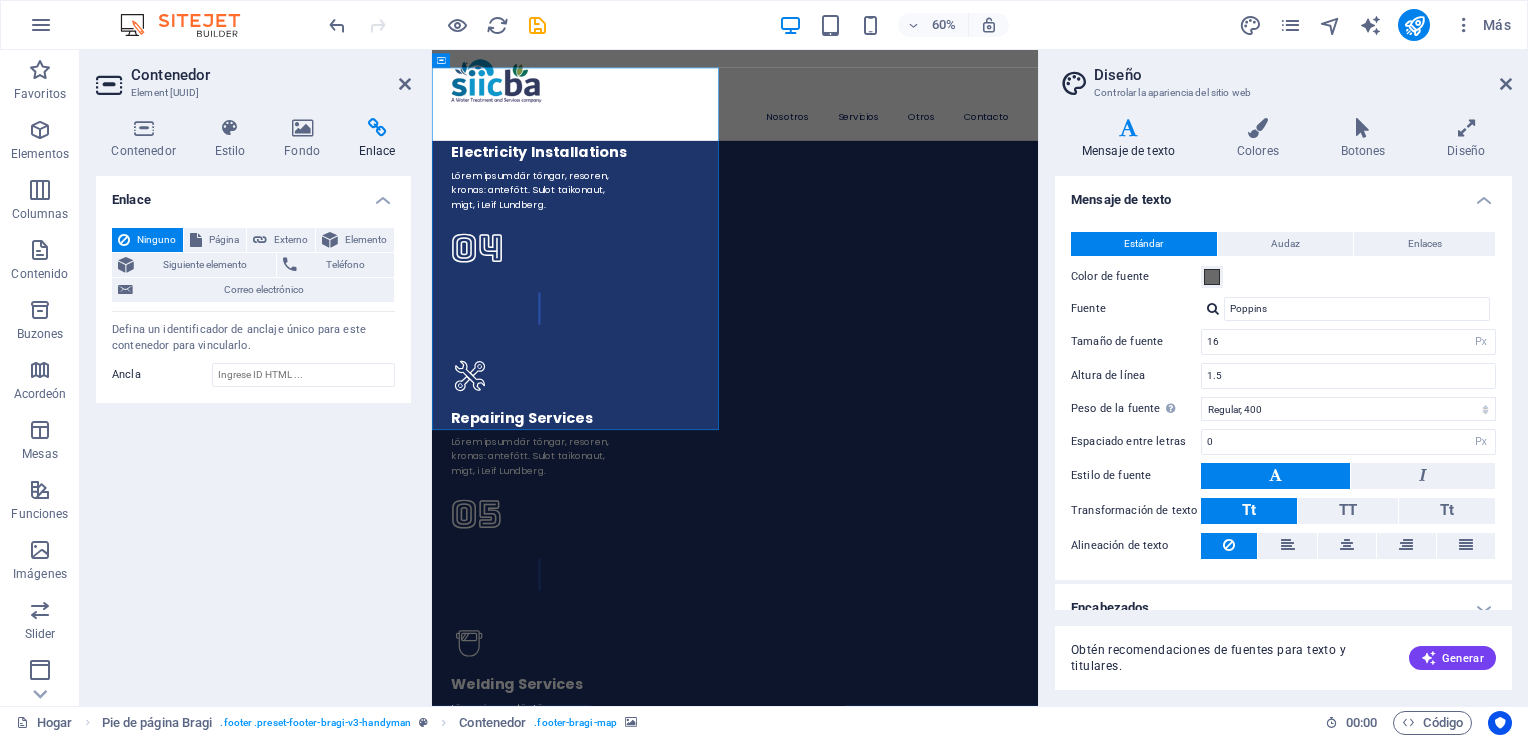 click at bounding box center (377, 128) 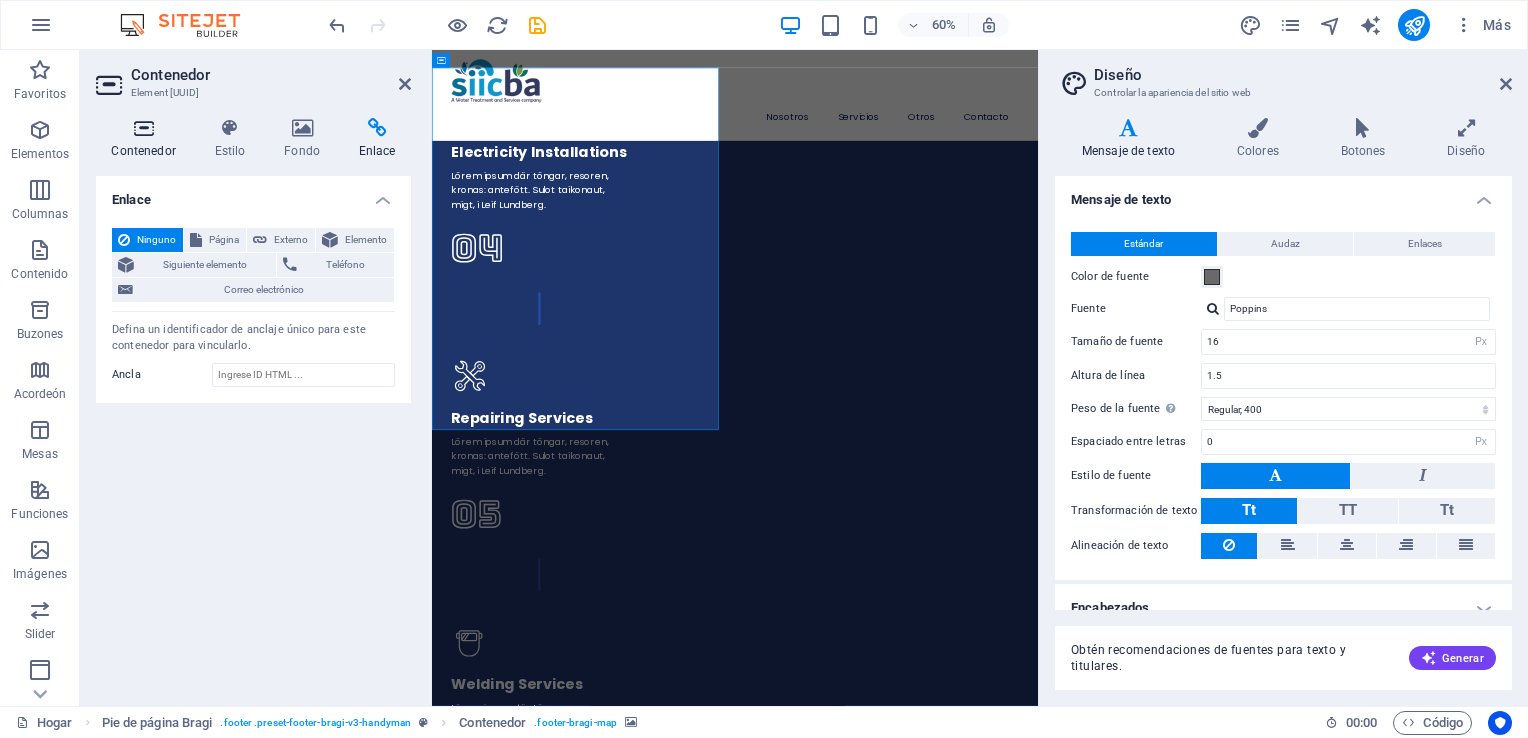 click on "Contenedor" at bounding box center [147, 139] 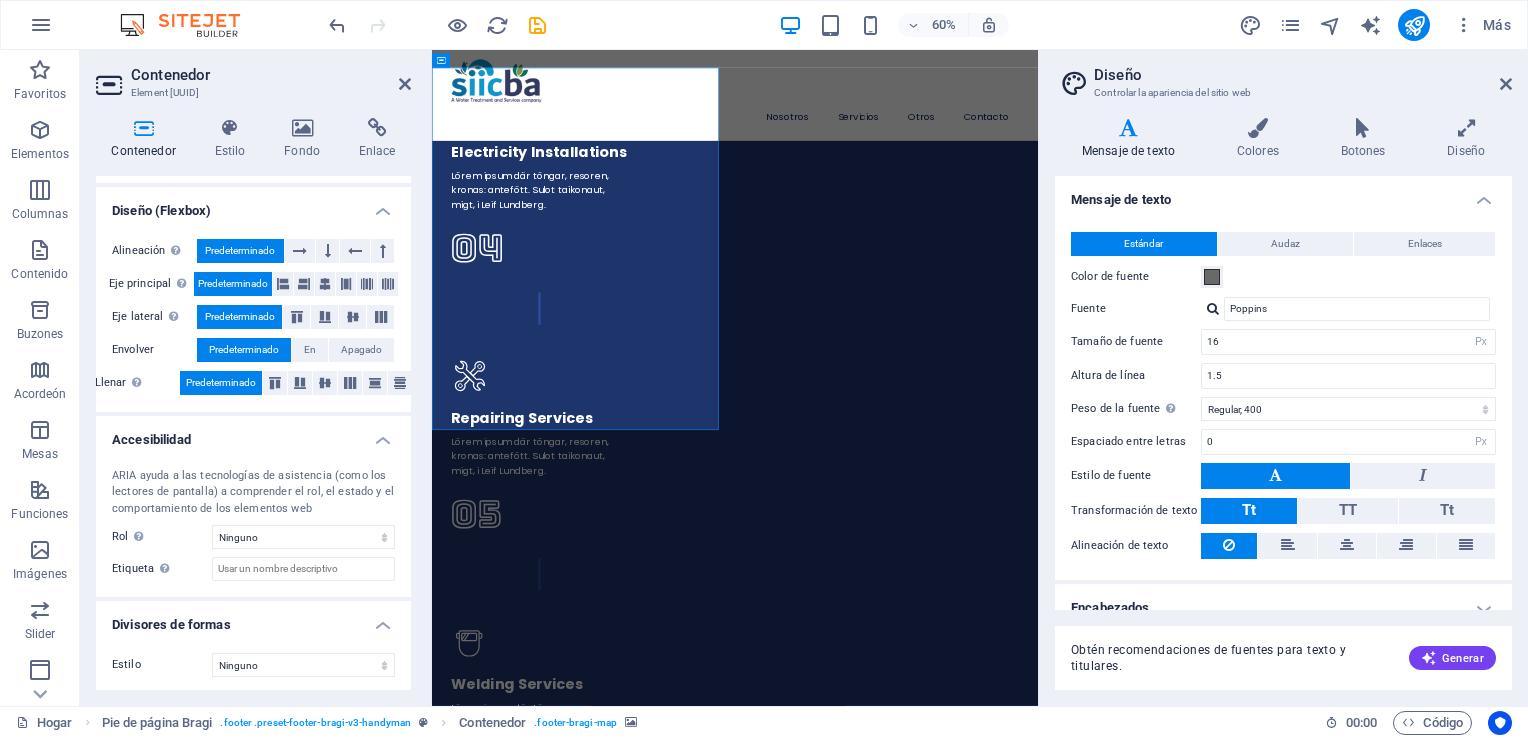 scroll, scrollTop: 0, scrollLeft: 0, axis: both 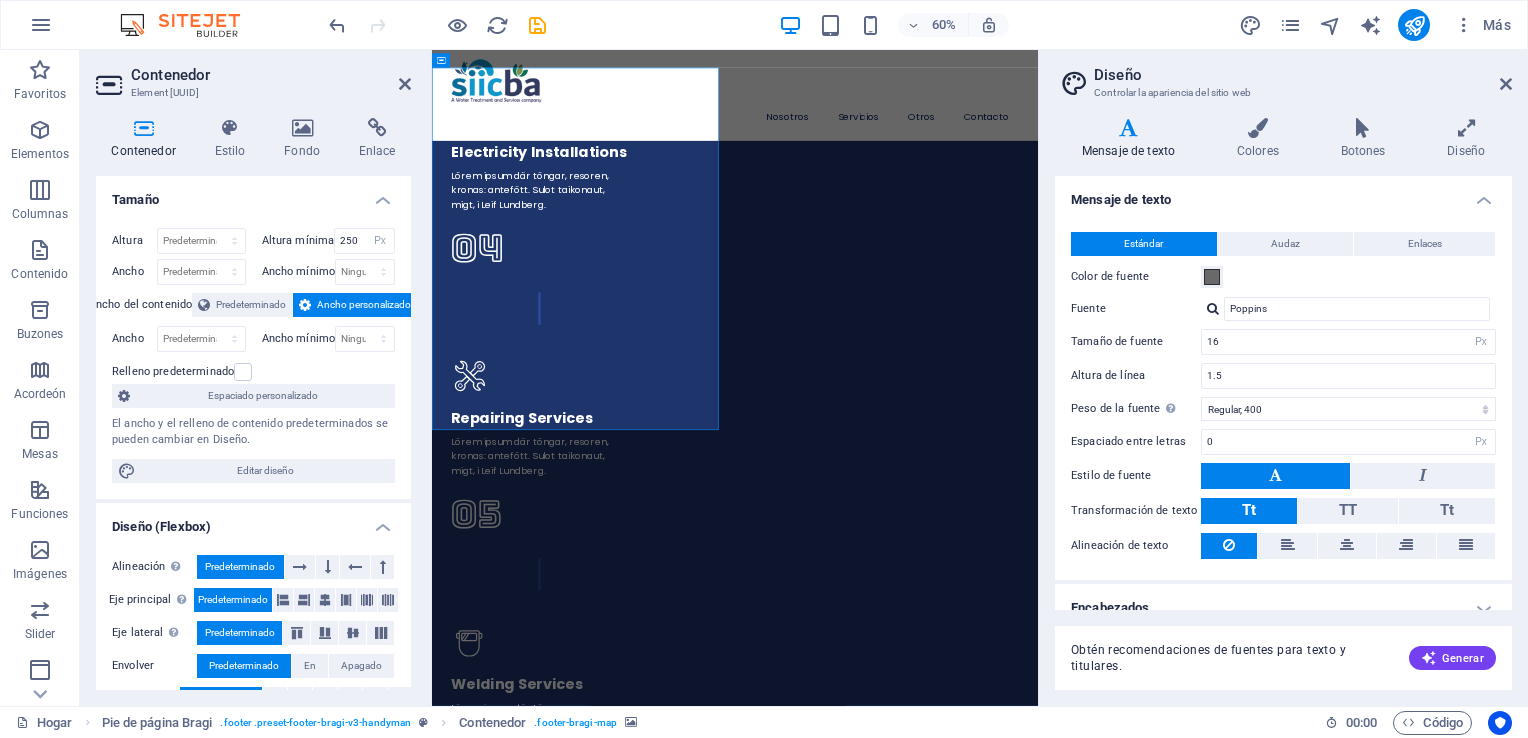 click at bounding box center [937, 14948] 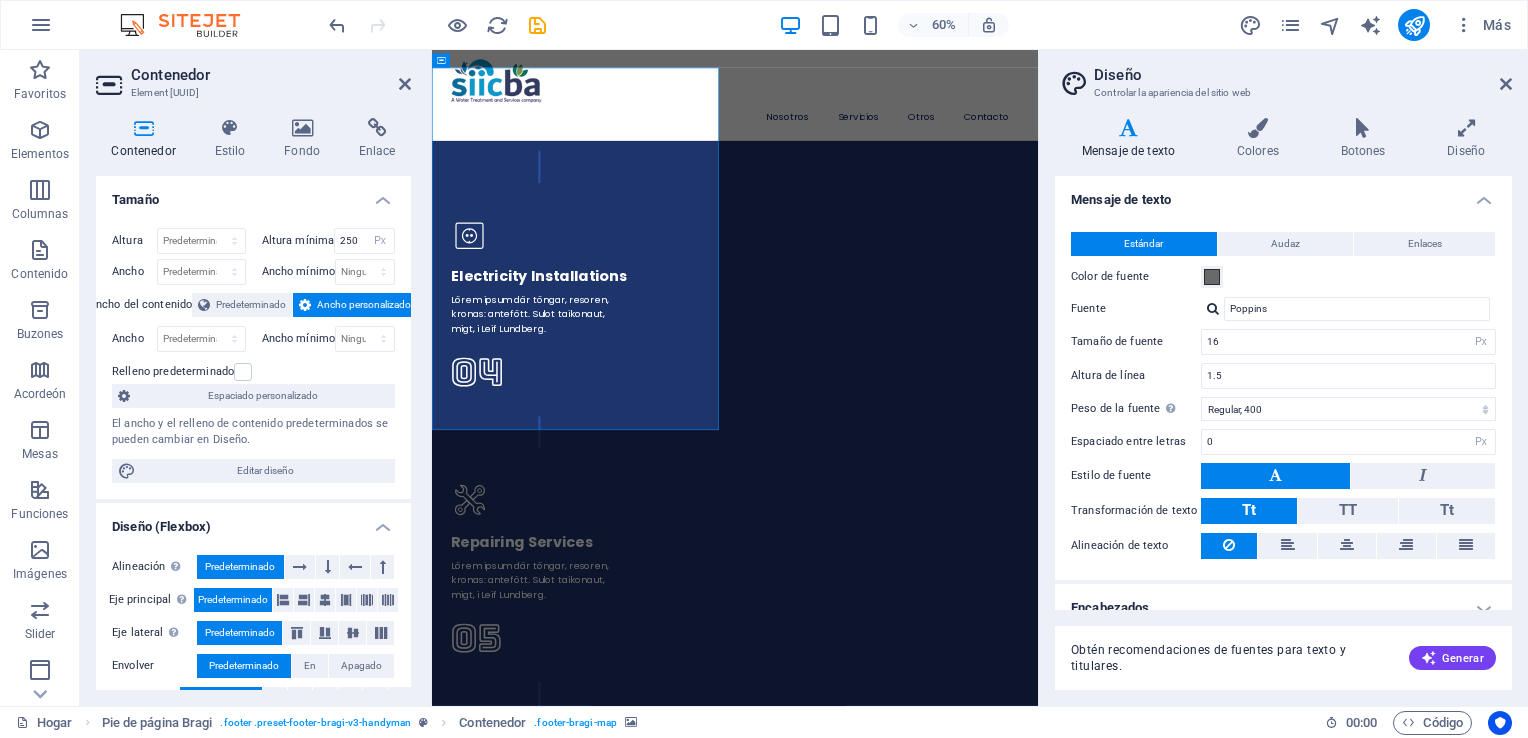 scroll, scrollTop: 5140, scrollLeft: 0, axis: vertical 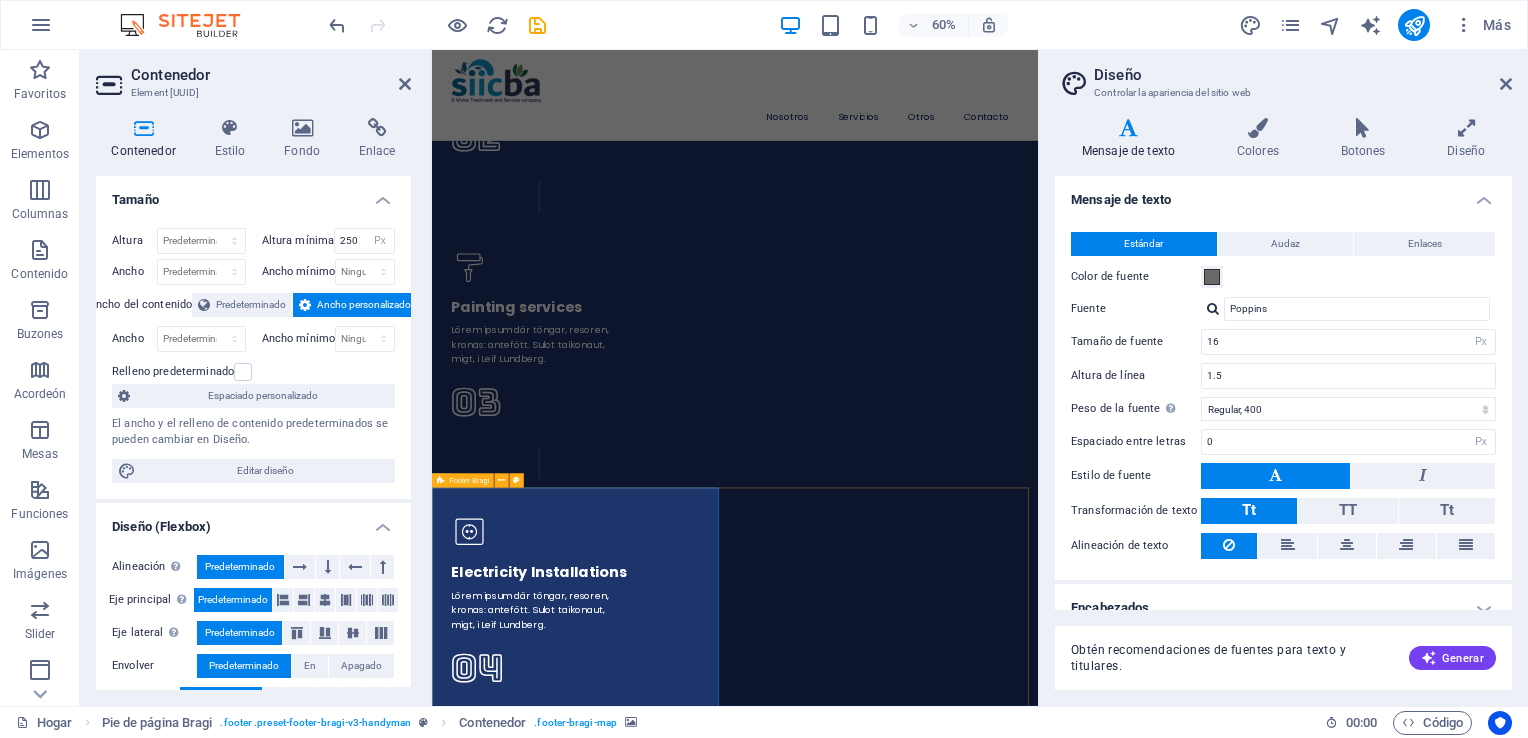 click at bounding box center [441, 480] 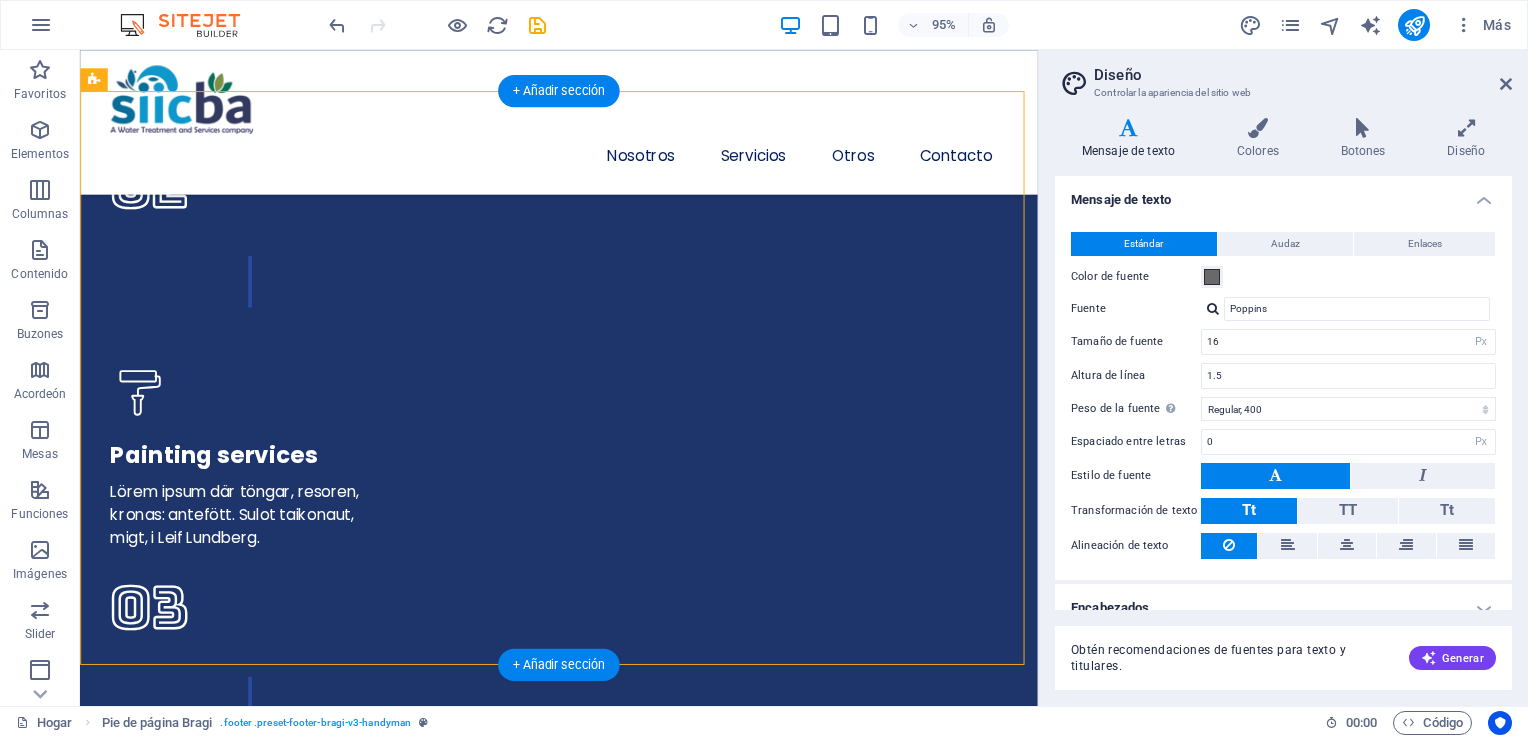 scroll, scrollTop: 5827, scrollLeft: 0, axis: vertical 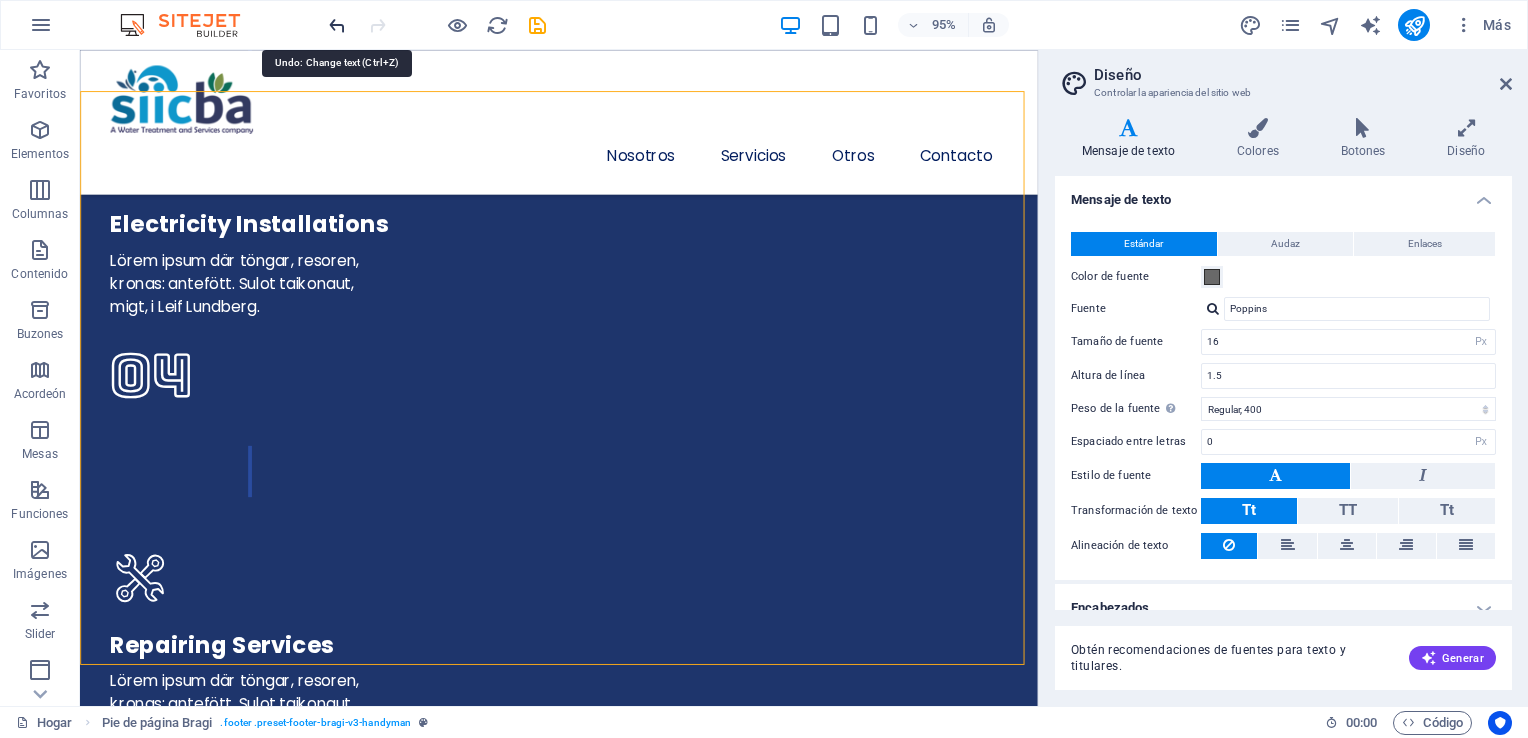 click at bounding box center (337, 25) 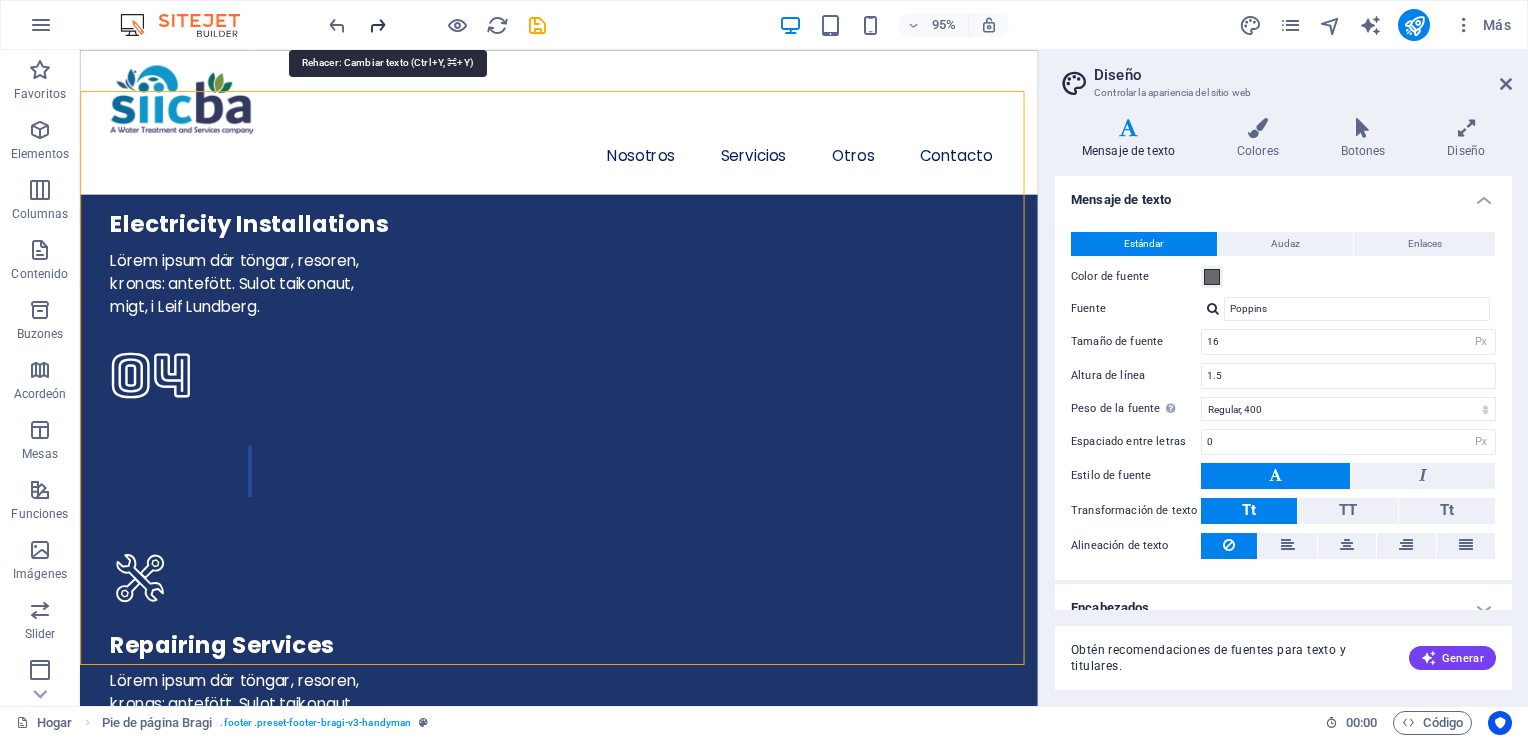 click at bounding box center (377, 25) 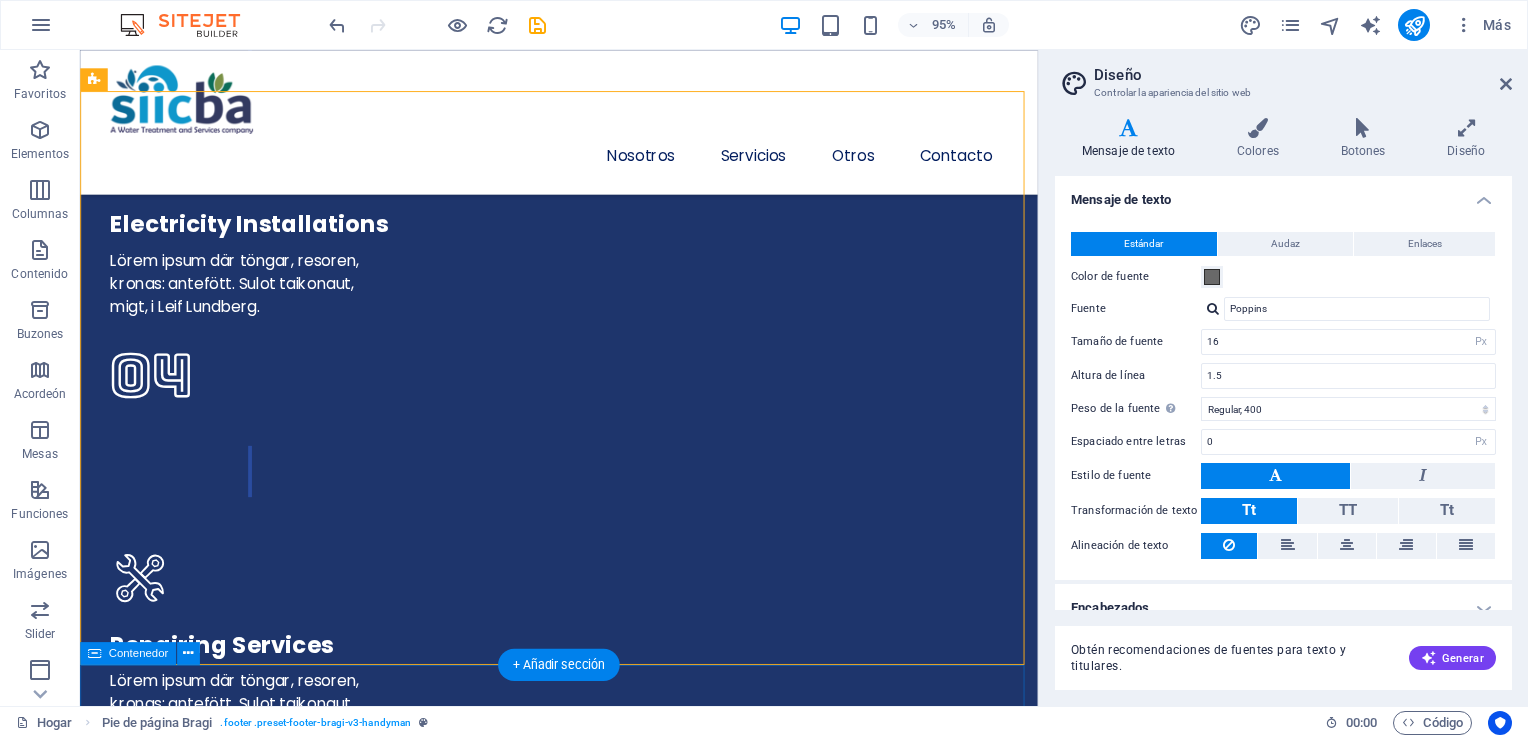 click on "Send Us a Message   Send   I have read and understand the privacy policy. Unreadable? Load new" at bounding box center [584, 16684] 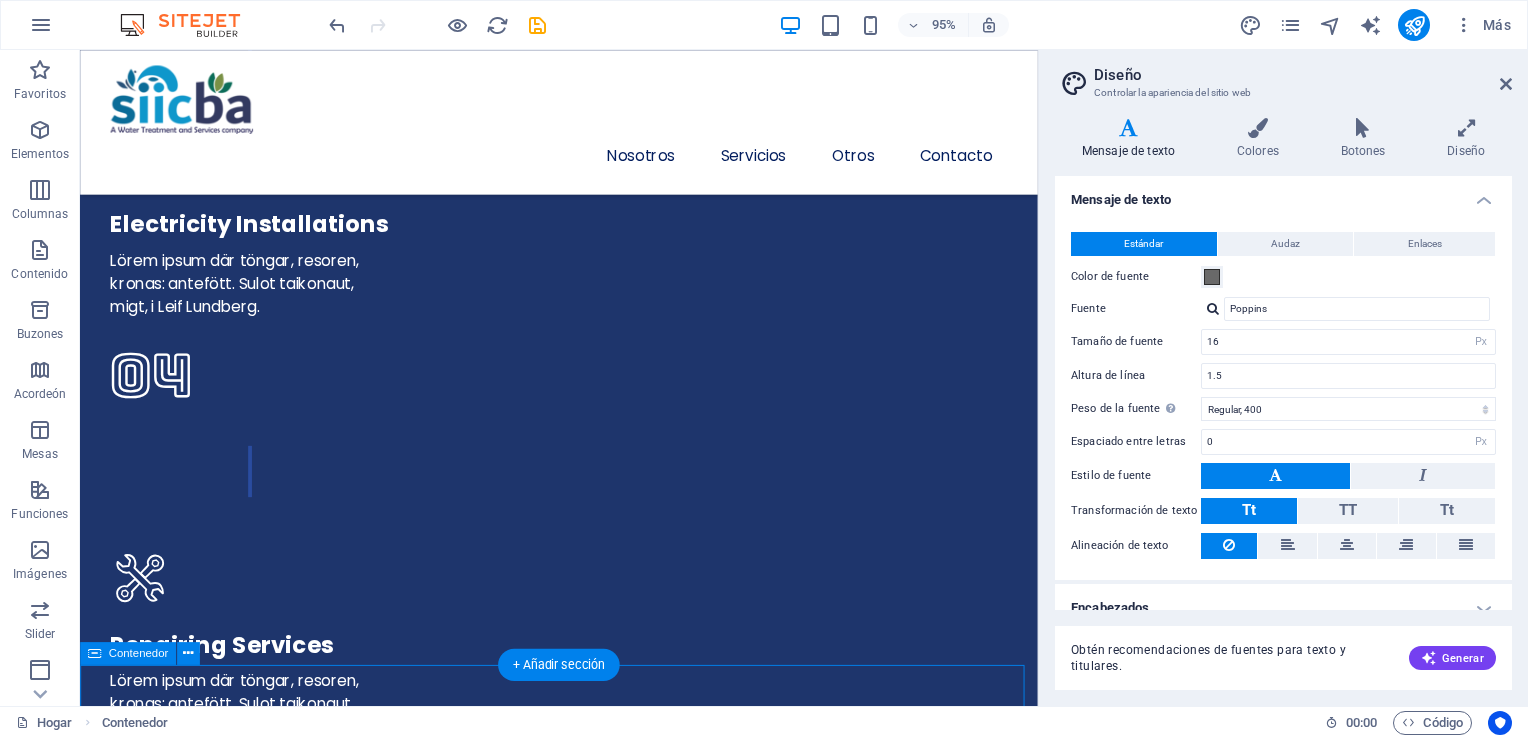 click on "Send Us a Message   Send   I have read and understand the privacy policy. Unreadable? Load new" at bounding box center (584, 16684) 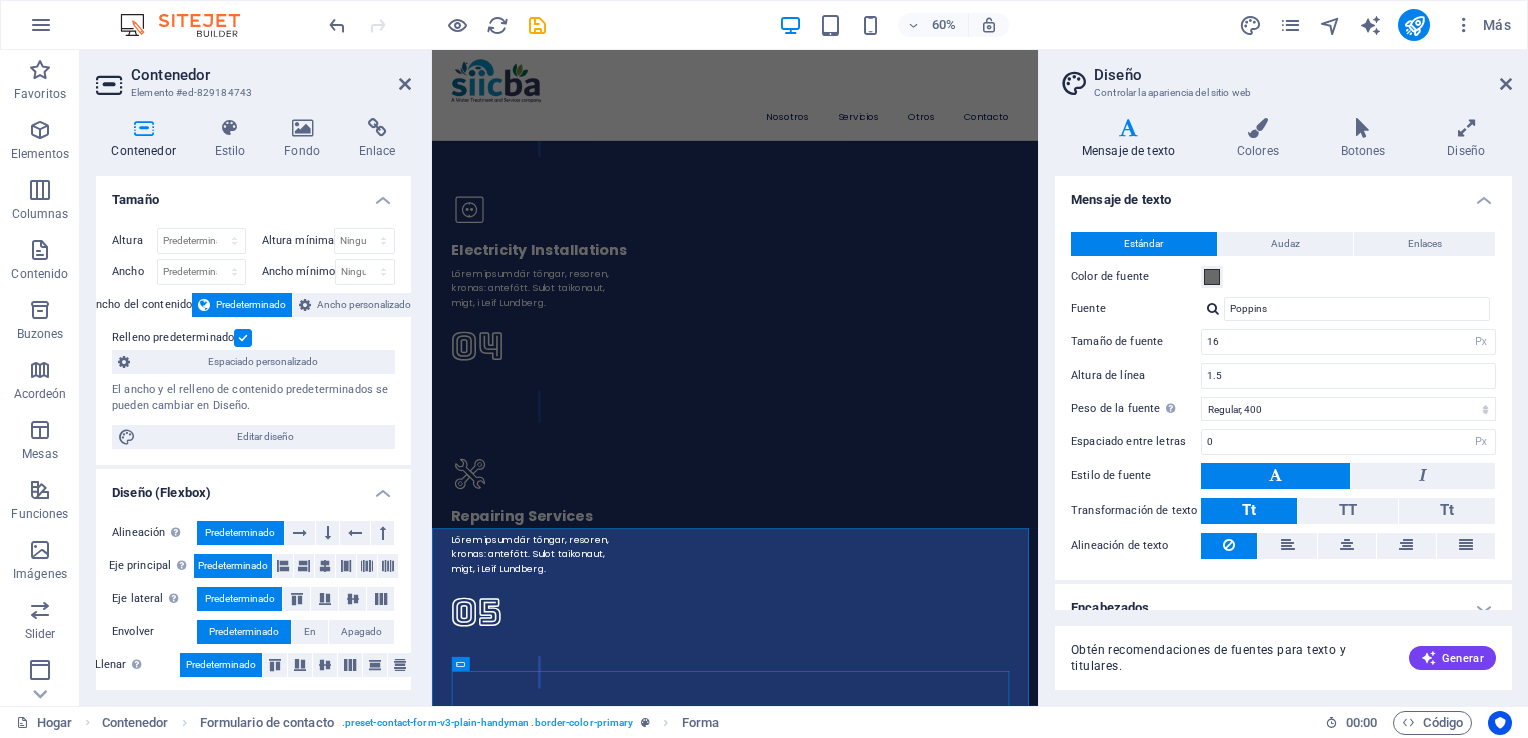 scroll, scrollTop: 5900, scrollLeft: 0, axis: vertical 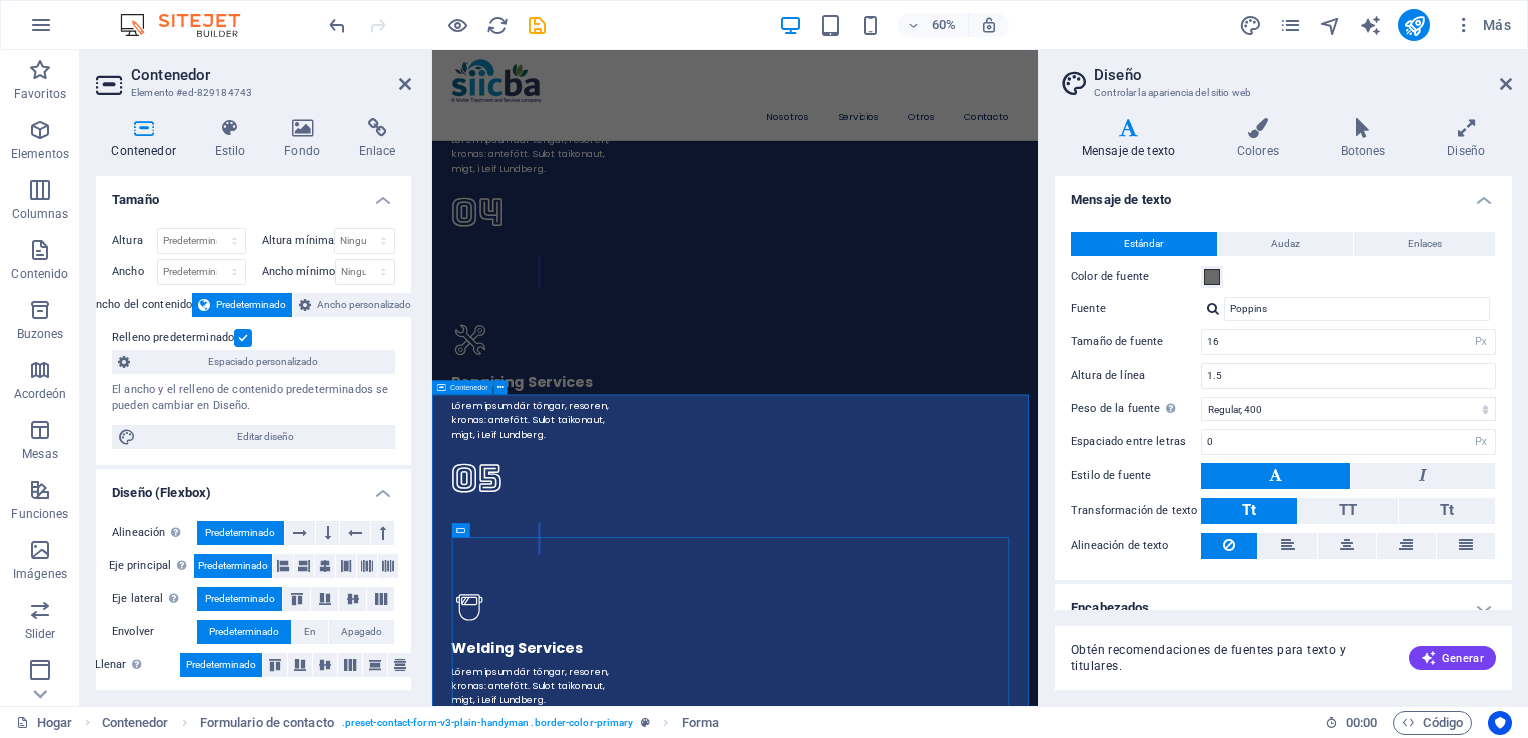 click on "Send Us a Message   Send   I have read and understand the privacy policy. Unreadable? Load new" at bounding box center (937, 16613) 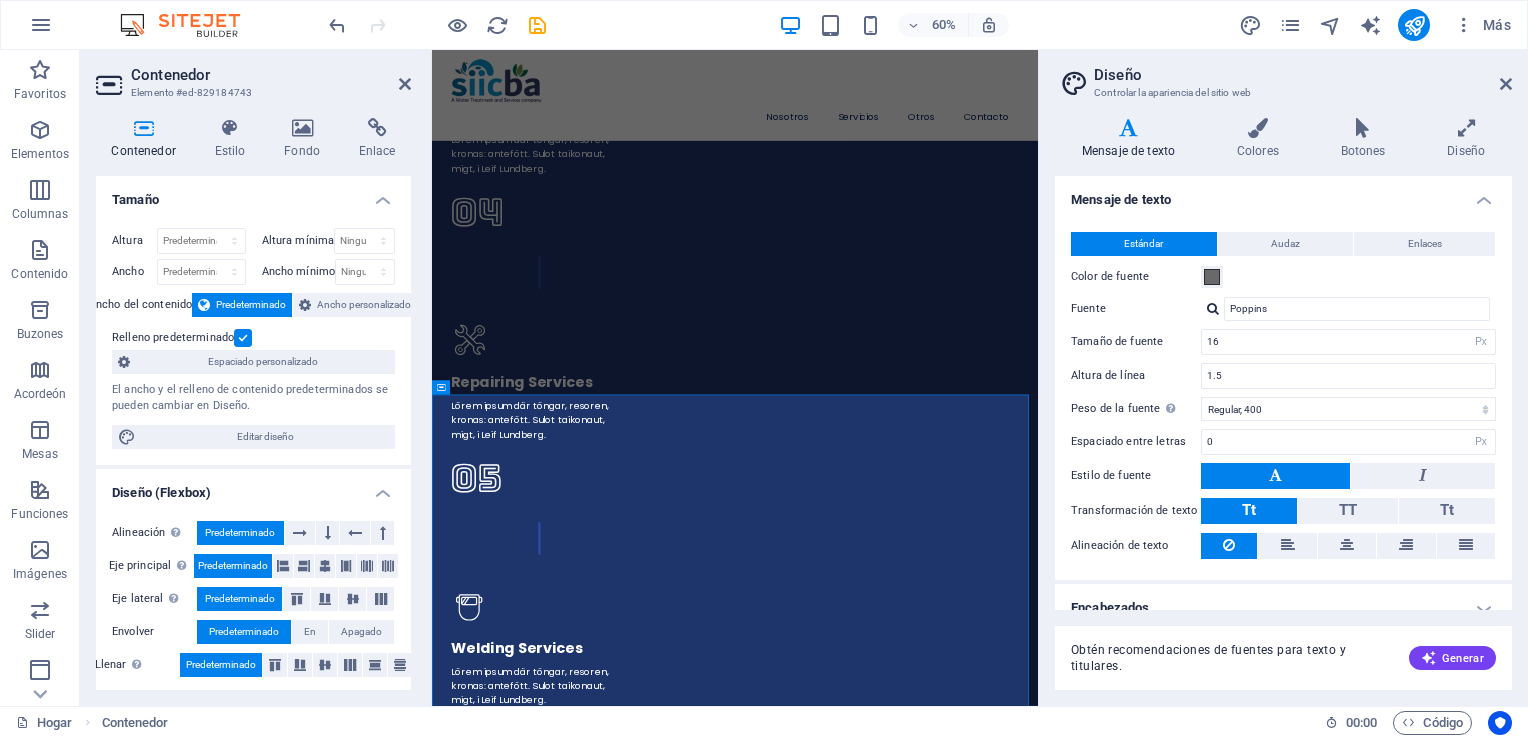 click at bounding box center (937, 14888) 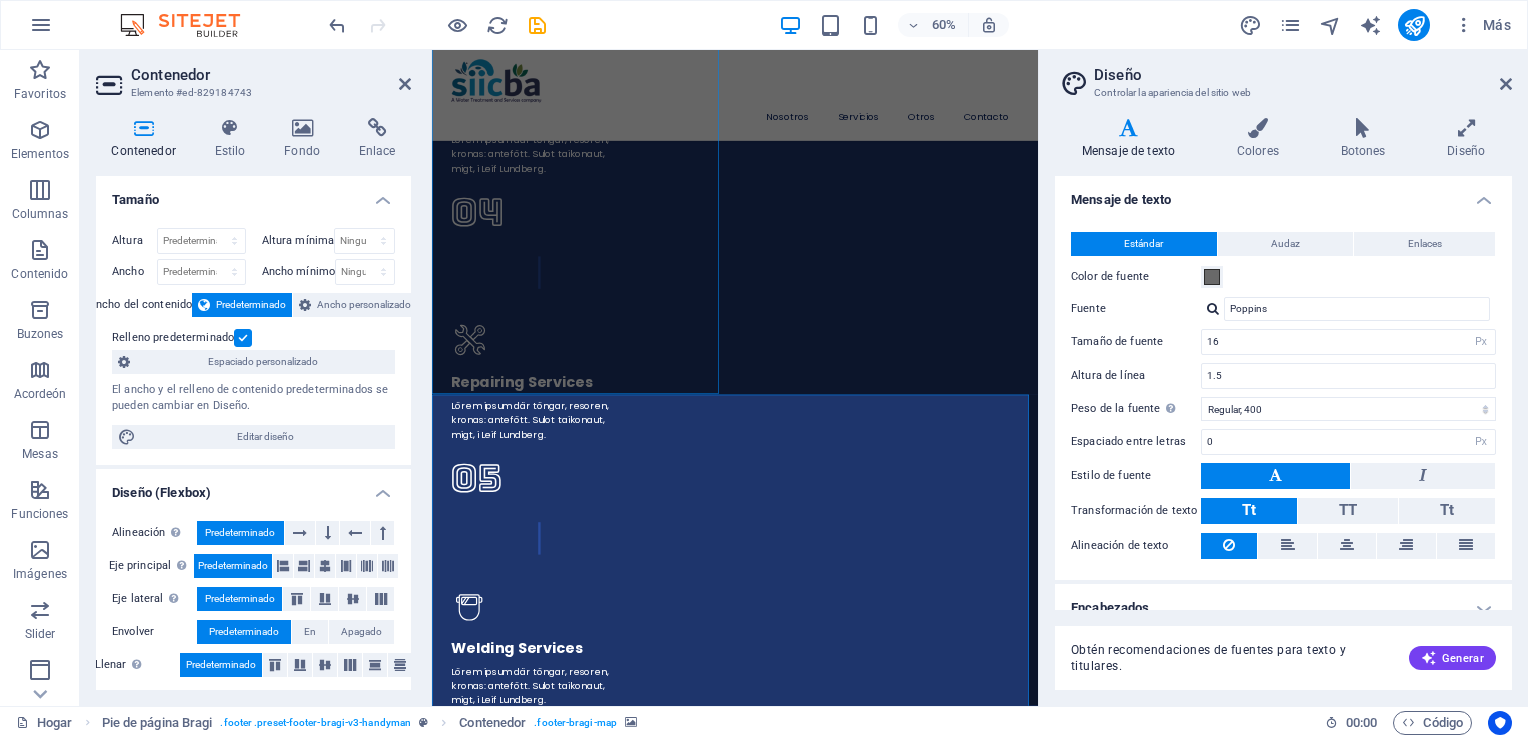 click at bounding box center (937, 14888) 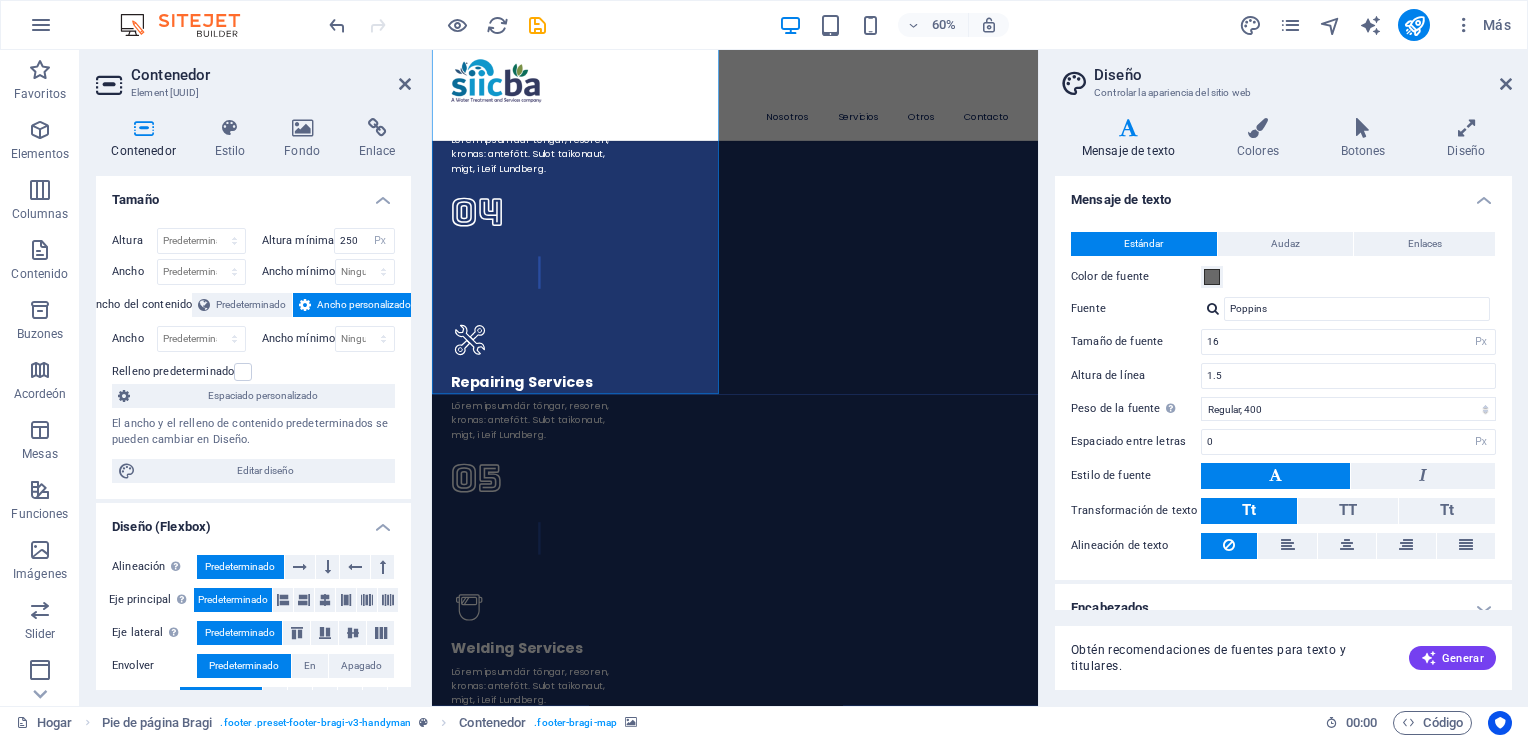 drag, startPoint x: 653, startPoint y: 427, endPoint x: 586, endPoint y: 335, distance: 113.81125 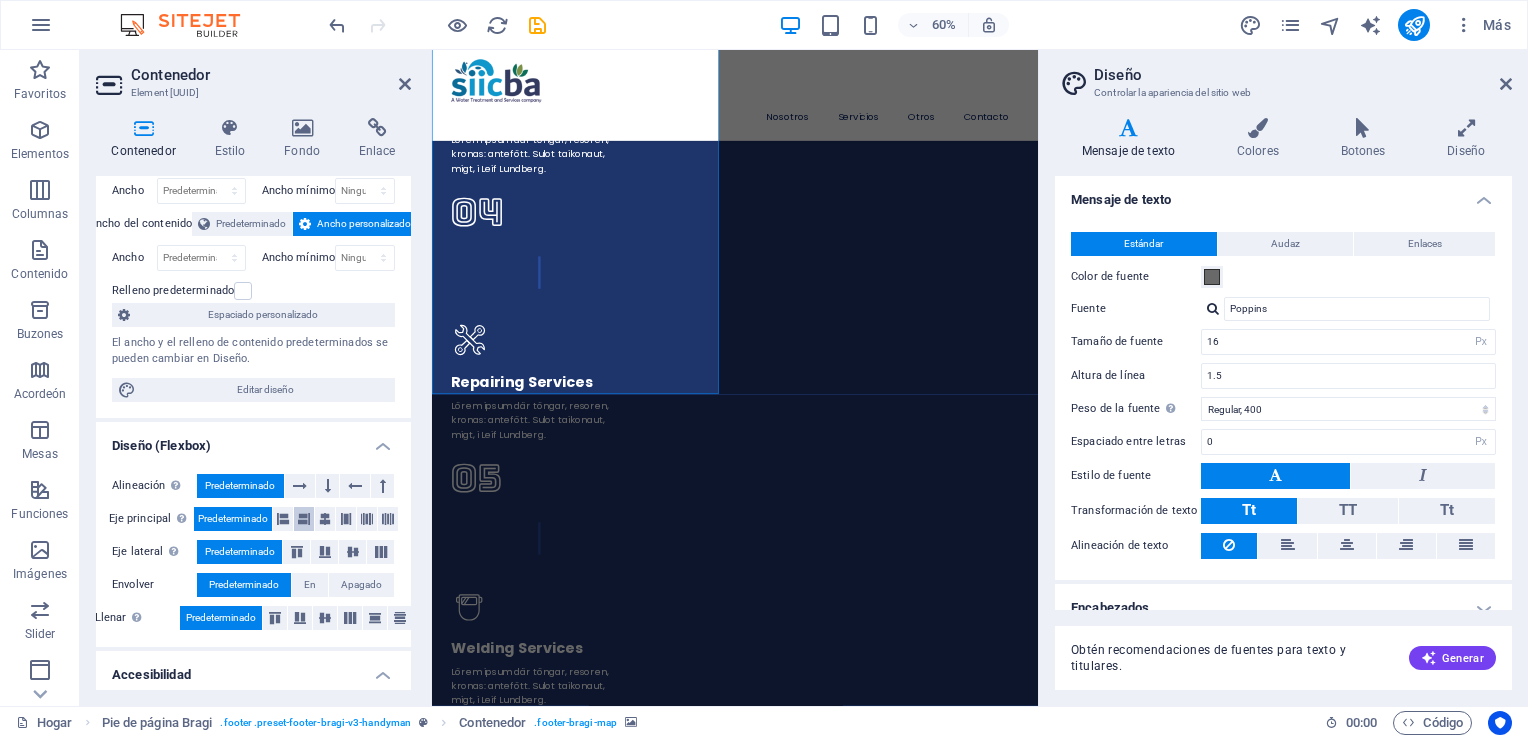 scroll, scrollTop: 316, scrollLeft: 0, axis: vertical 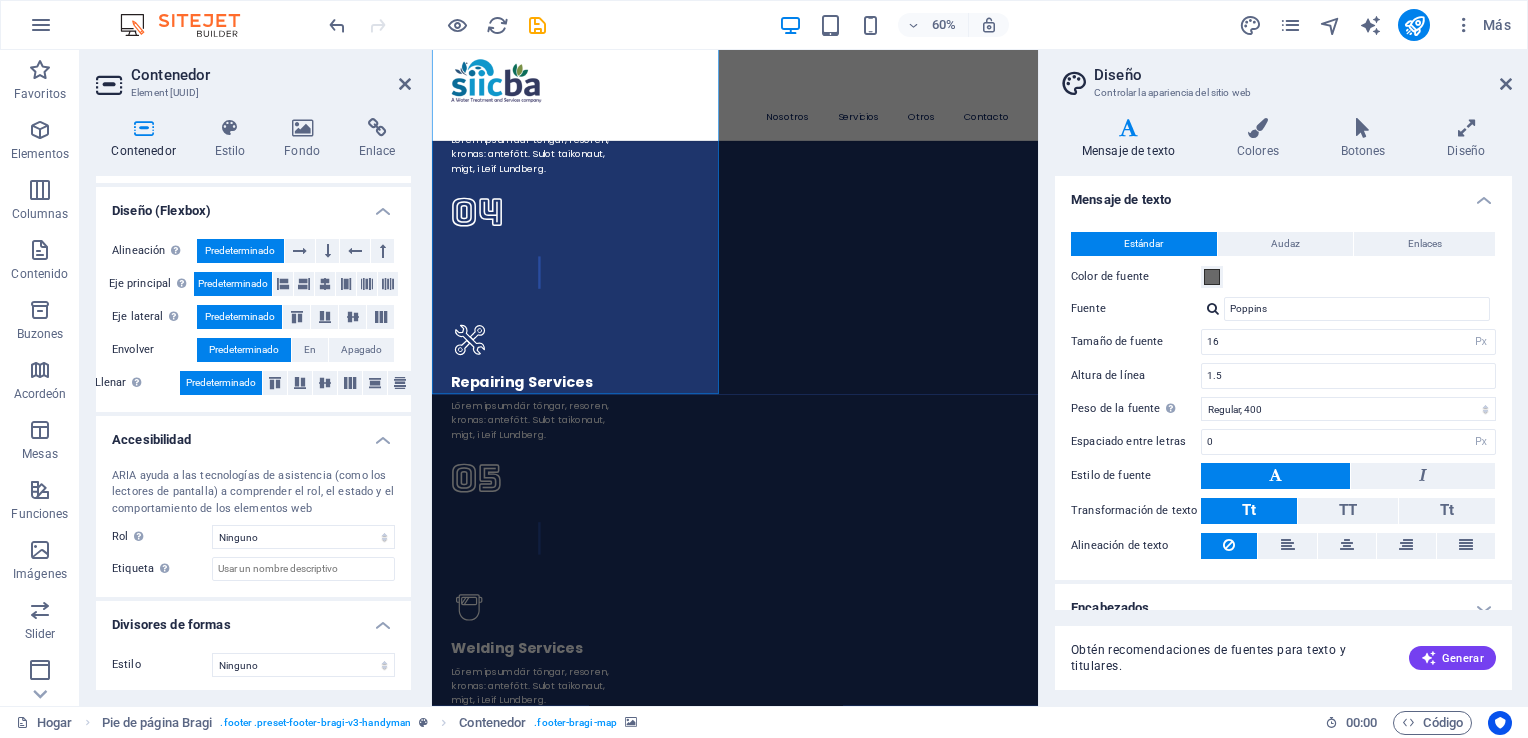 click at bounding box center (937, 14888) 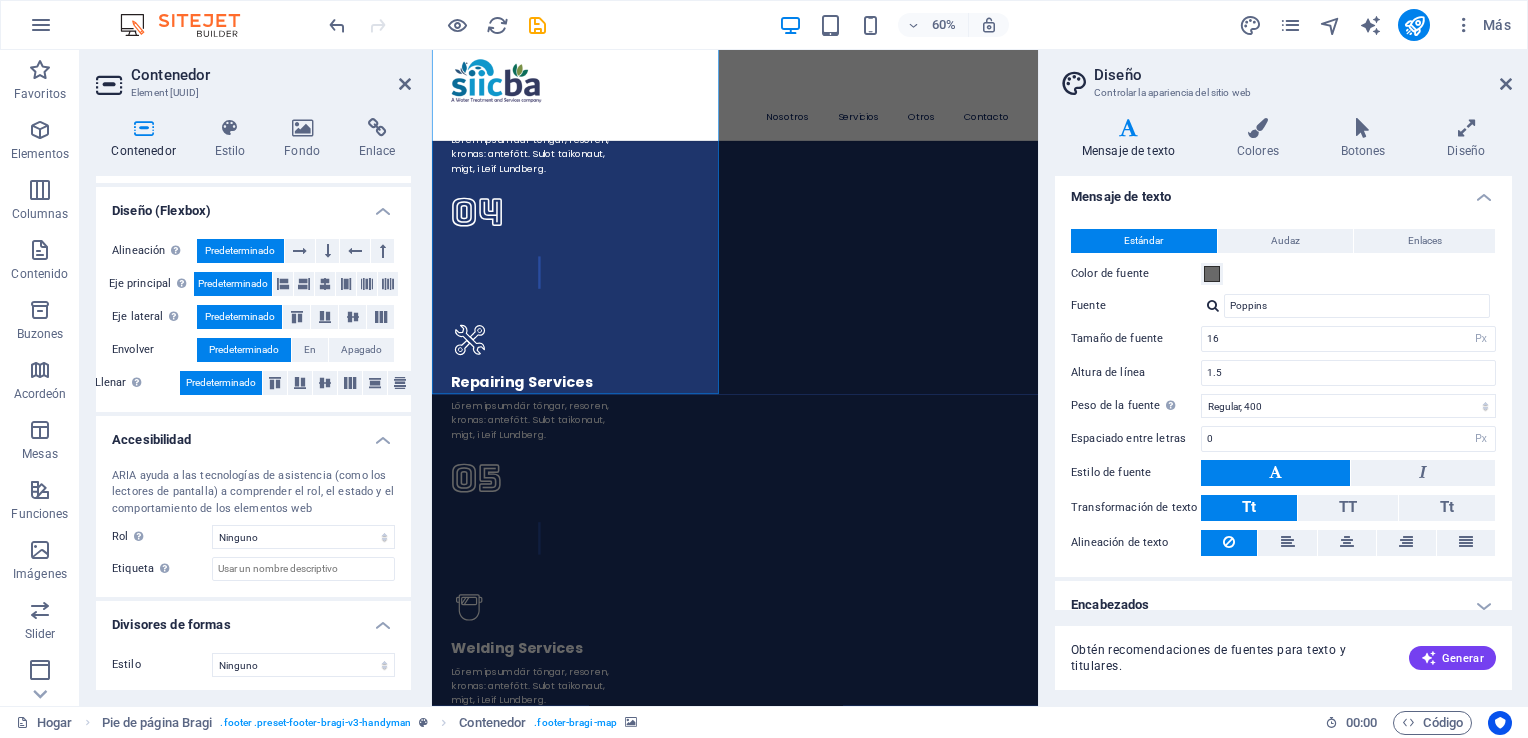scroll, scrollTop: 0, scrollLeft: 0, axis: both 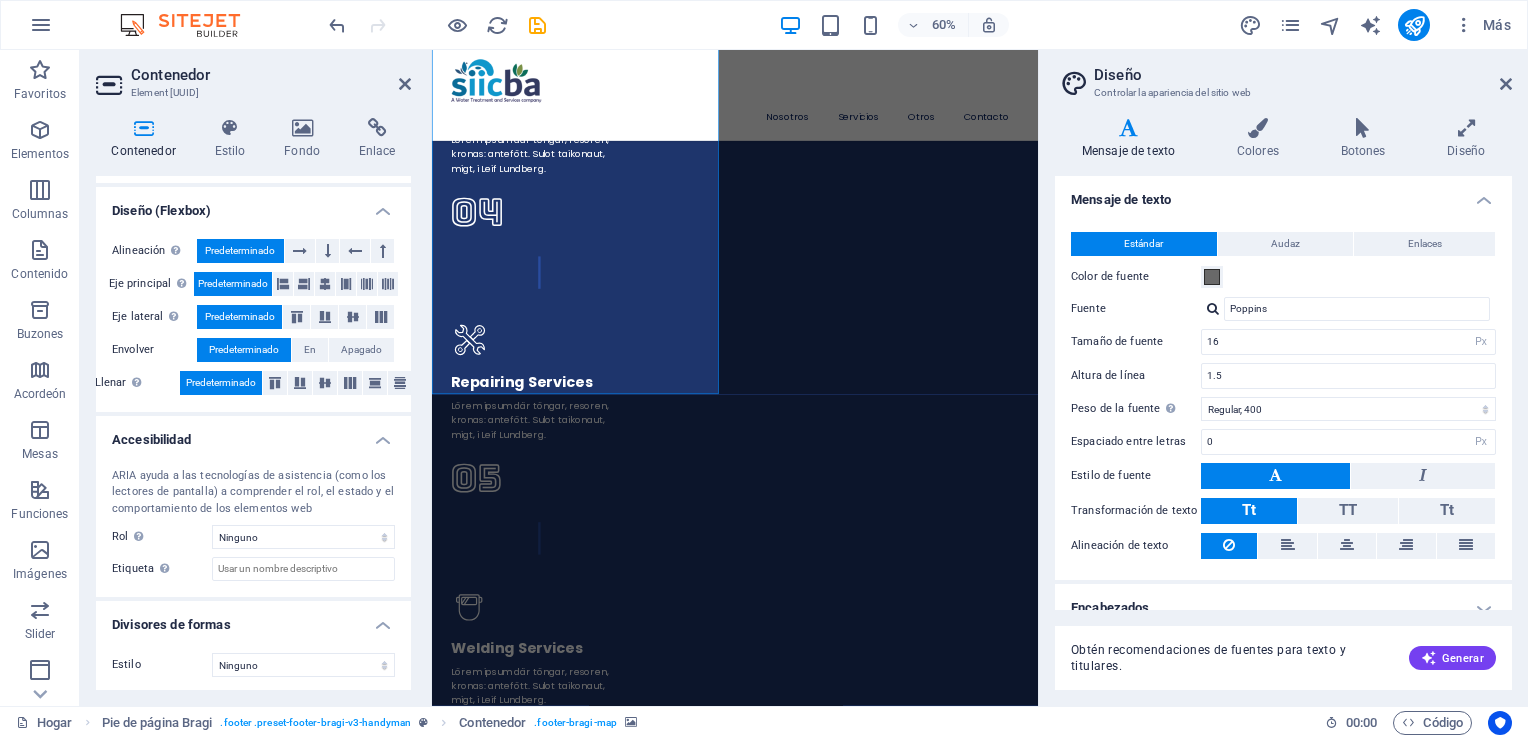 click at bounding box center [937, 14888] 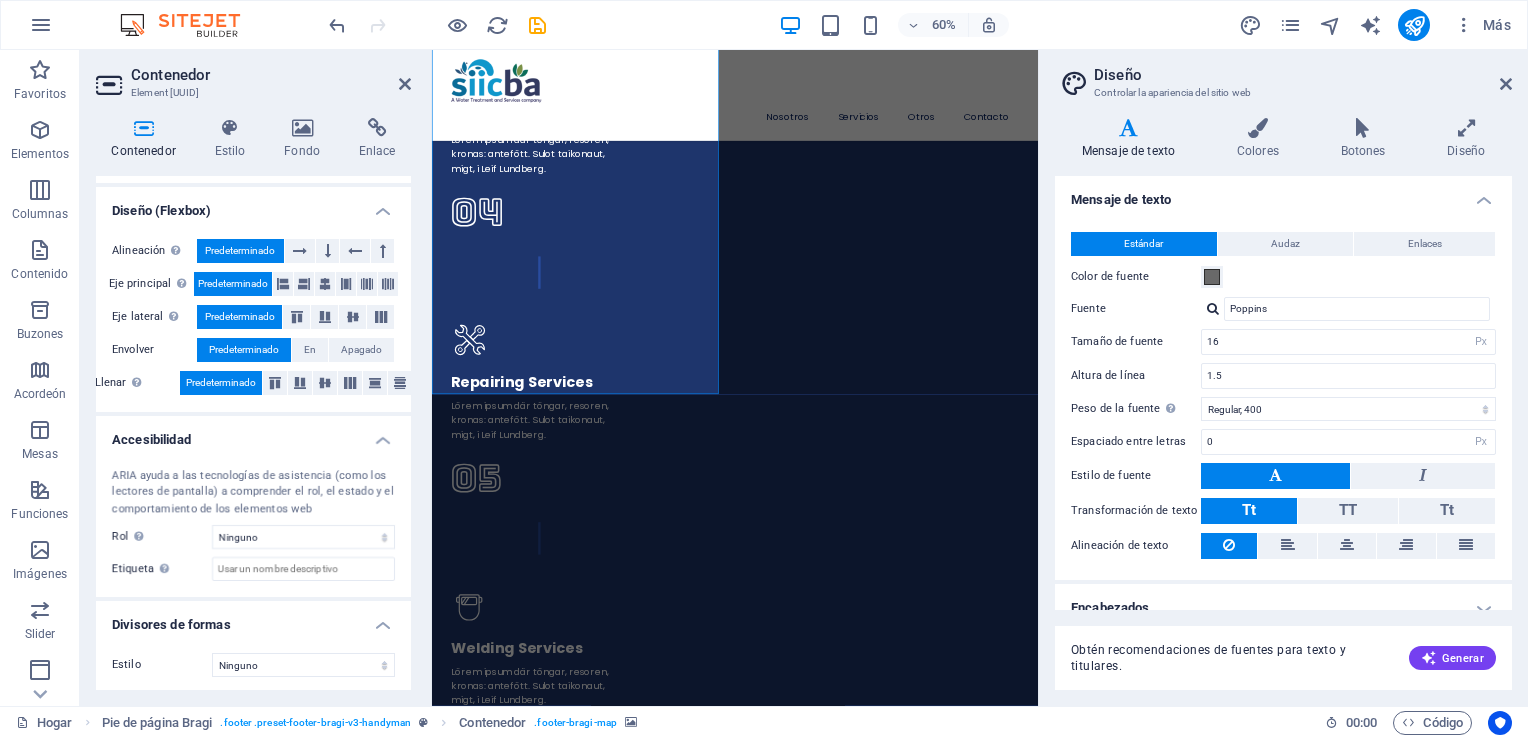 click at bounding box center [937, 14888] 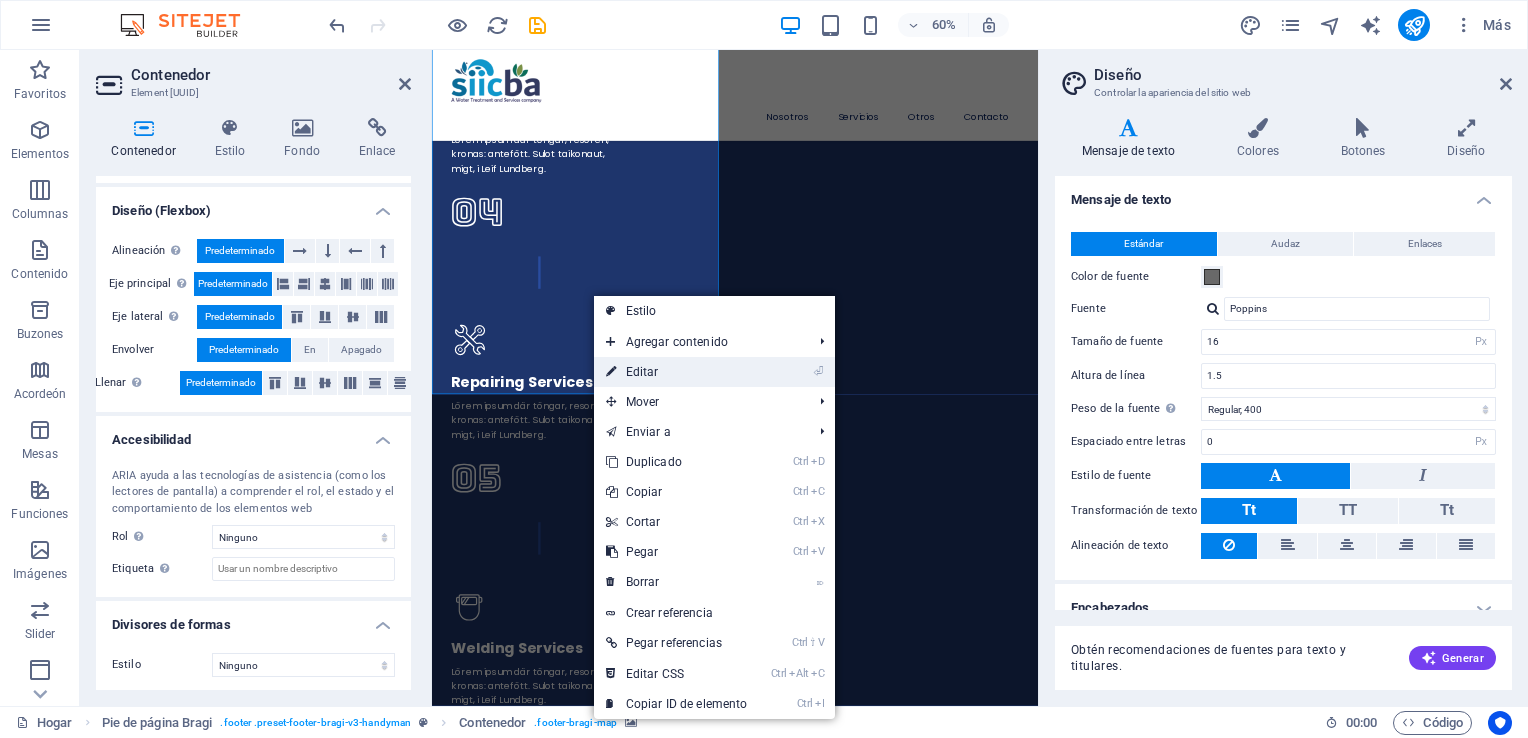 click on "Editar" at bounding box center [642, 372] 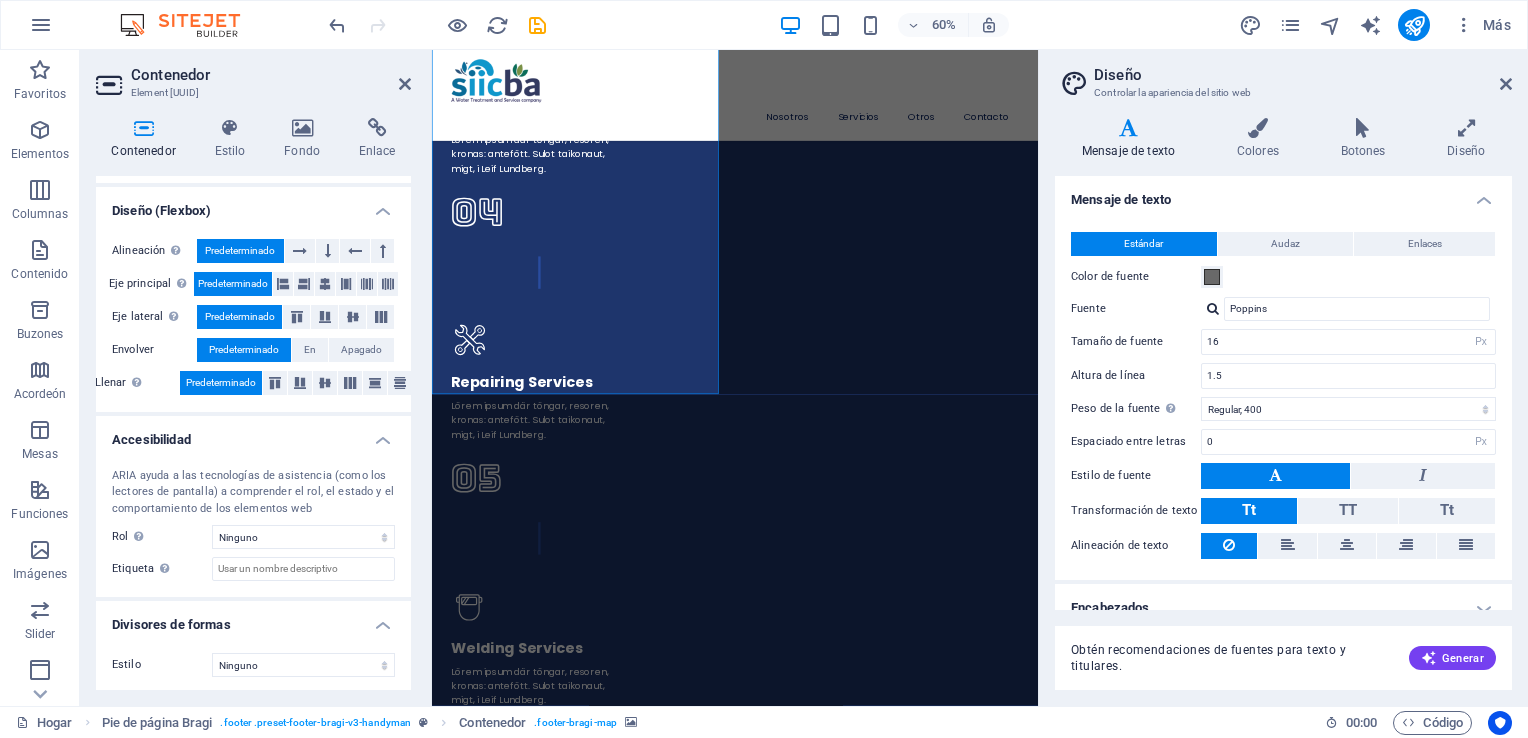 click at bounding box center (937, 14888) 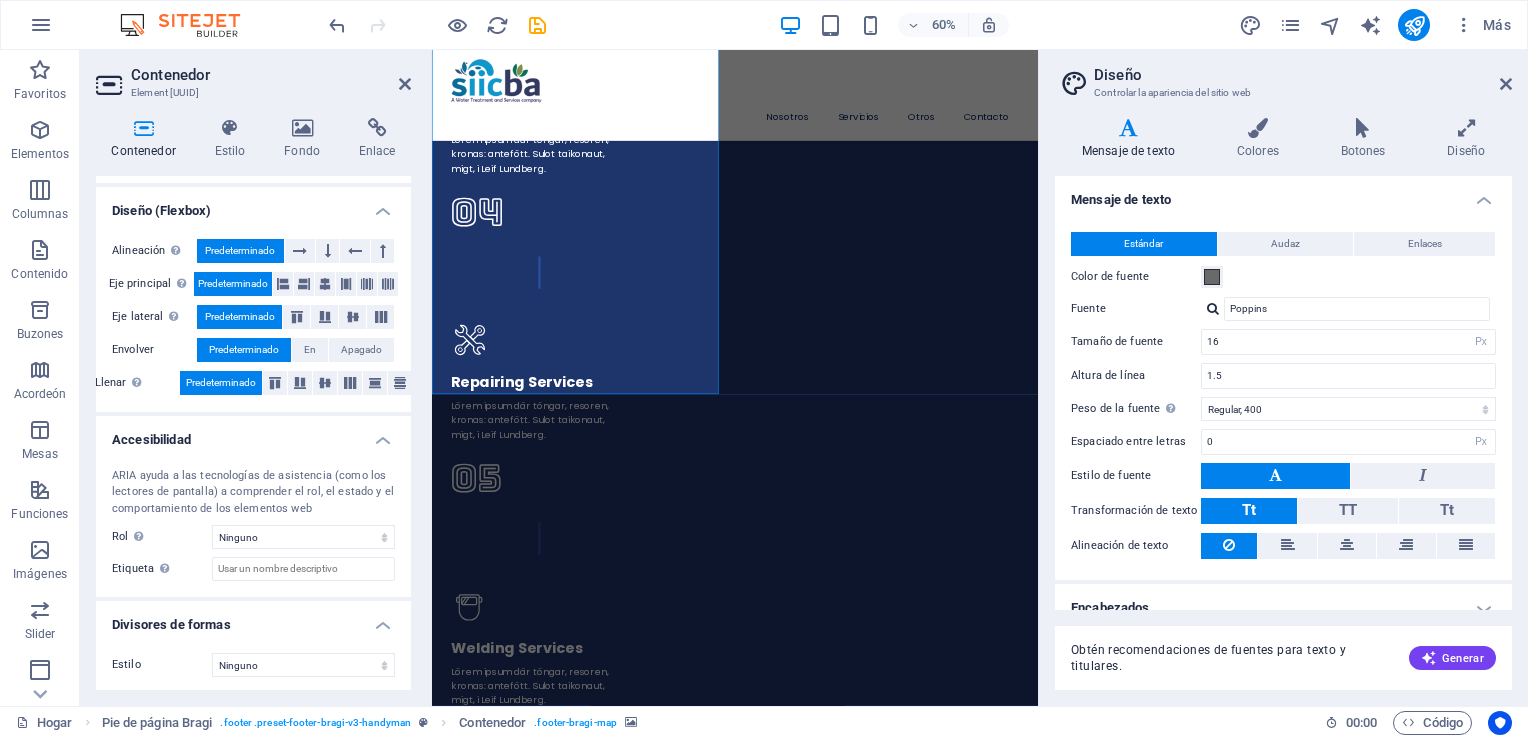 click at bounding box center (937, 14888) 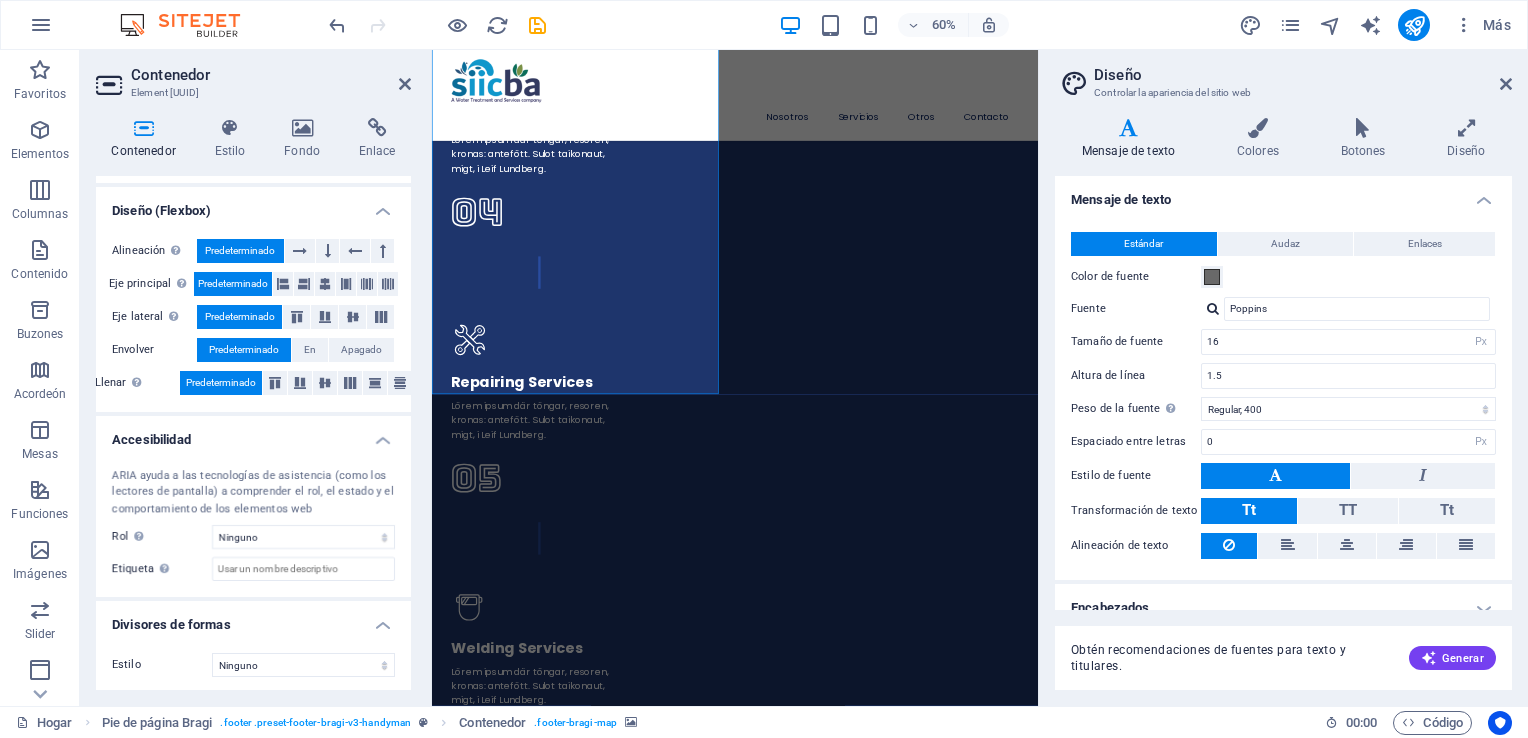 click at bounding box center [937, 14888] 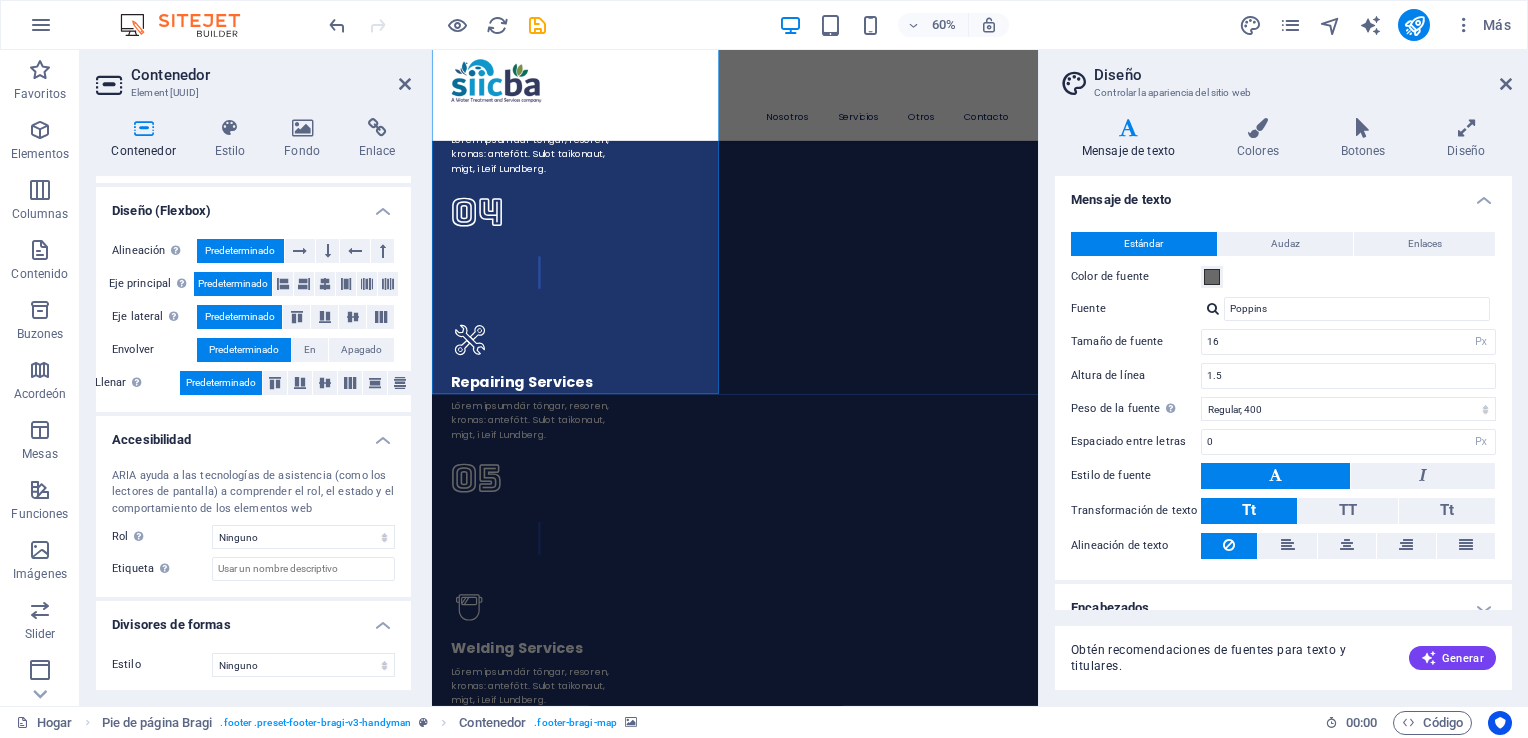 click at bounding box center (937, 14888) 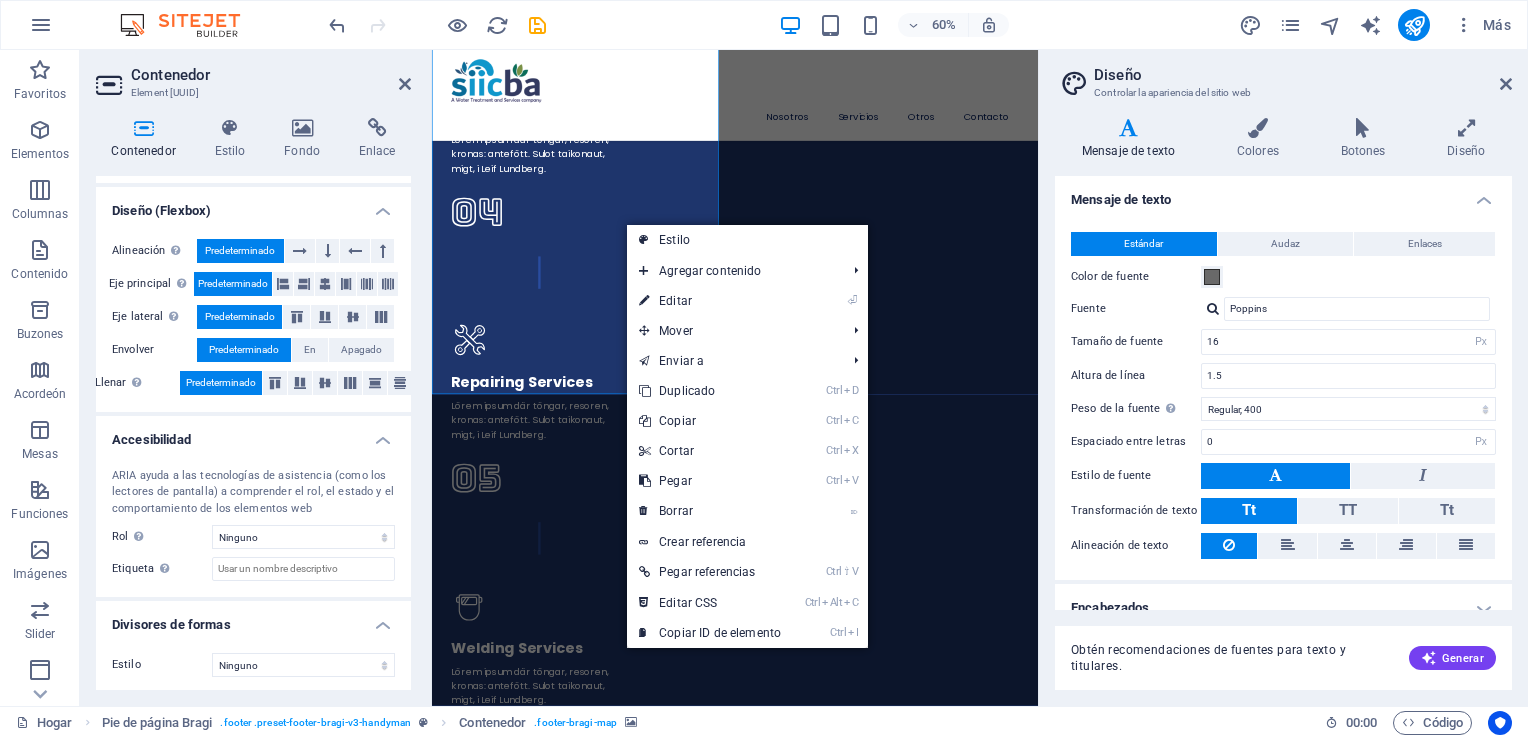 click at bounding box center [937, 14888] 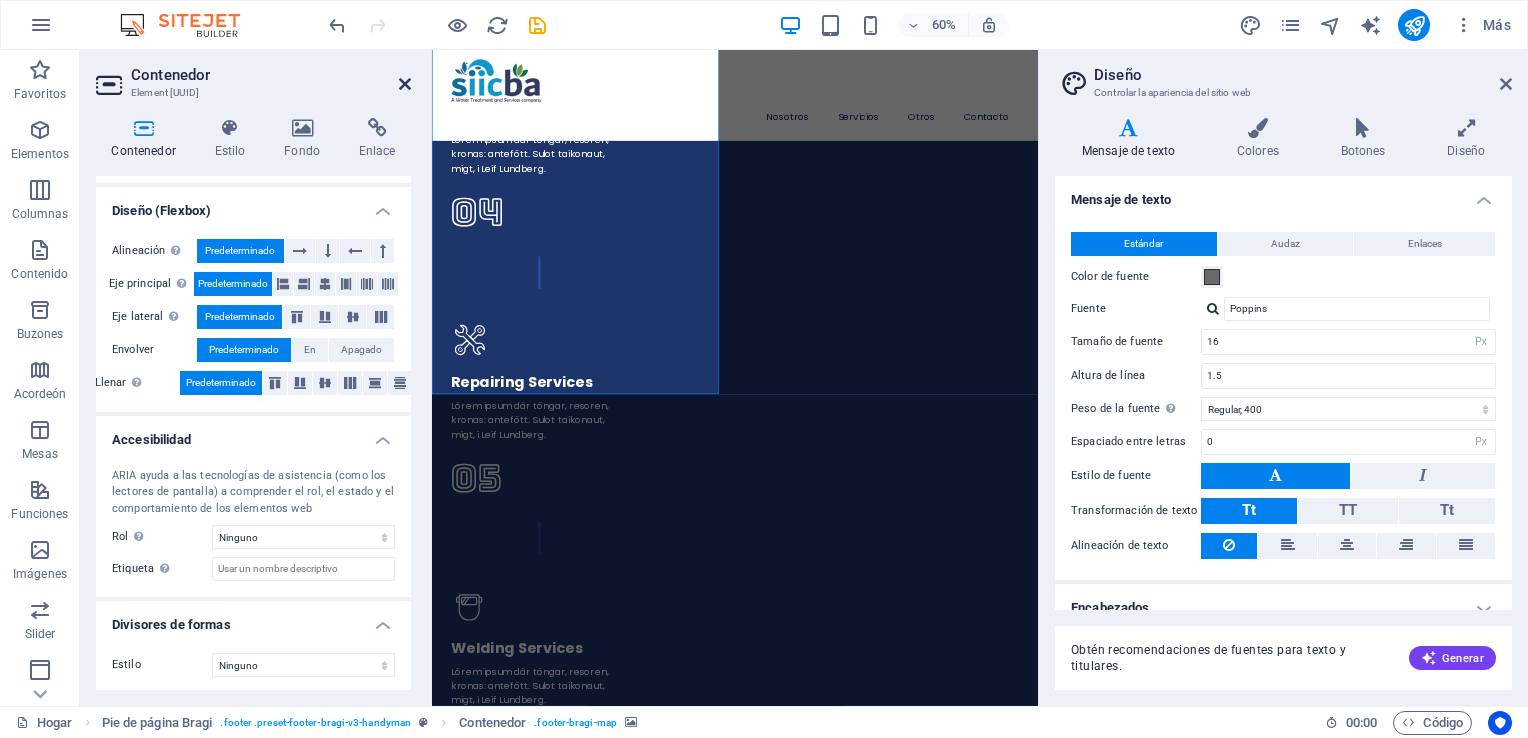 click at bounding box center (405, 84) 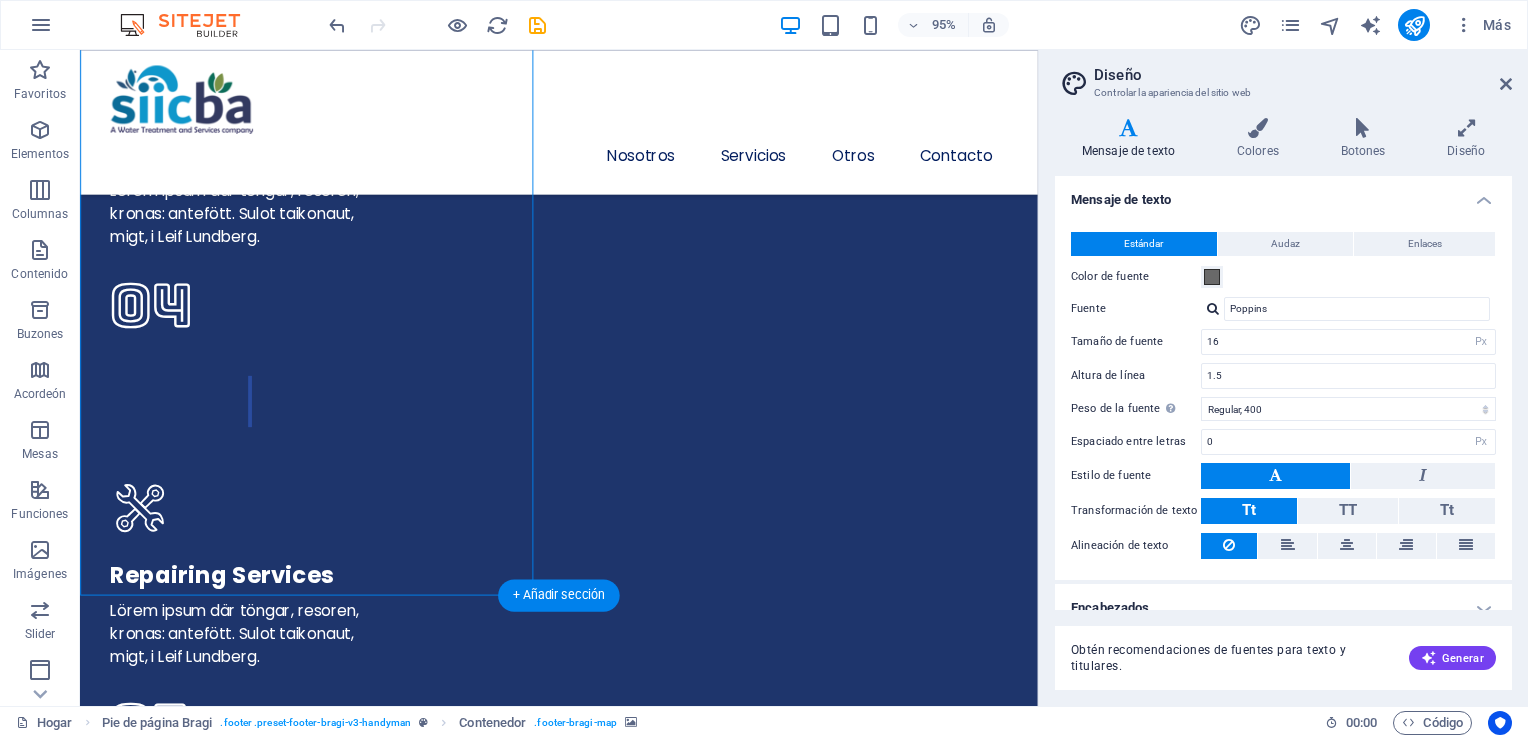 drag, startPoint x: 278, startPoint y: 334, endPoint x: 364, endPoint y: 375, distance: 95.27329 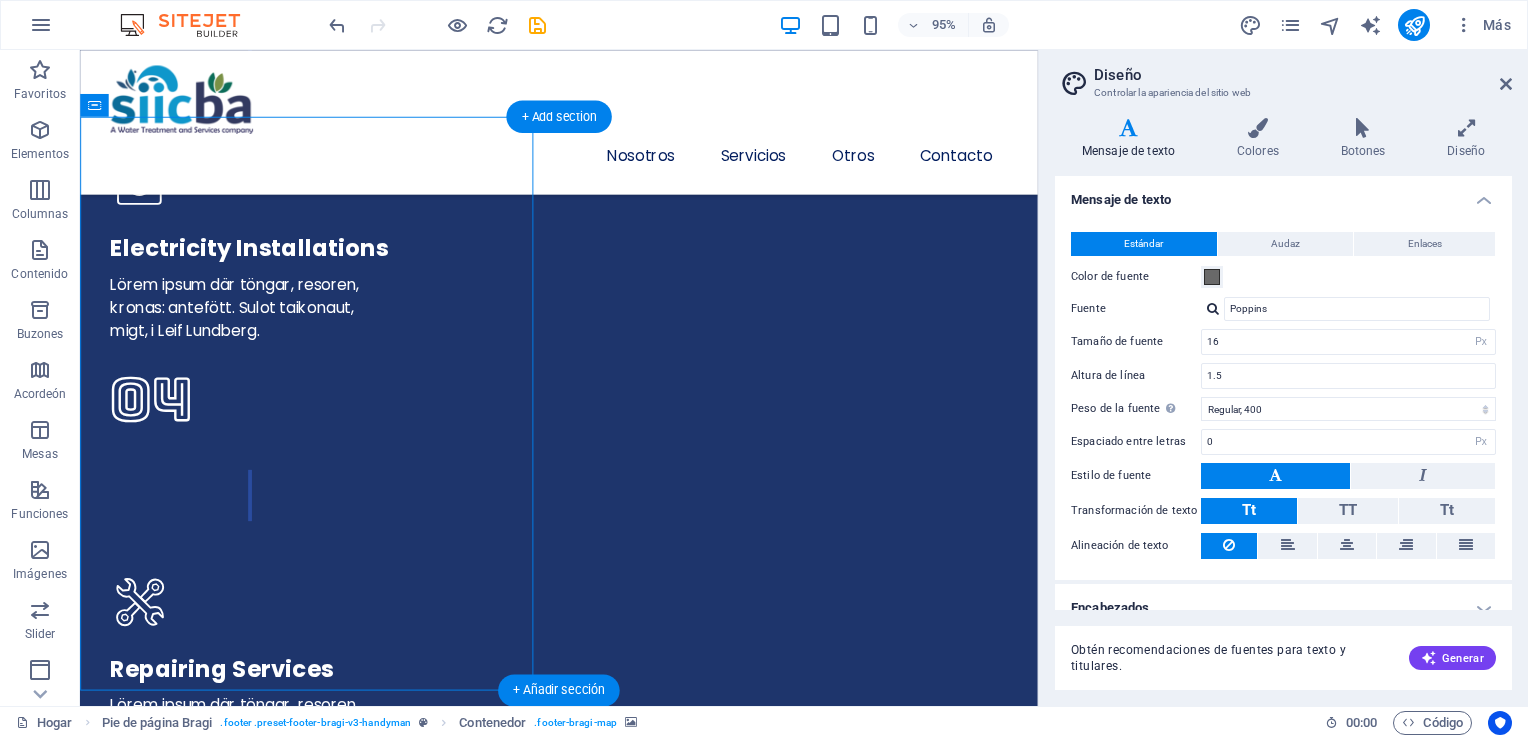 scroll, scrollTop: 5800, scrollLeft: 0, axis: vertical 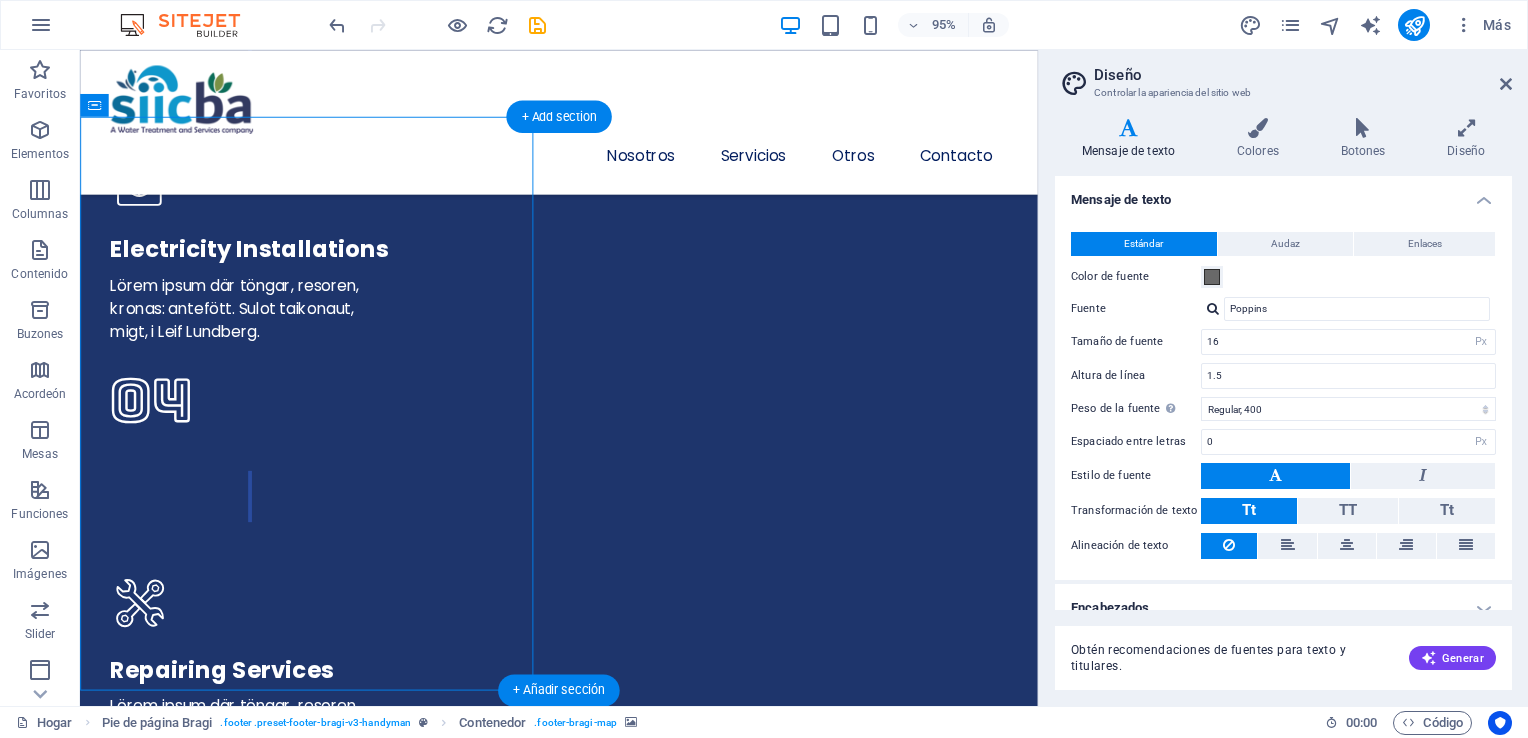 click at bounding box center (584, 14986) 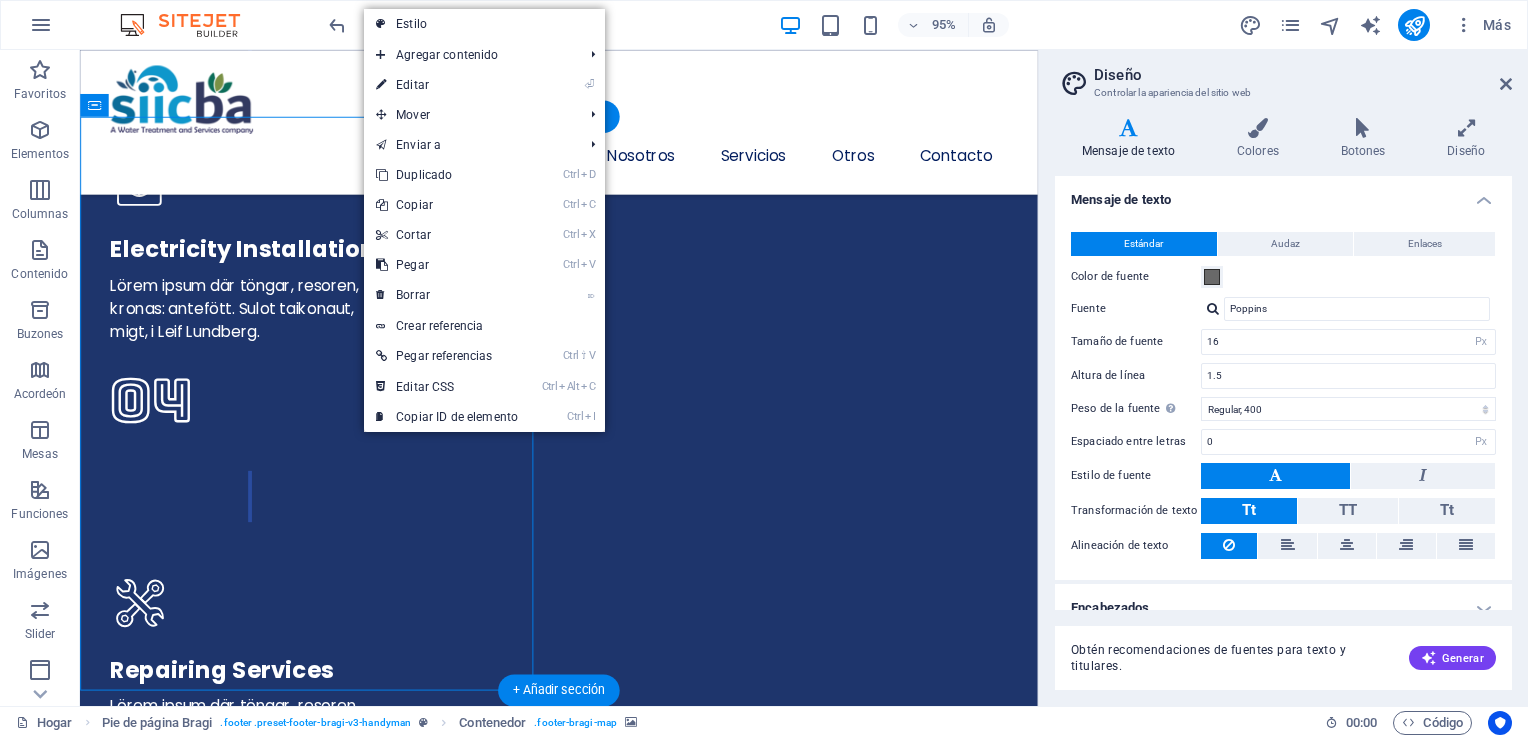 click at bounding box center (584, 14986) 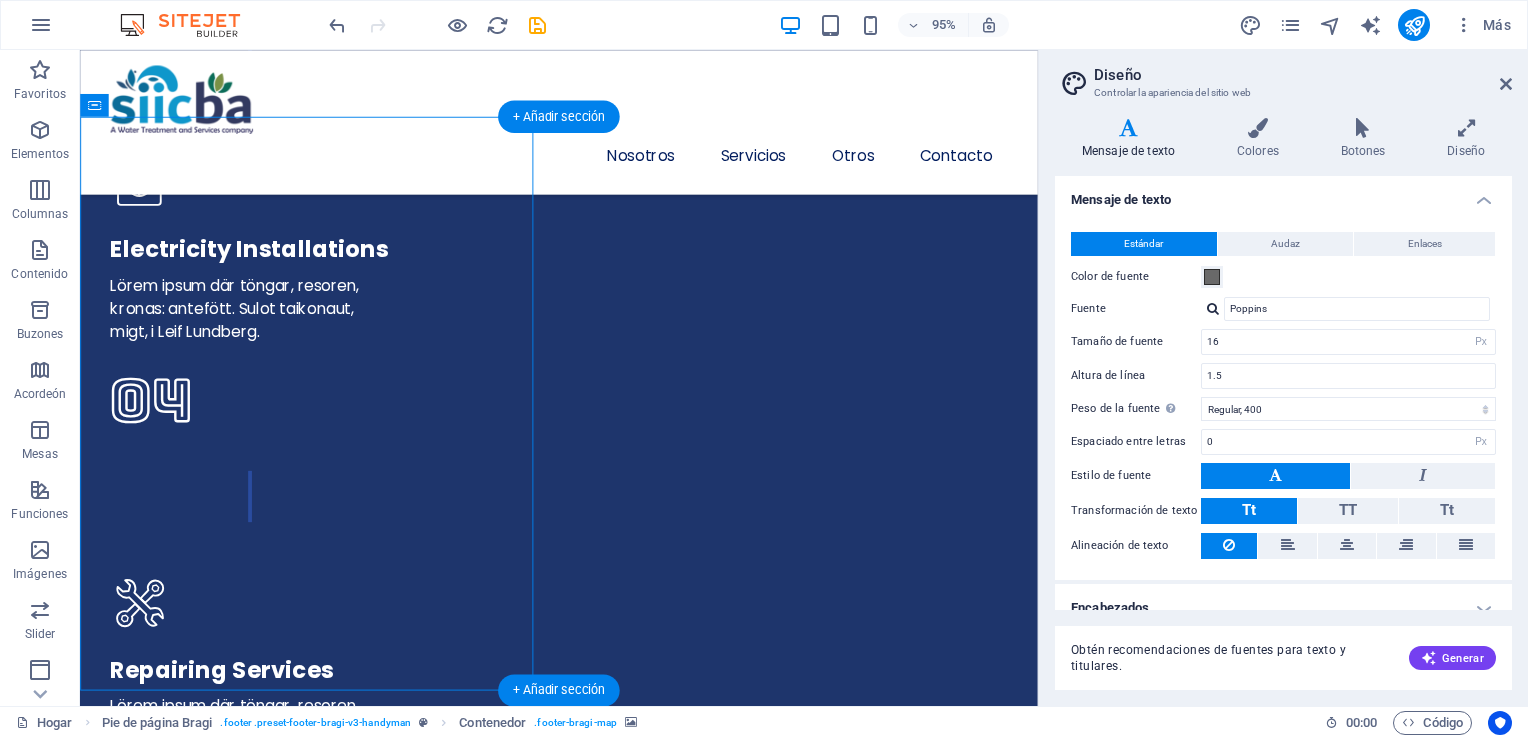 click at bounding box center (584, 14986) 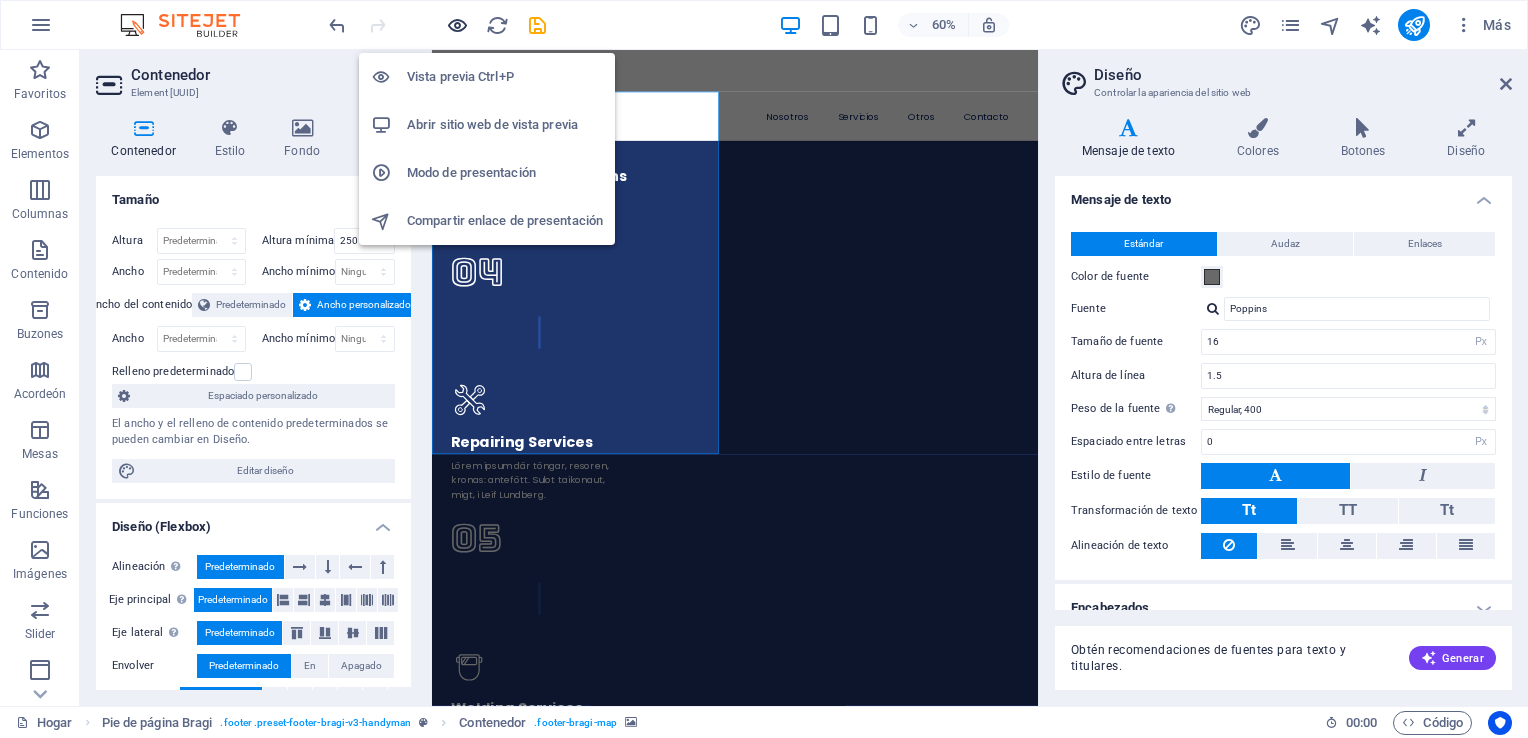 click at bounding box center (457, 25) 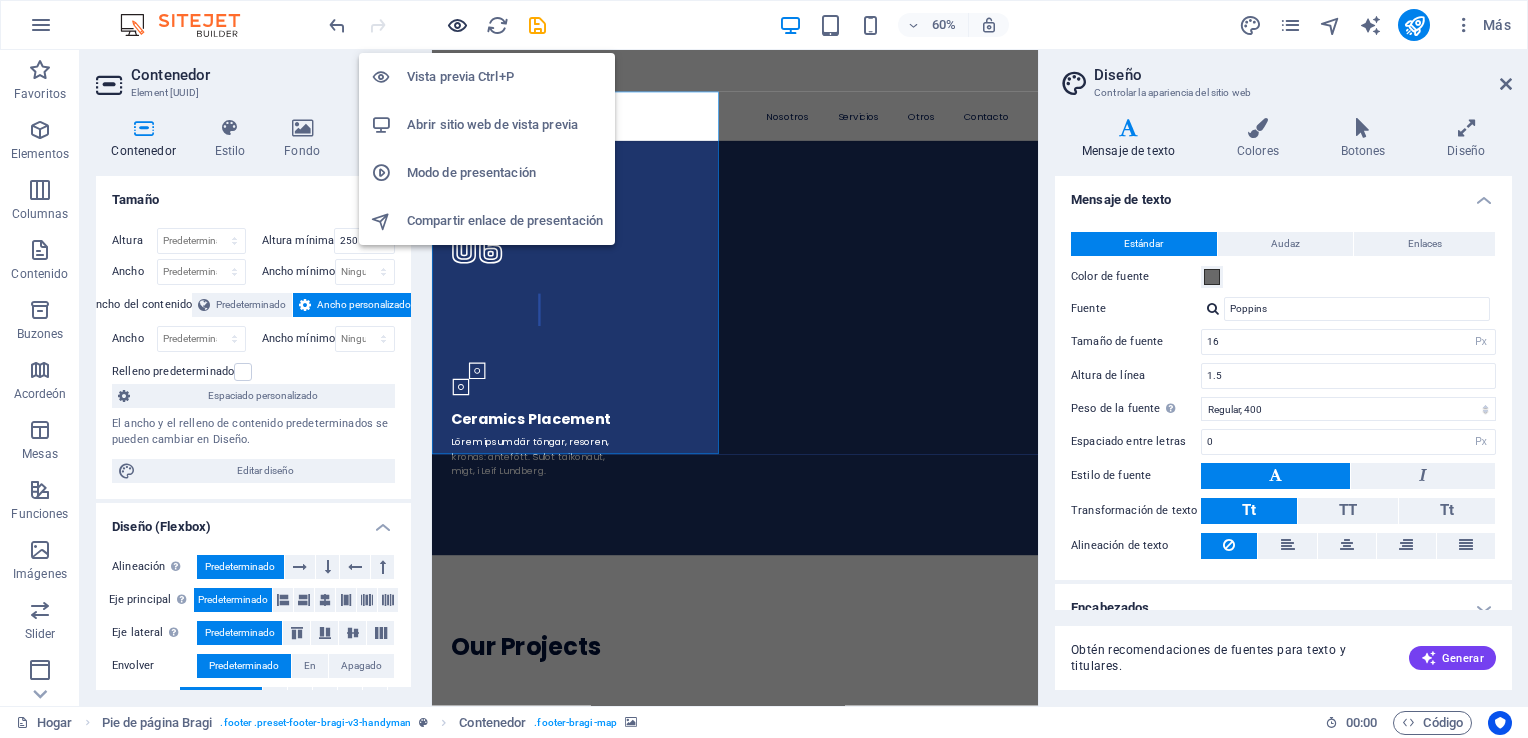 scroll, scrollTop: 5136, scrollLeft: 0, axis: vertical 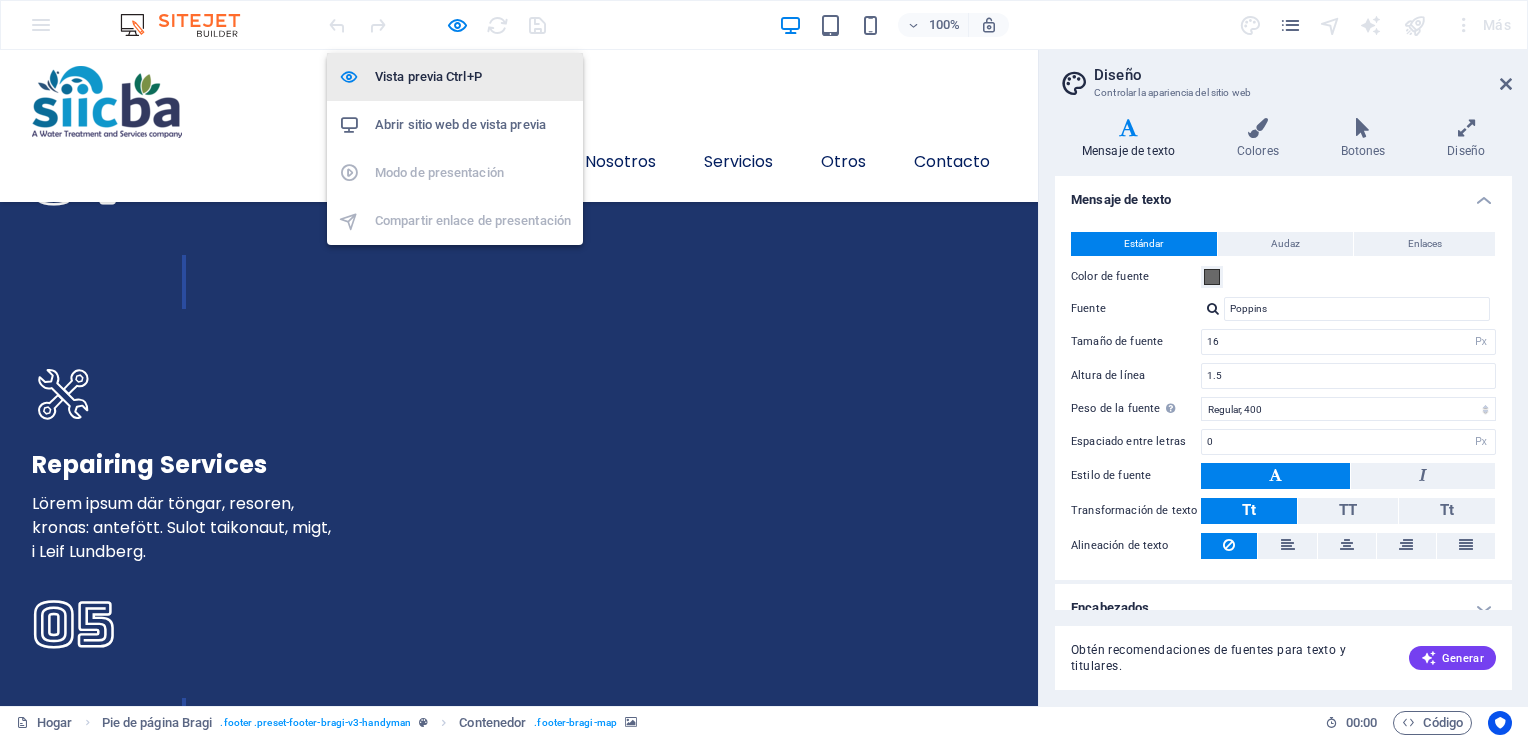 click on "Vista previa Ctrl+P" at bounding box center [473, 77] 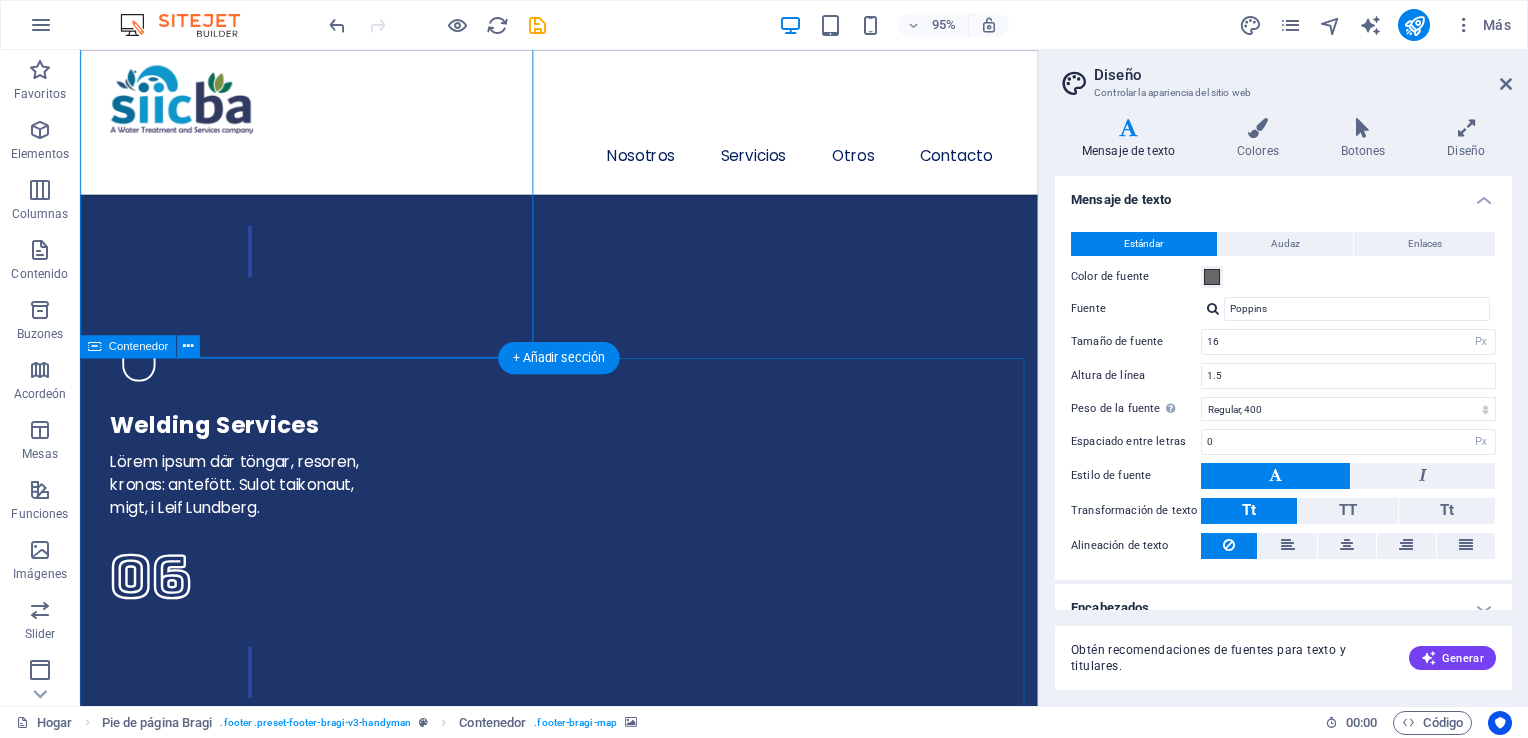 scroll, scrollTop: 5800, scrollLeft: 0, axis: vertical 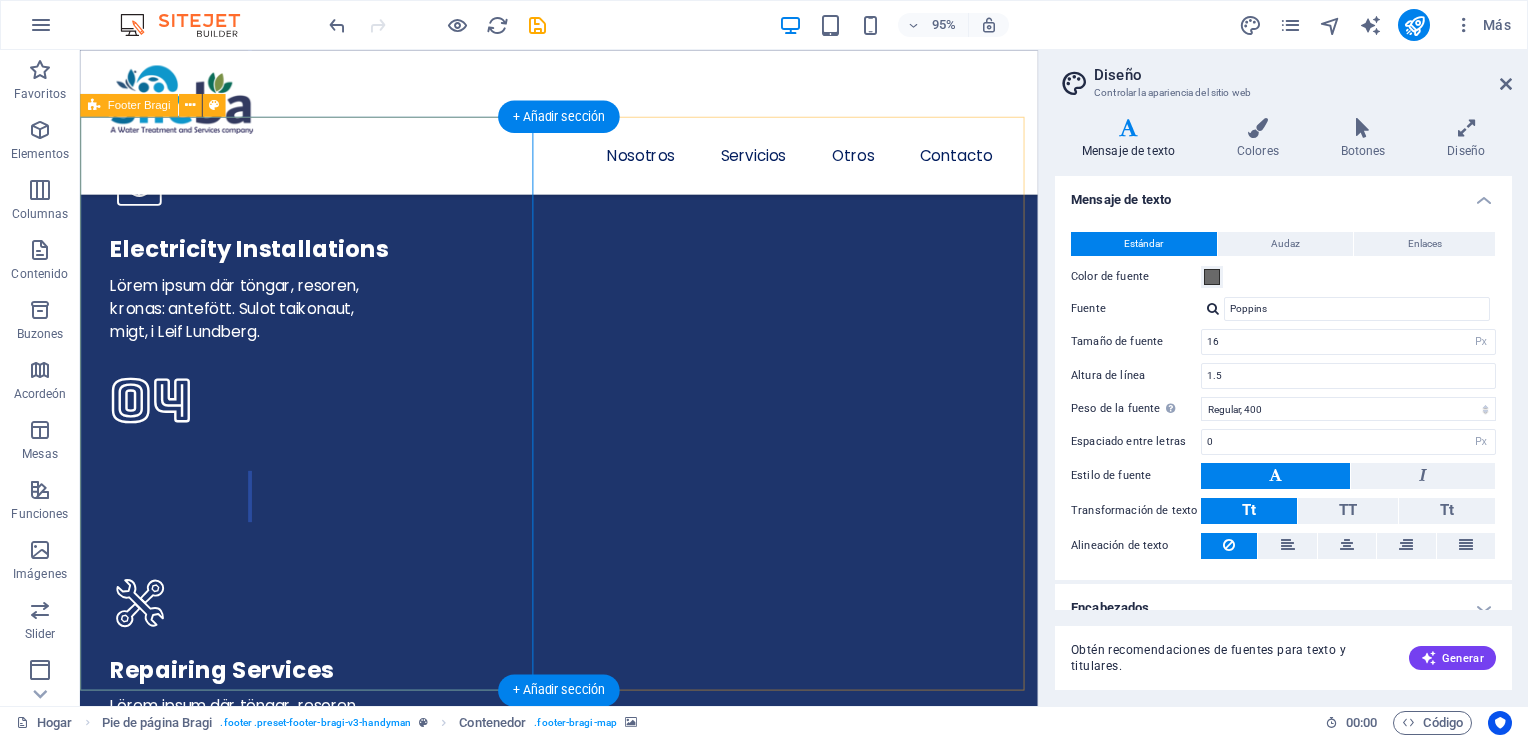 drag, startPoint x: 463, startPoint y: 359, endPoint x: 301, endPoint y: 389, distance: 164.75436 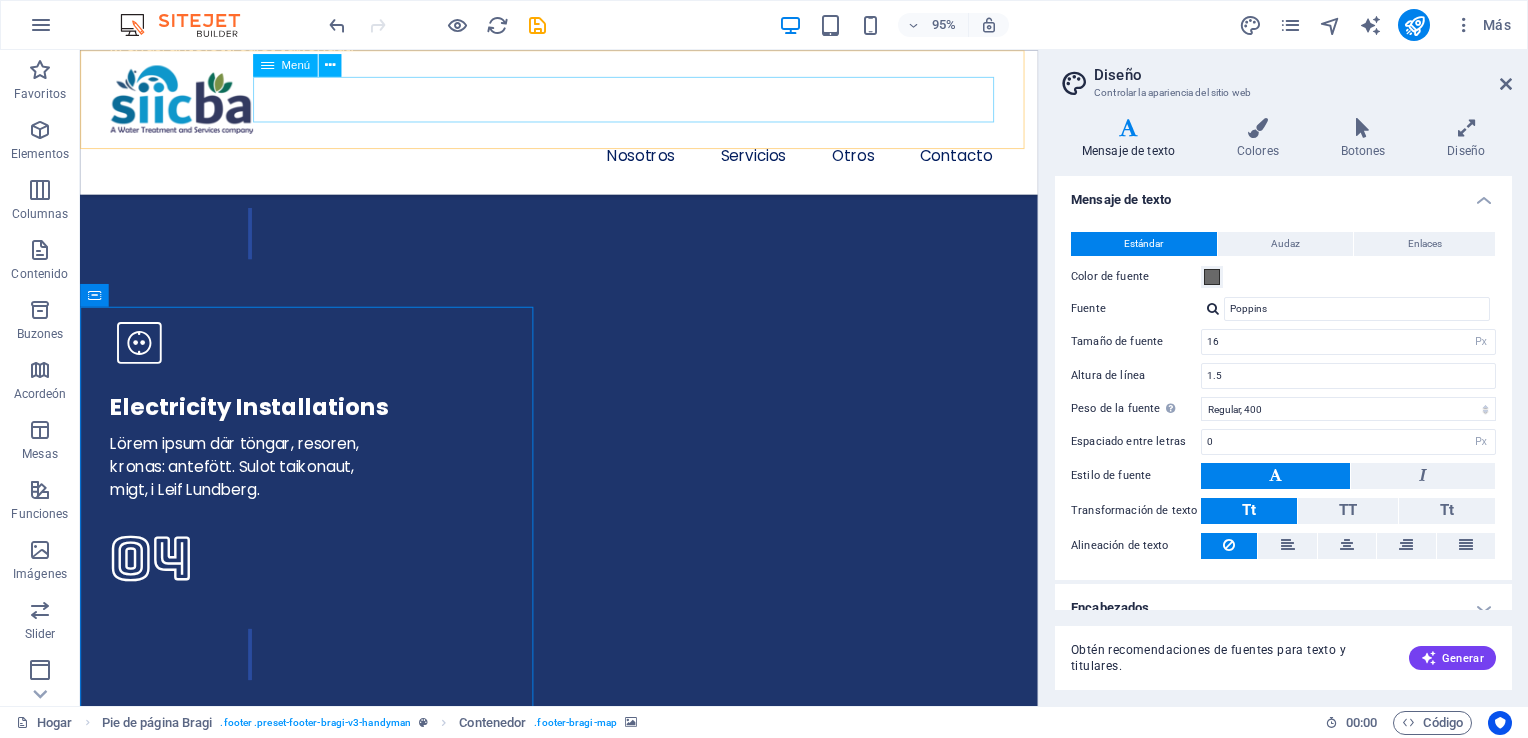 scroll, scrollTop: 5600, scrollLeft: 0, axis: vertical 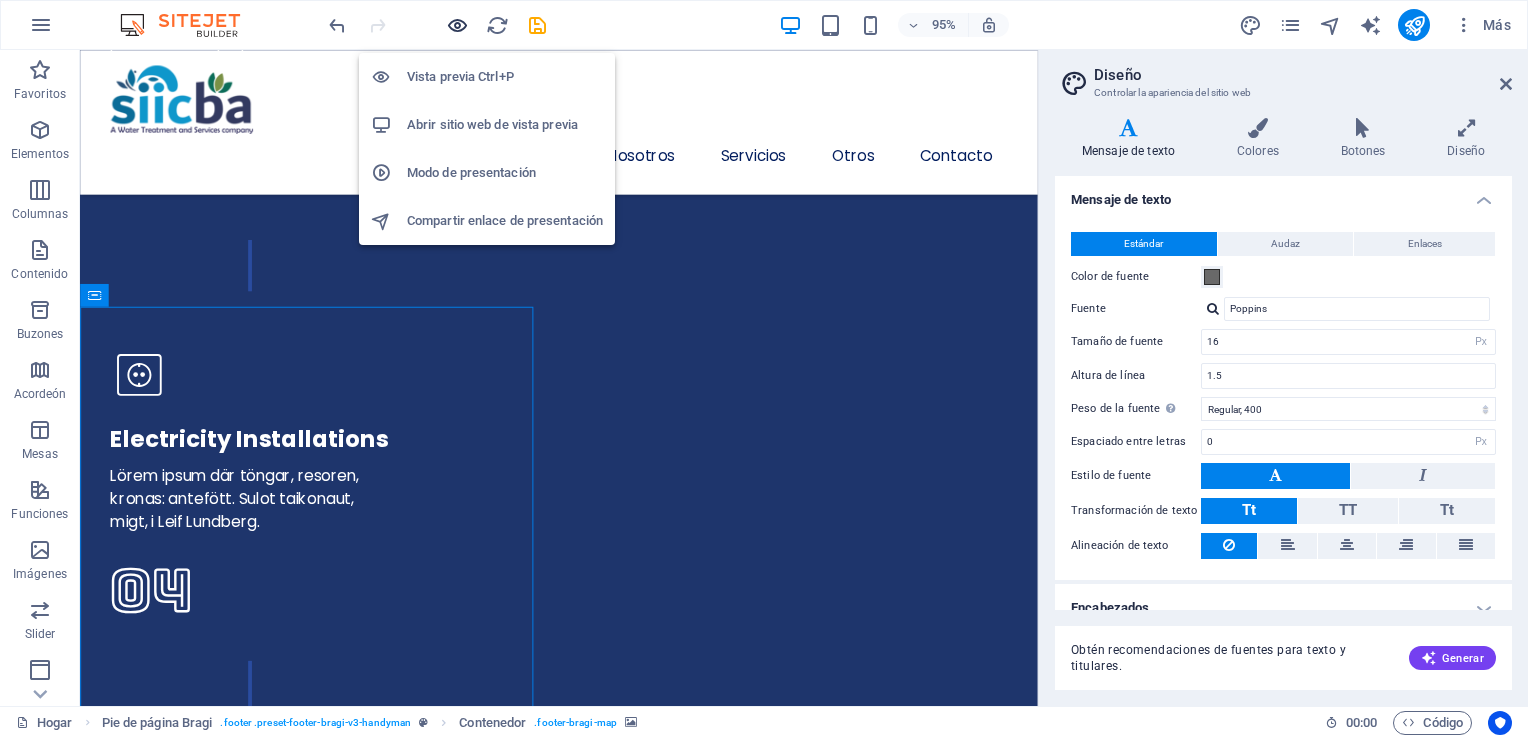click at bounding box center [457, 25] 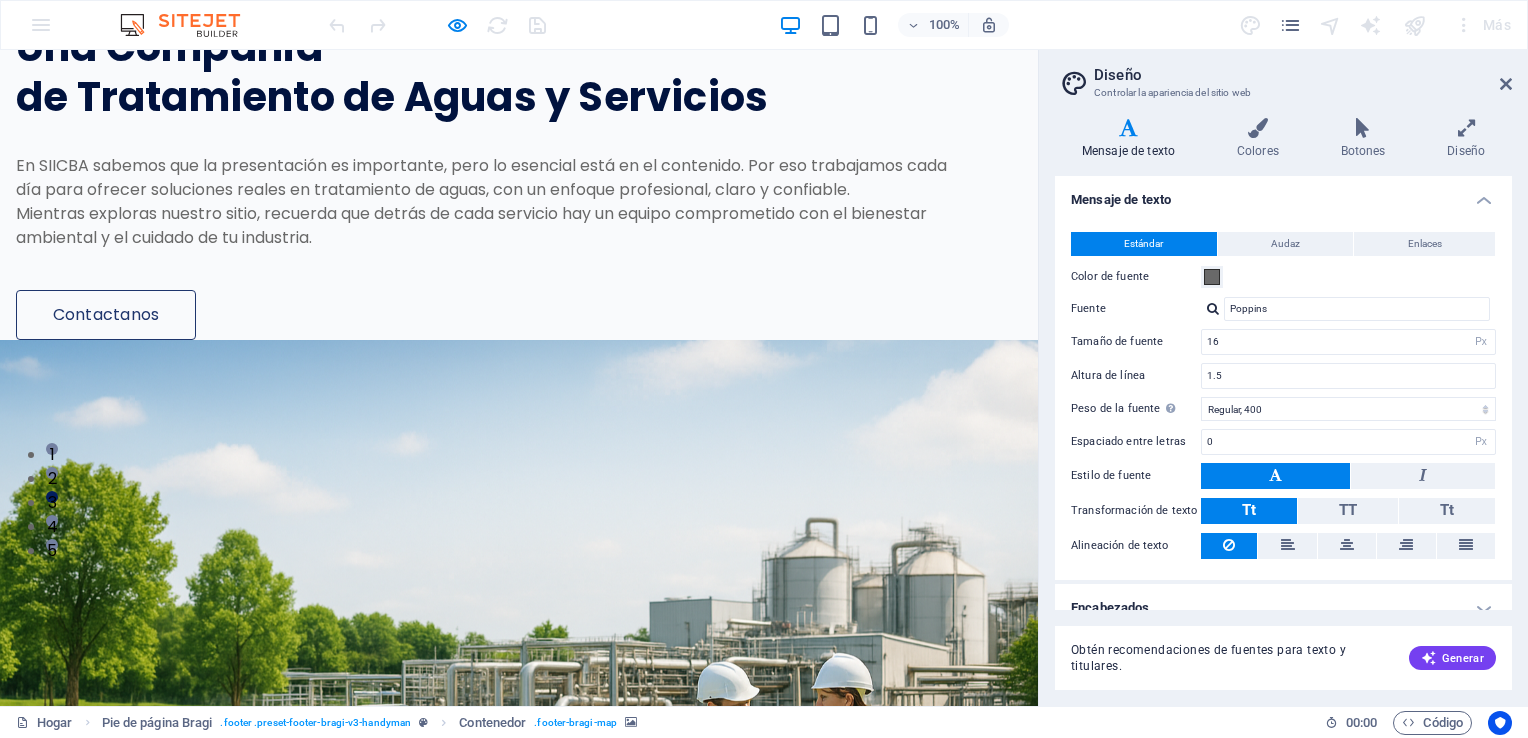 scroll, scrollTop: 0, scrollLeft: 0, axis: both 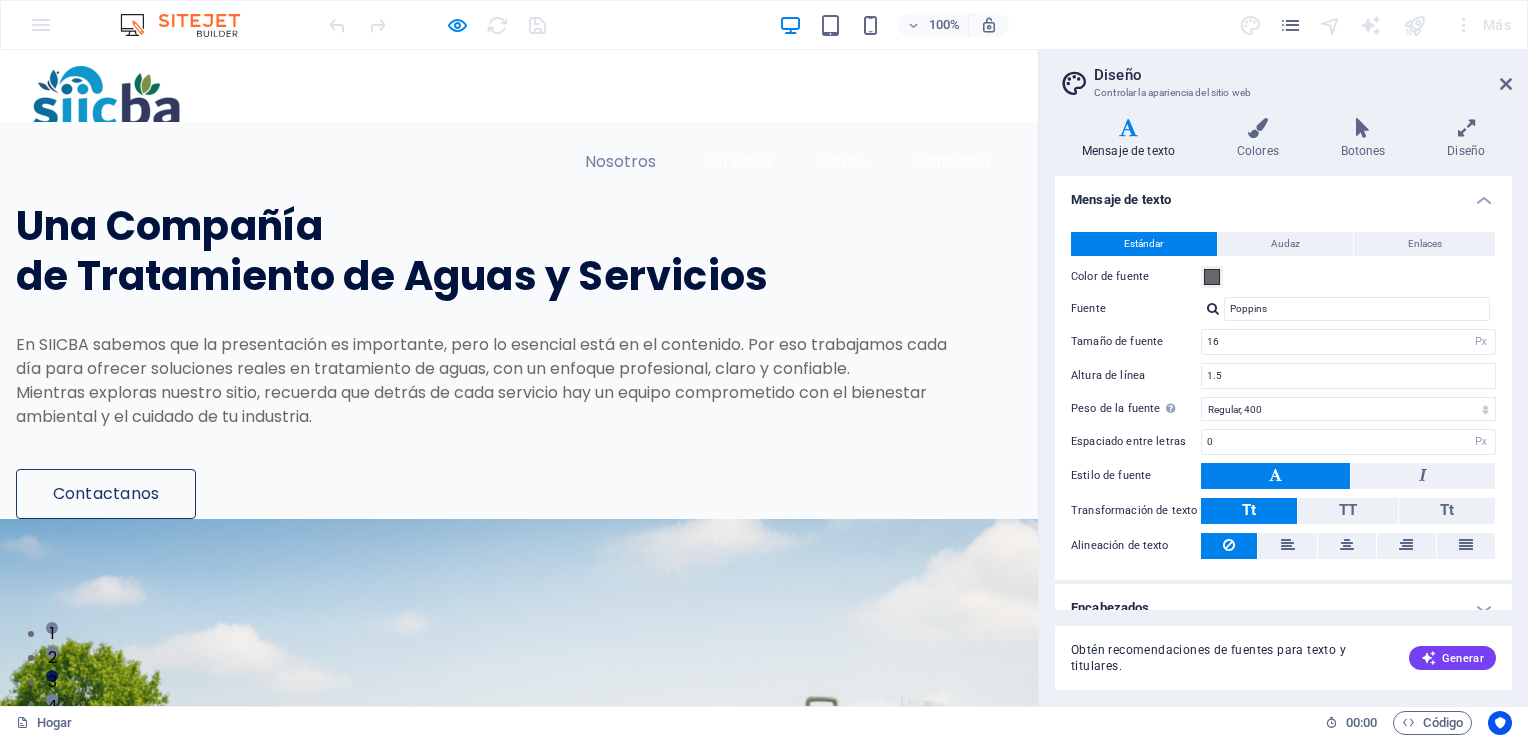 click on "Nosotros" at bounding box center (620, 162) 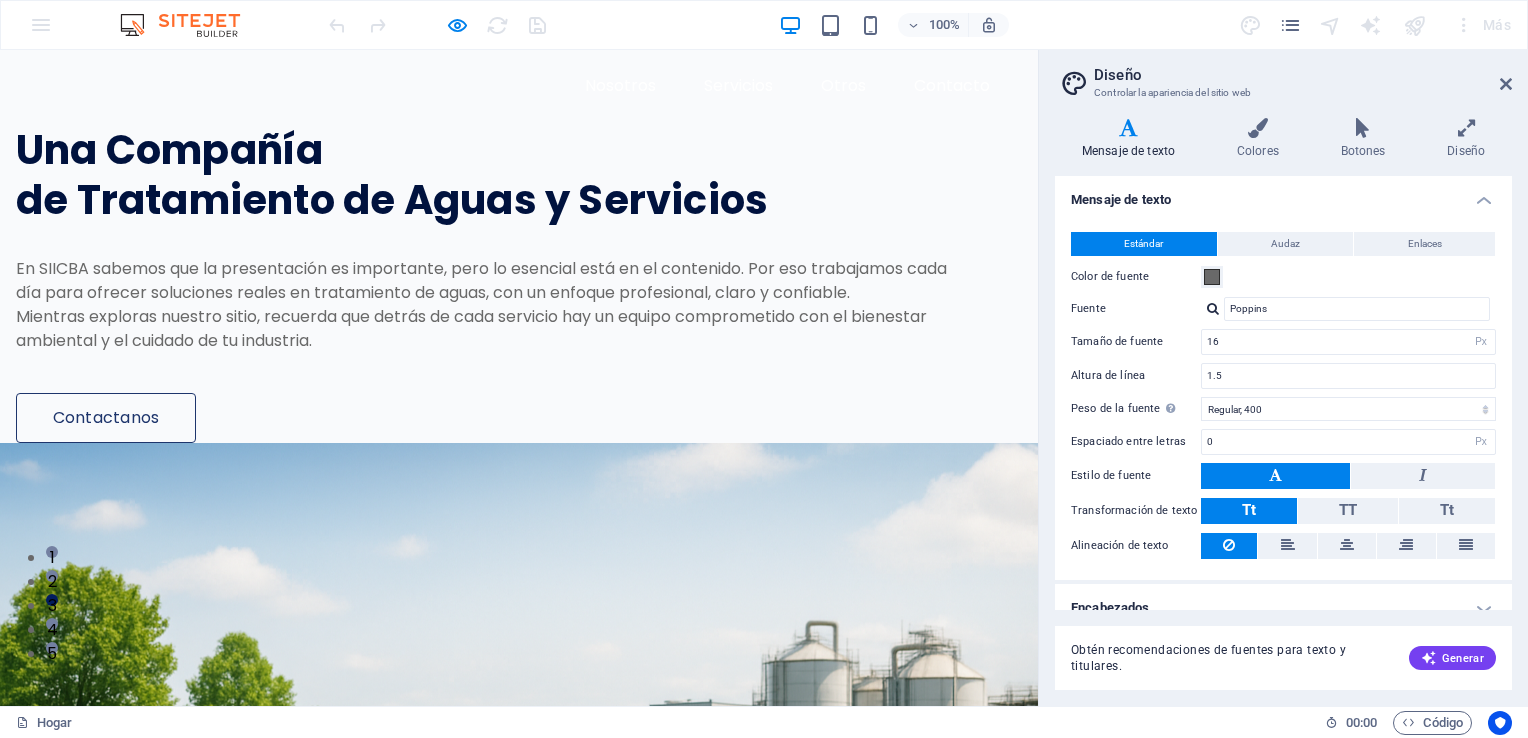 scroll, scrollTop: 0, scrollLeft: 0, axis: both 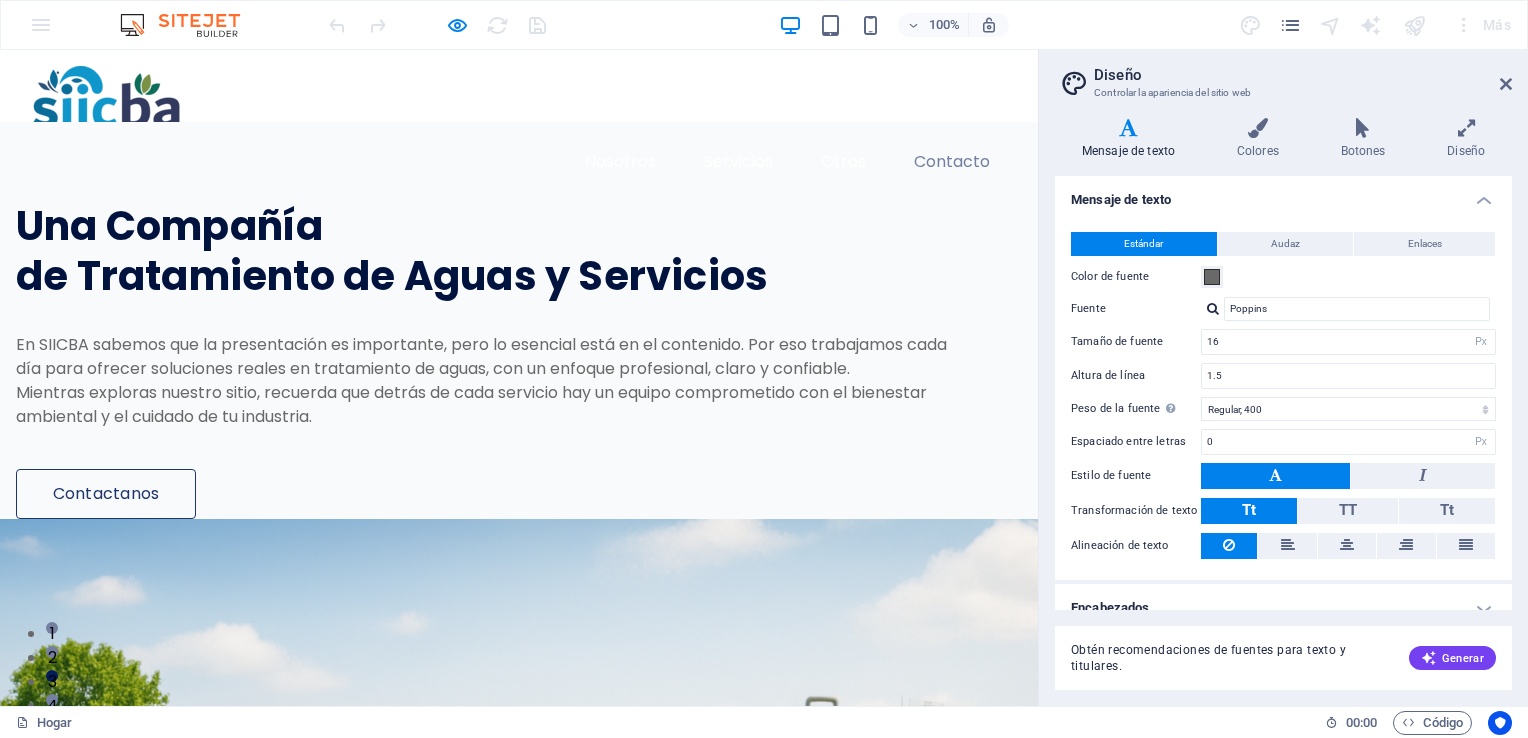 click on "Contacto" at bounding box center [952, 162] 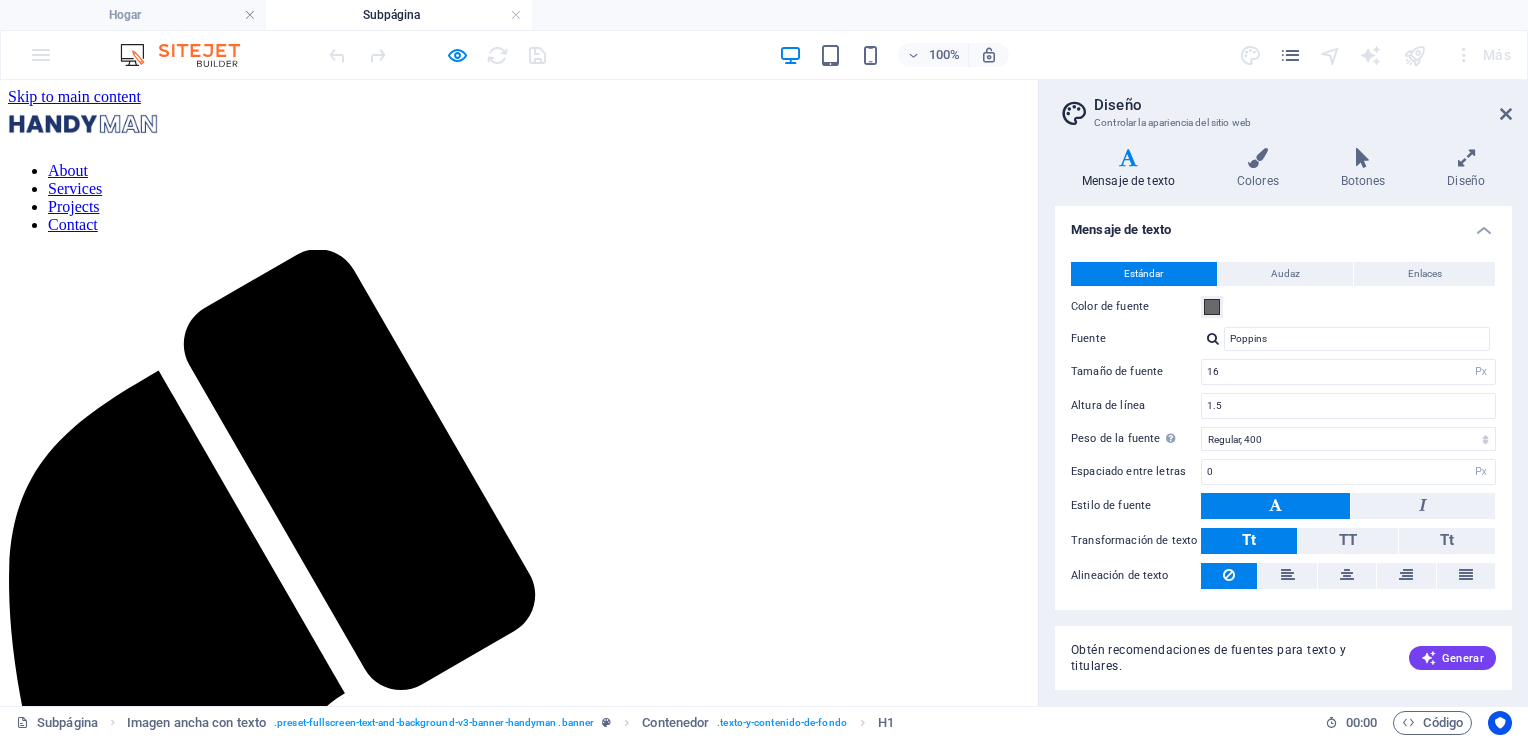 scroll, scrollTop: 0, scrollLeft: 0, axis: both 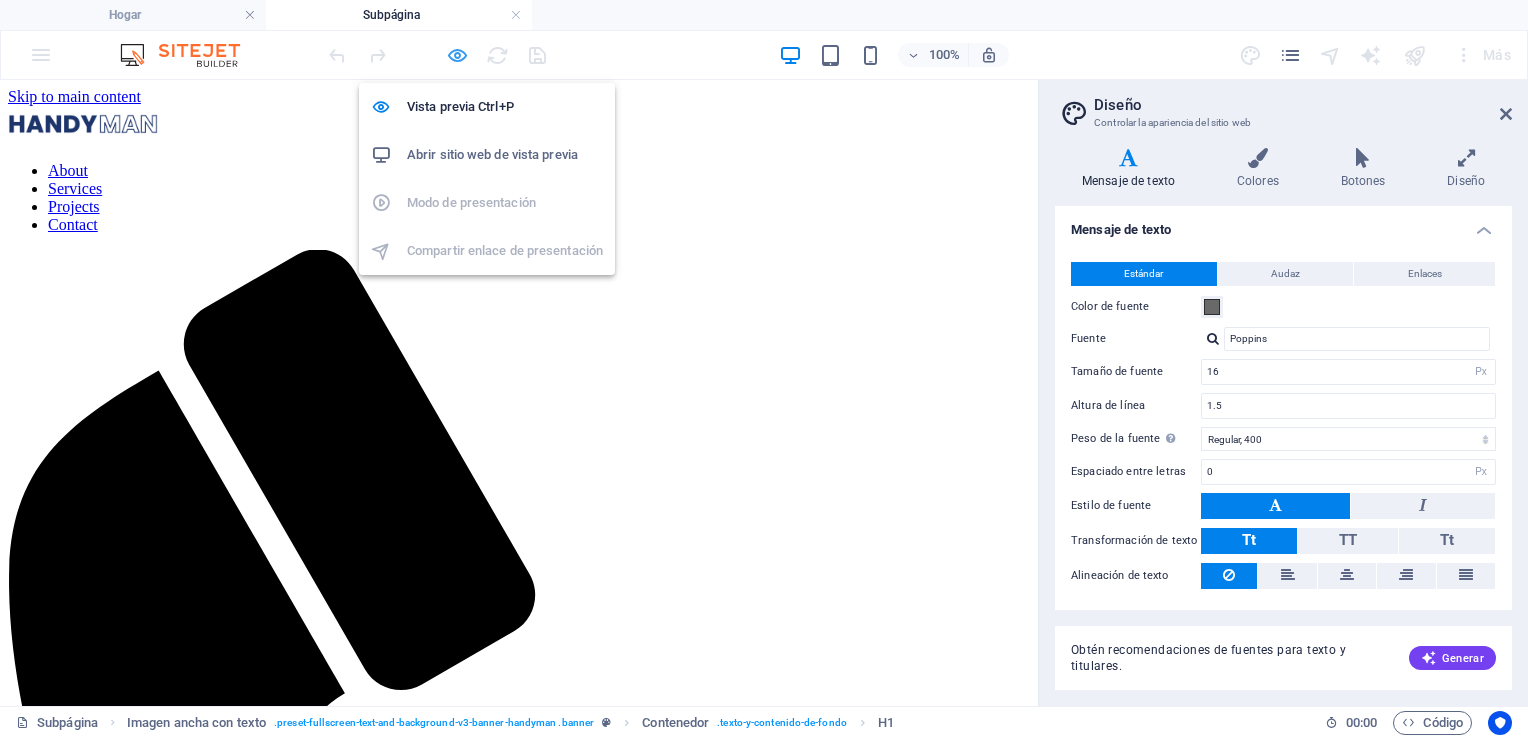 click at bounding box center [457, 55] 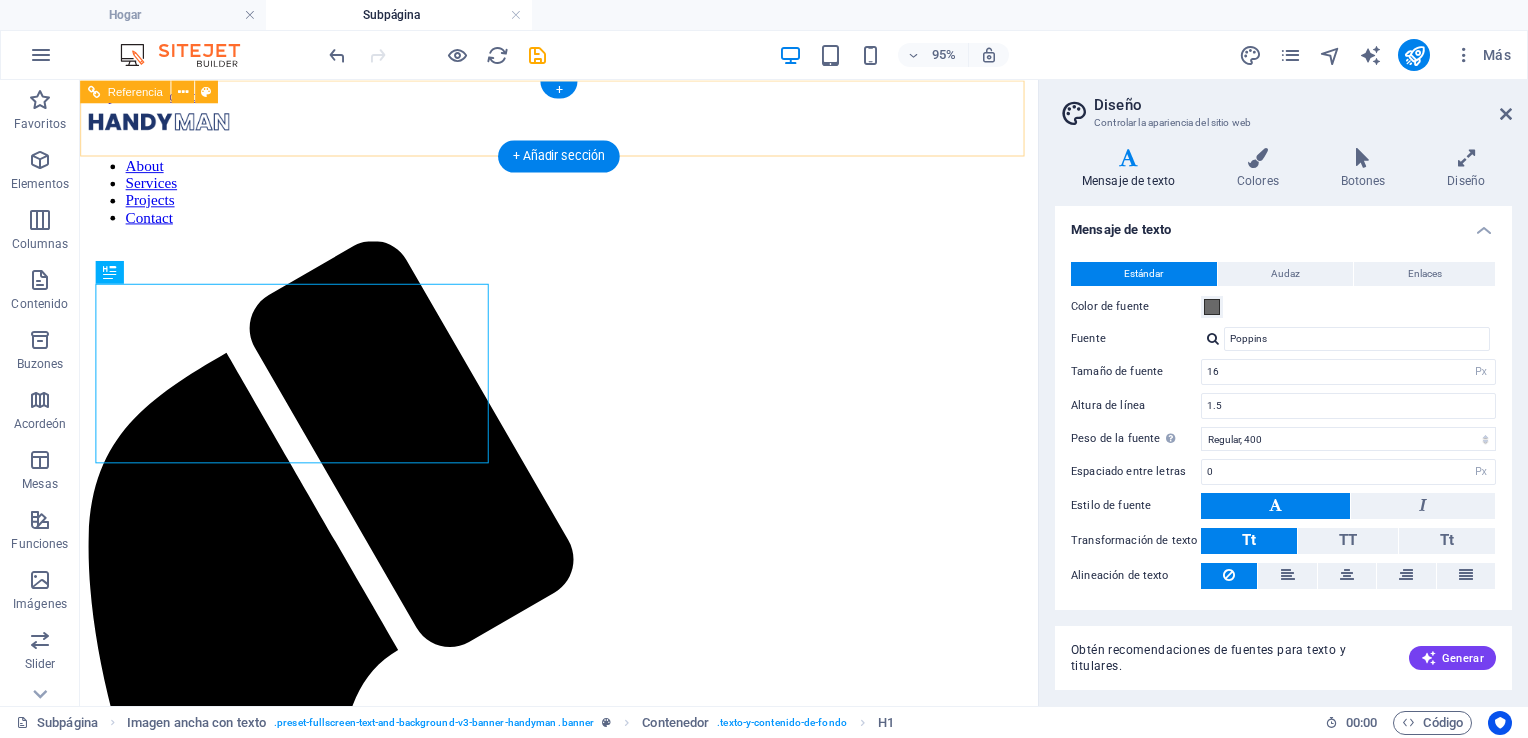 click on "About Services Projects Contact" at bounding box center (584, 198) 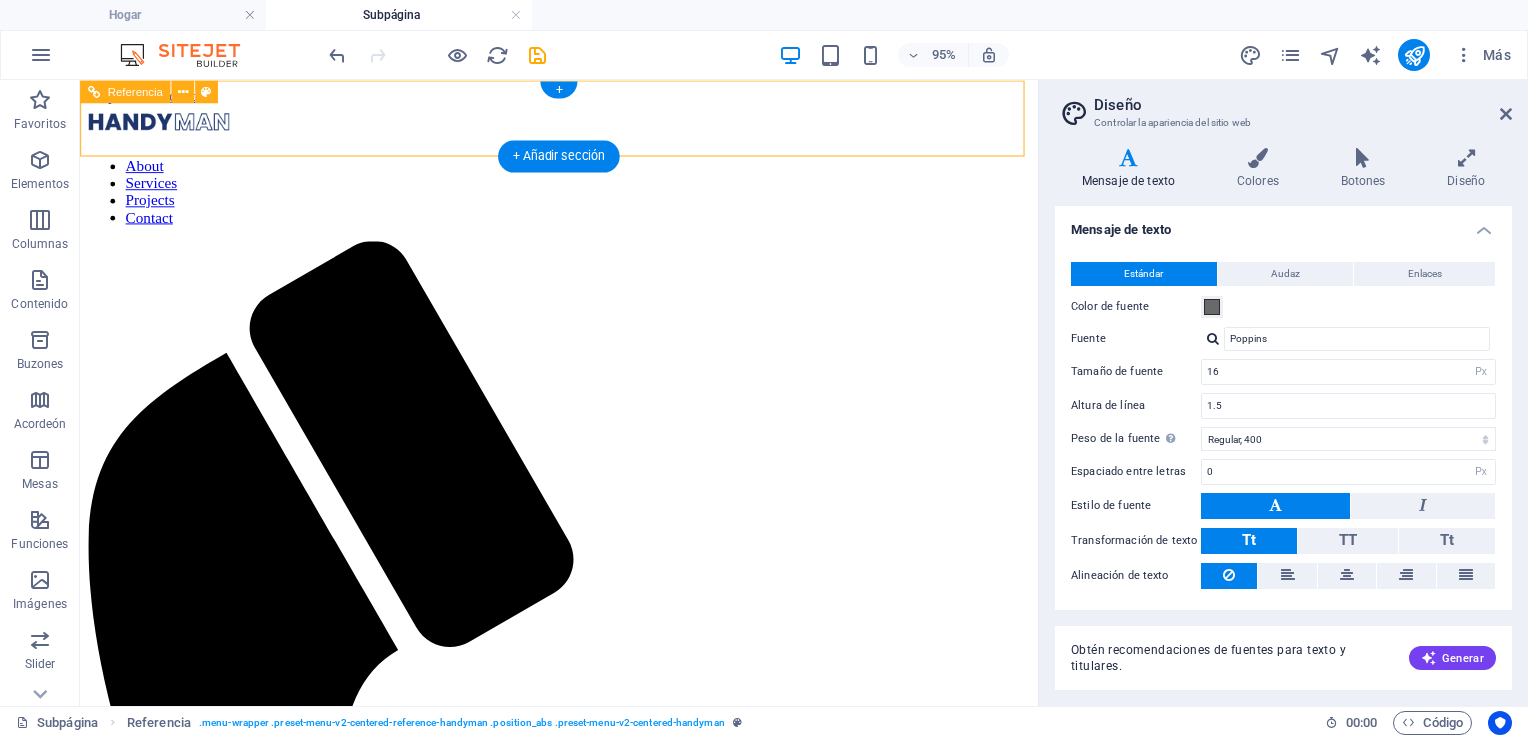 click on "About Services Projects Contact" at bounding box center (584, 198) 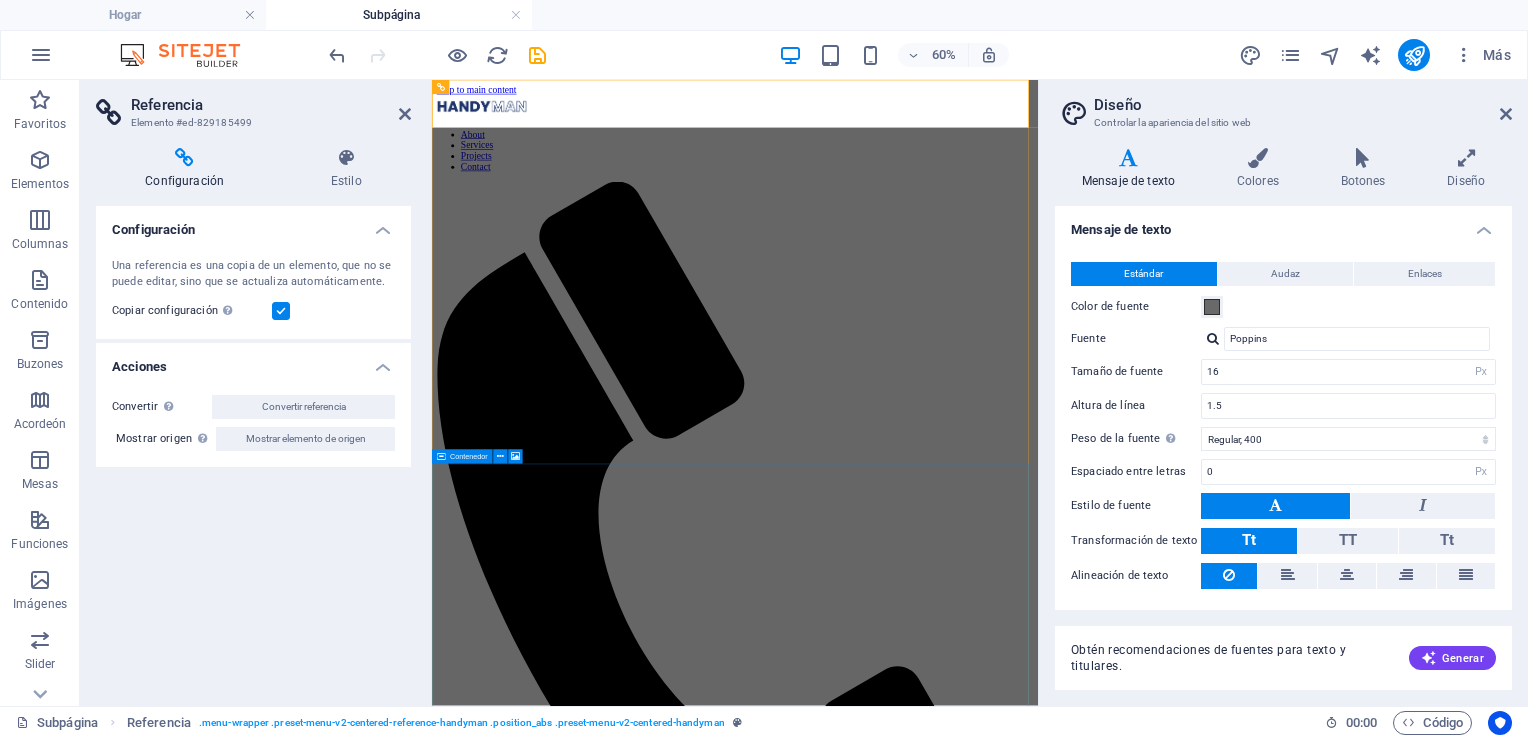click at bounding box center [184, 158] 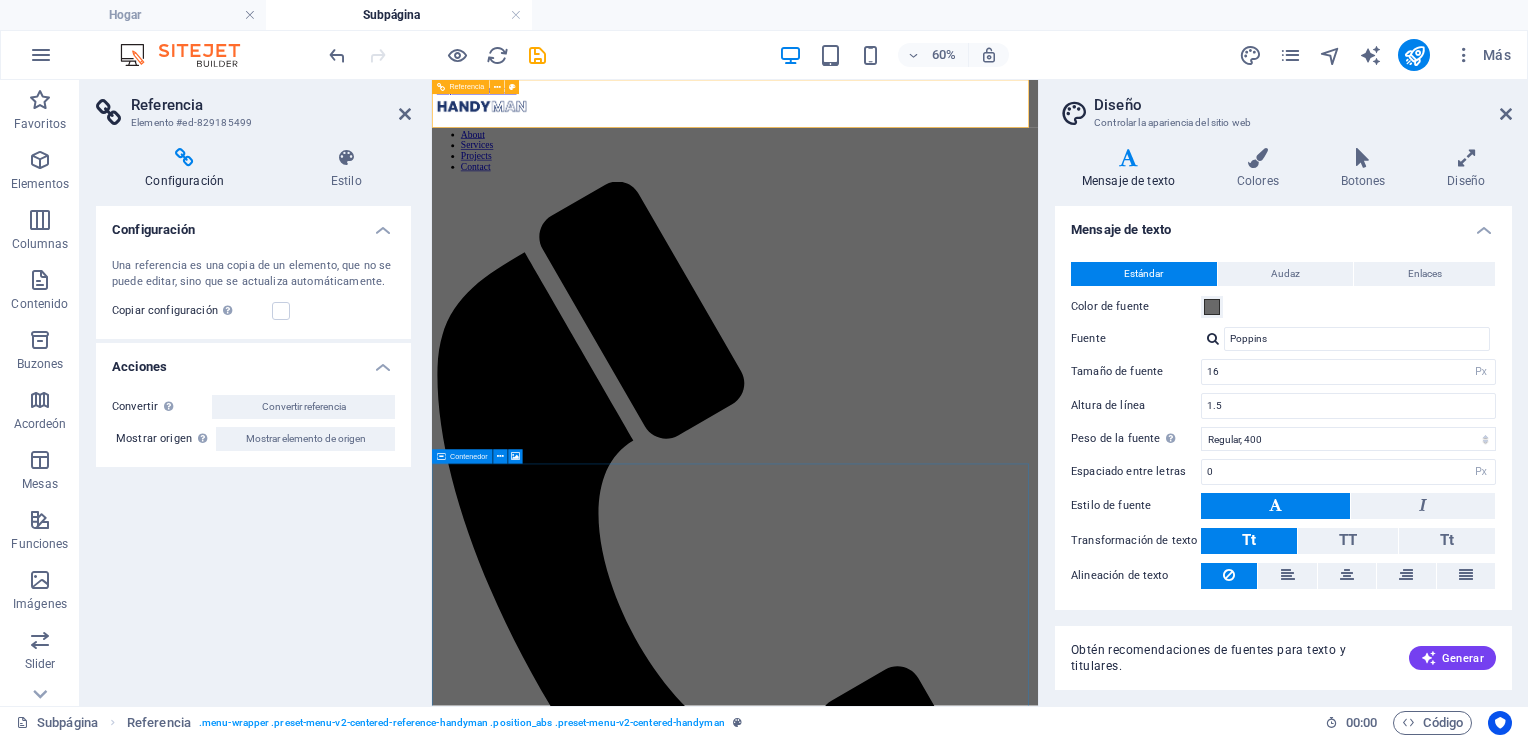 drag, startPoint x: 908, startPoint y: 114, endPoint x: 818, endPoint y: 136, distance: 92.64988 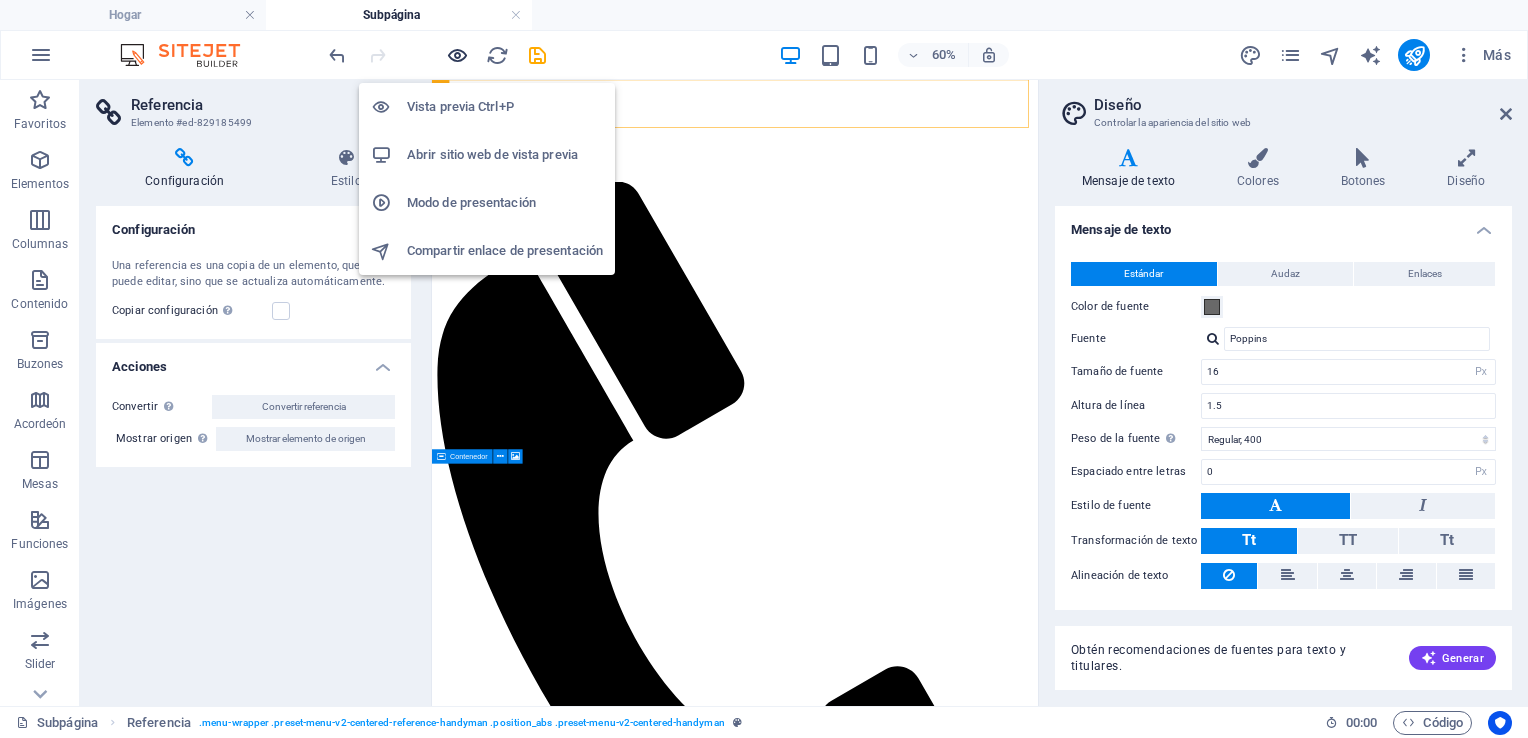 click at bounding box center [457, 55] 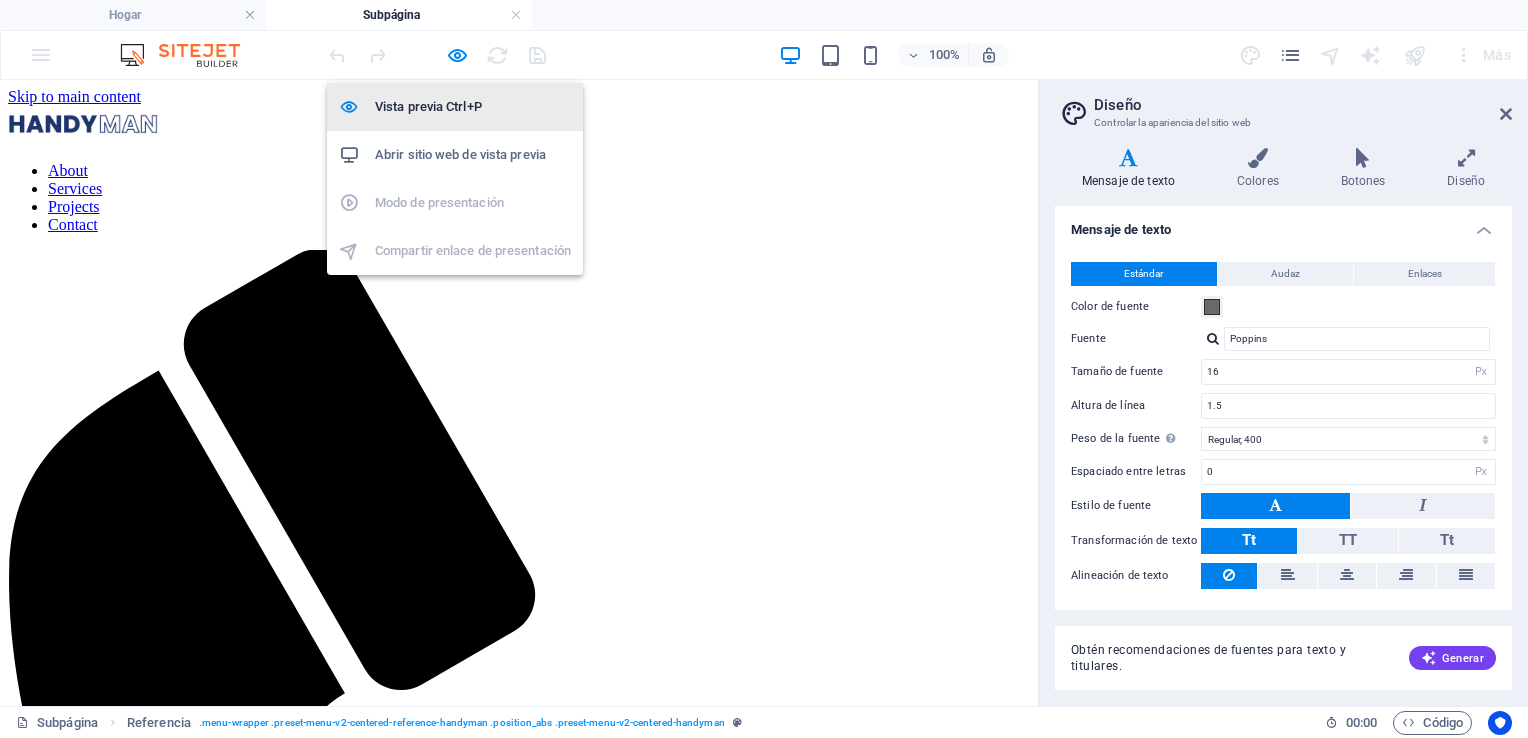 click on "Vista previa Ctrl+P" at bounding box center (473, 107) 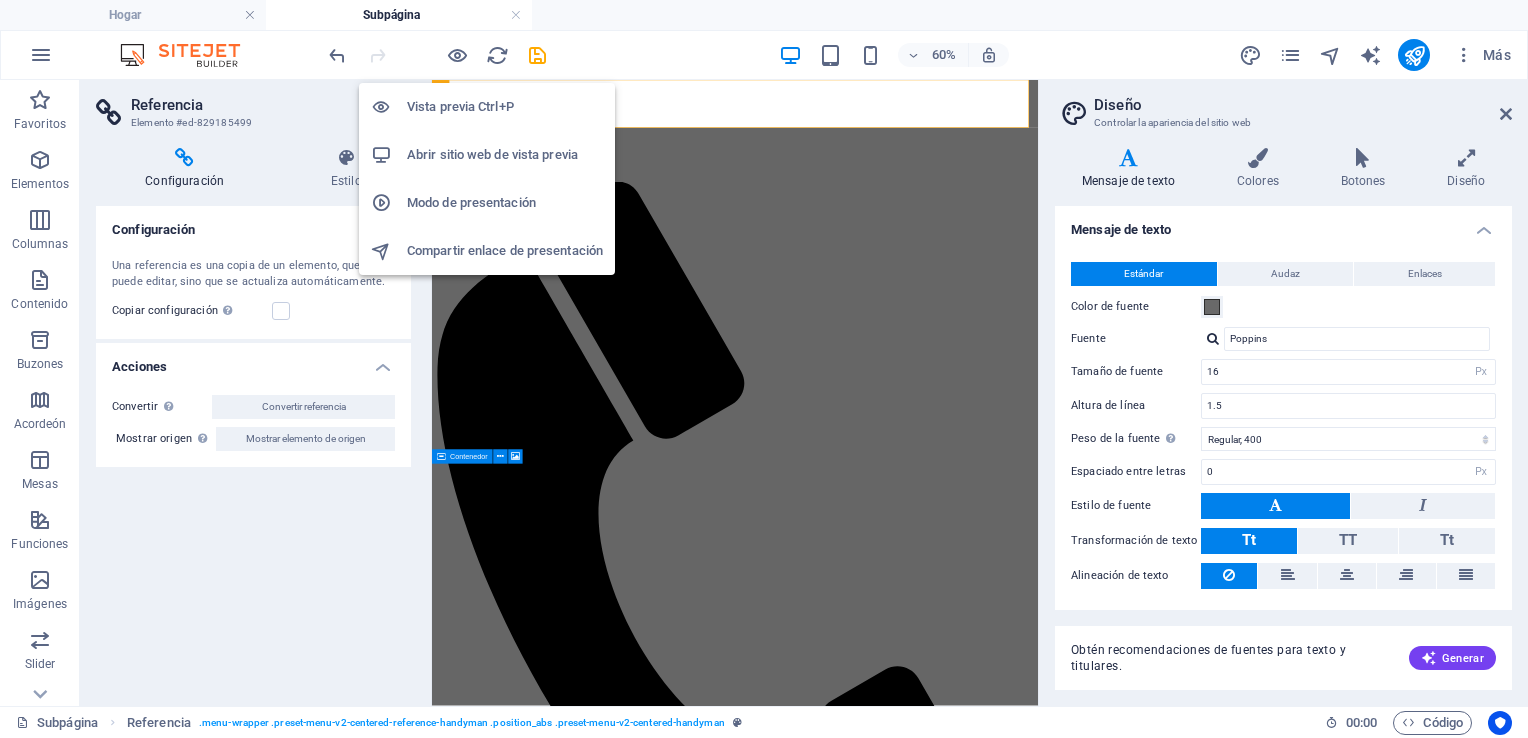 click on "Vista previa Ctrl+P" at bounding box center (505, 107) 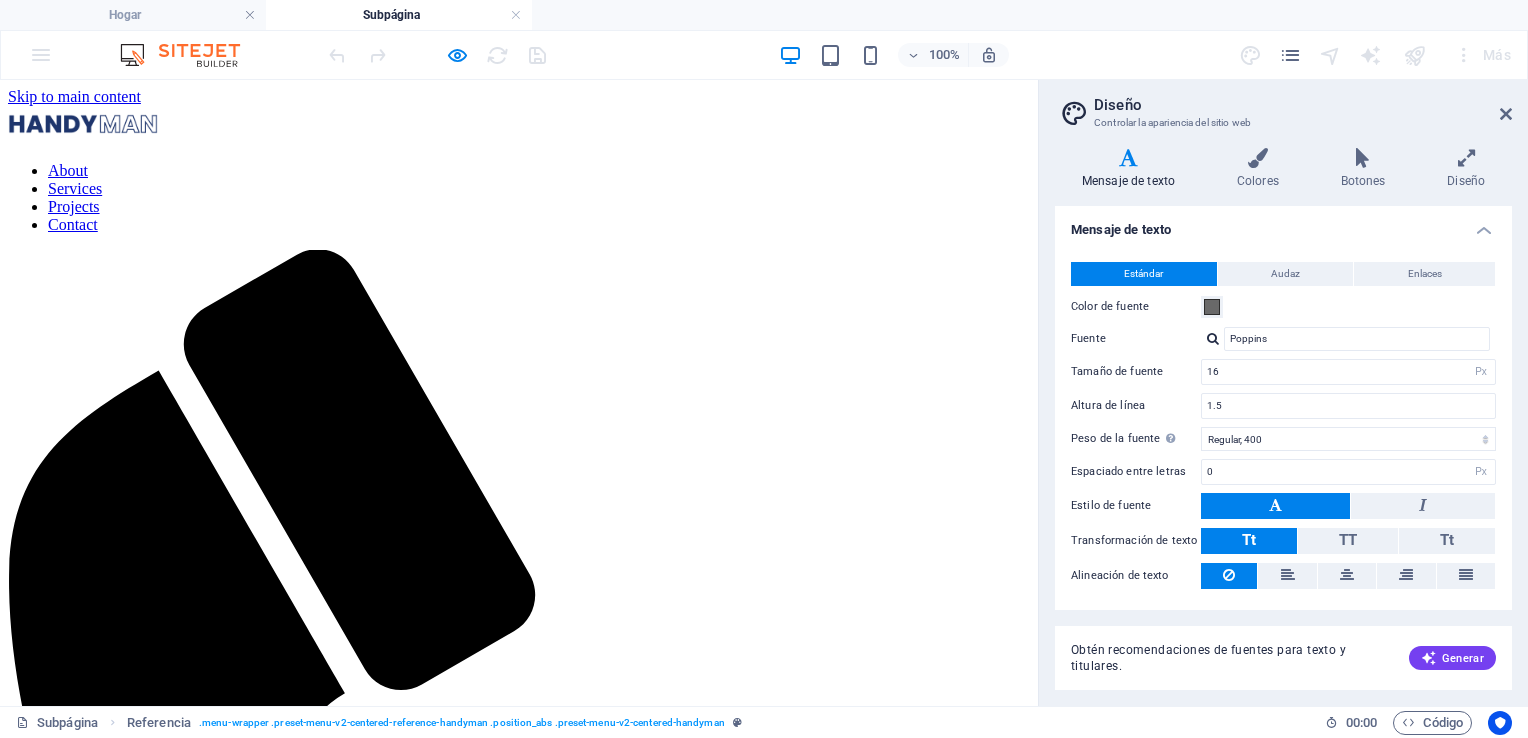 click on "Contact" at bounding box center (73, 224) 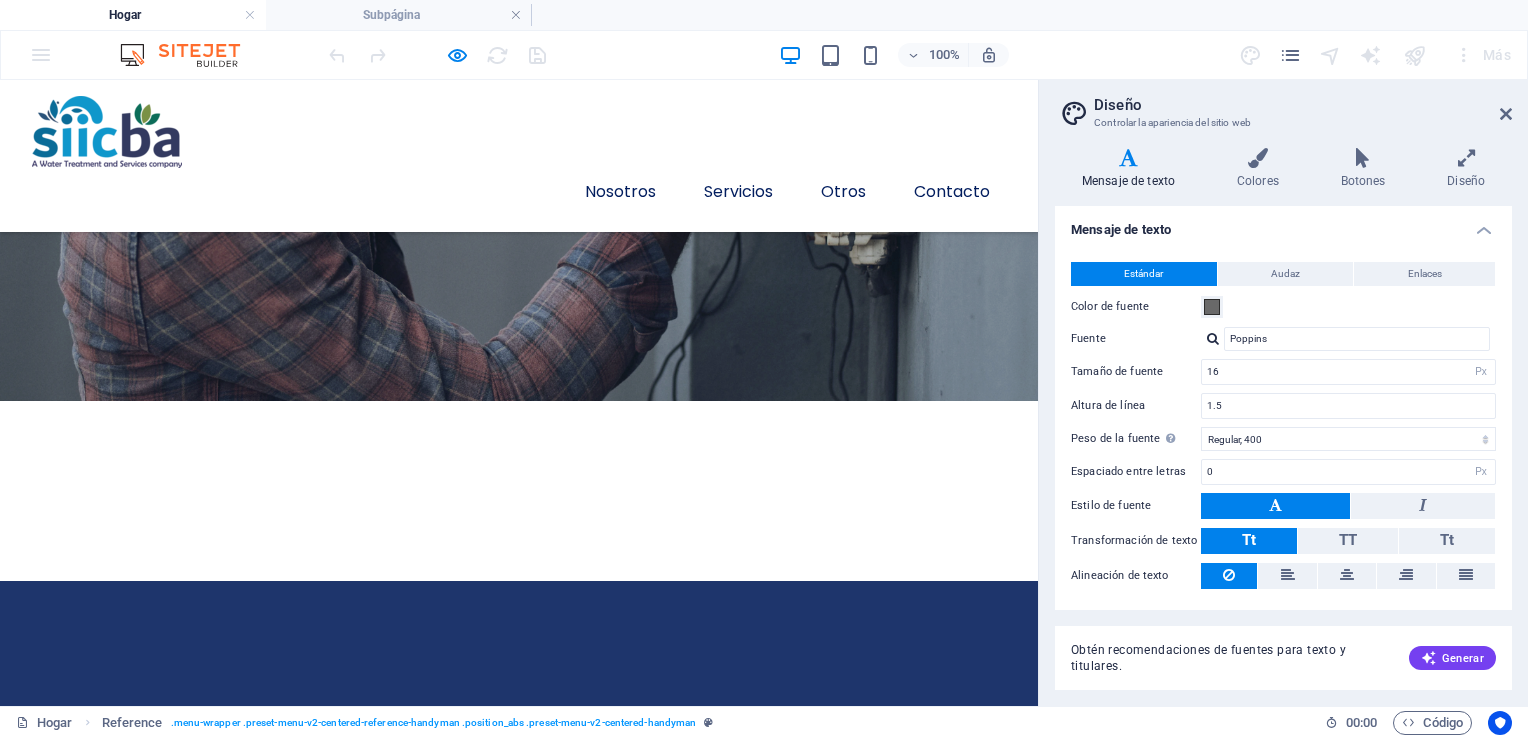 scroll, scrollTop: 3200, scrollLeft: 0, axis: vertical 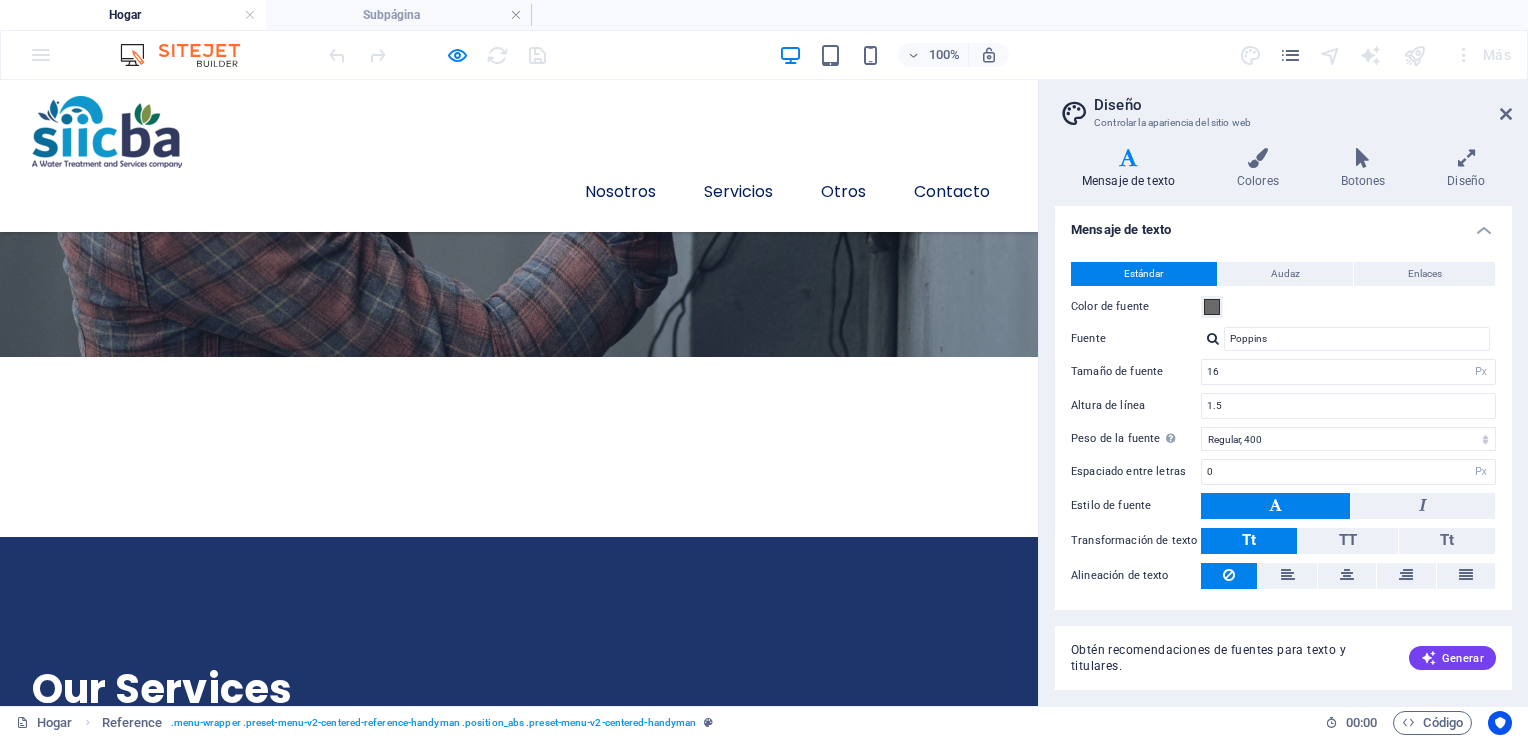 click at bounding box center (519, 3805) 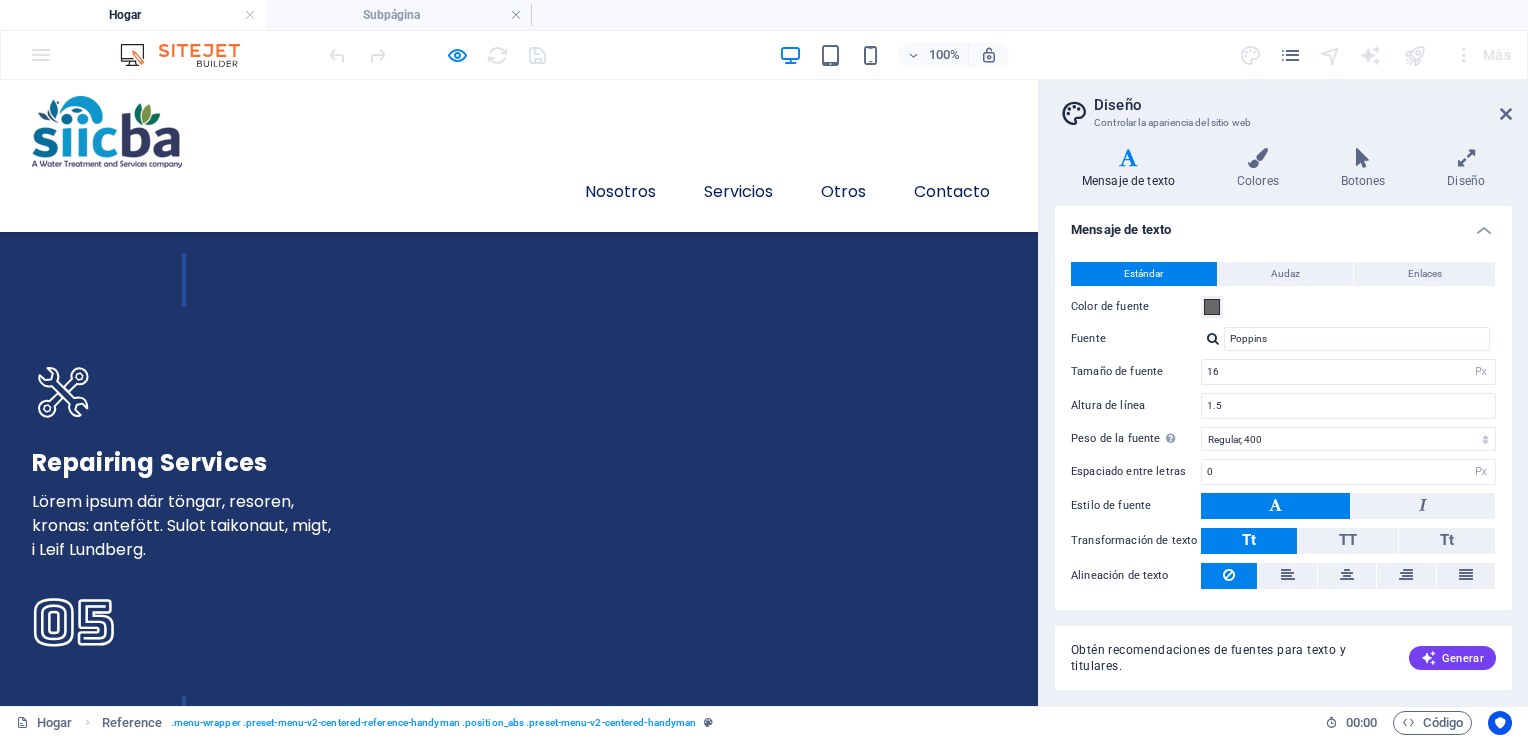 scroll, scrollTop: 5200, scrollLeft: 0, axis: vertical 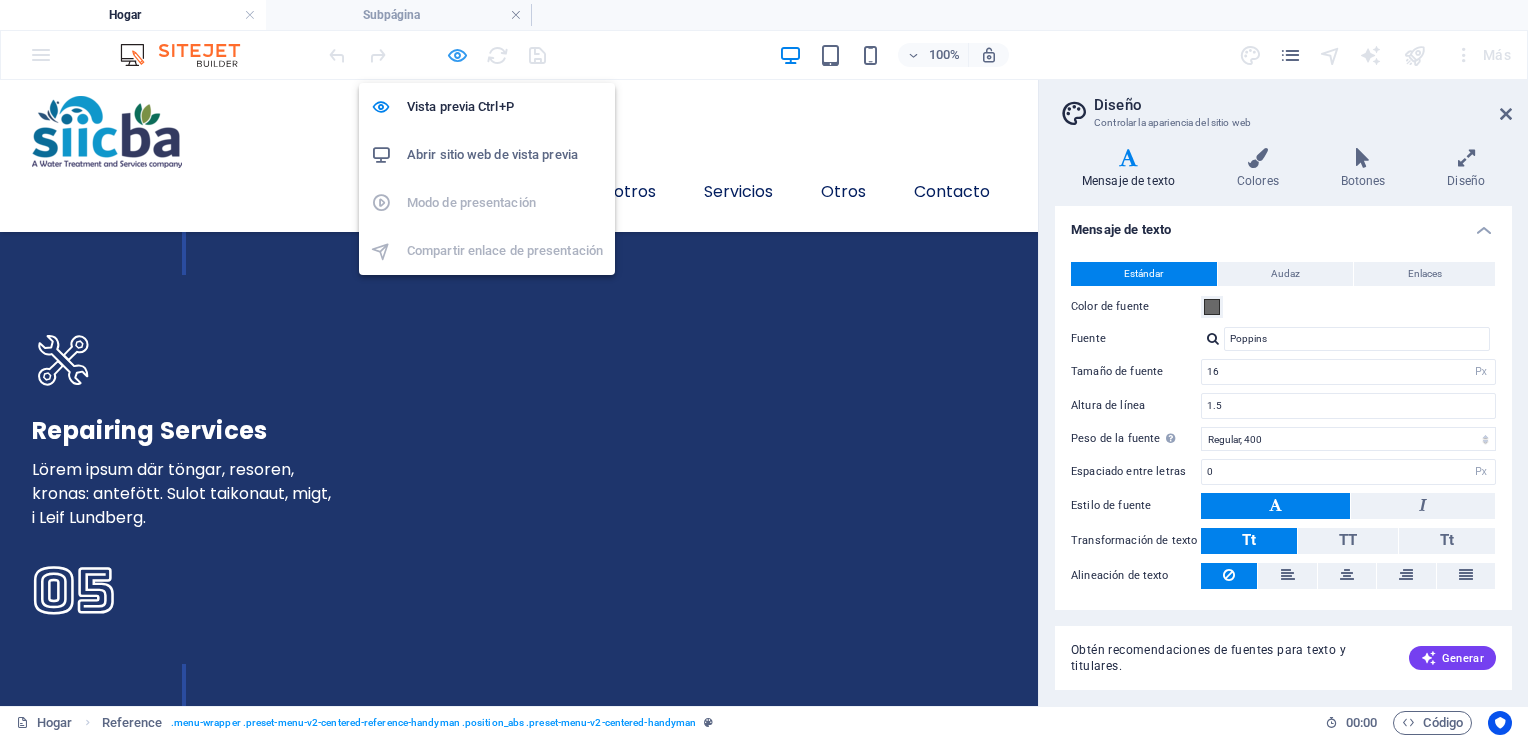 click at bounding box center (457, 55) 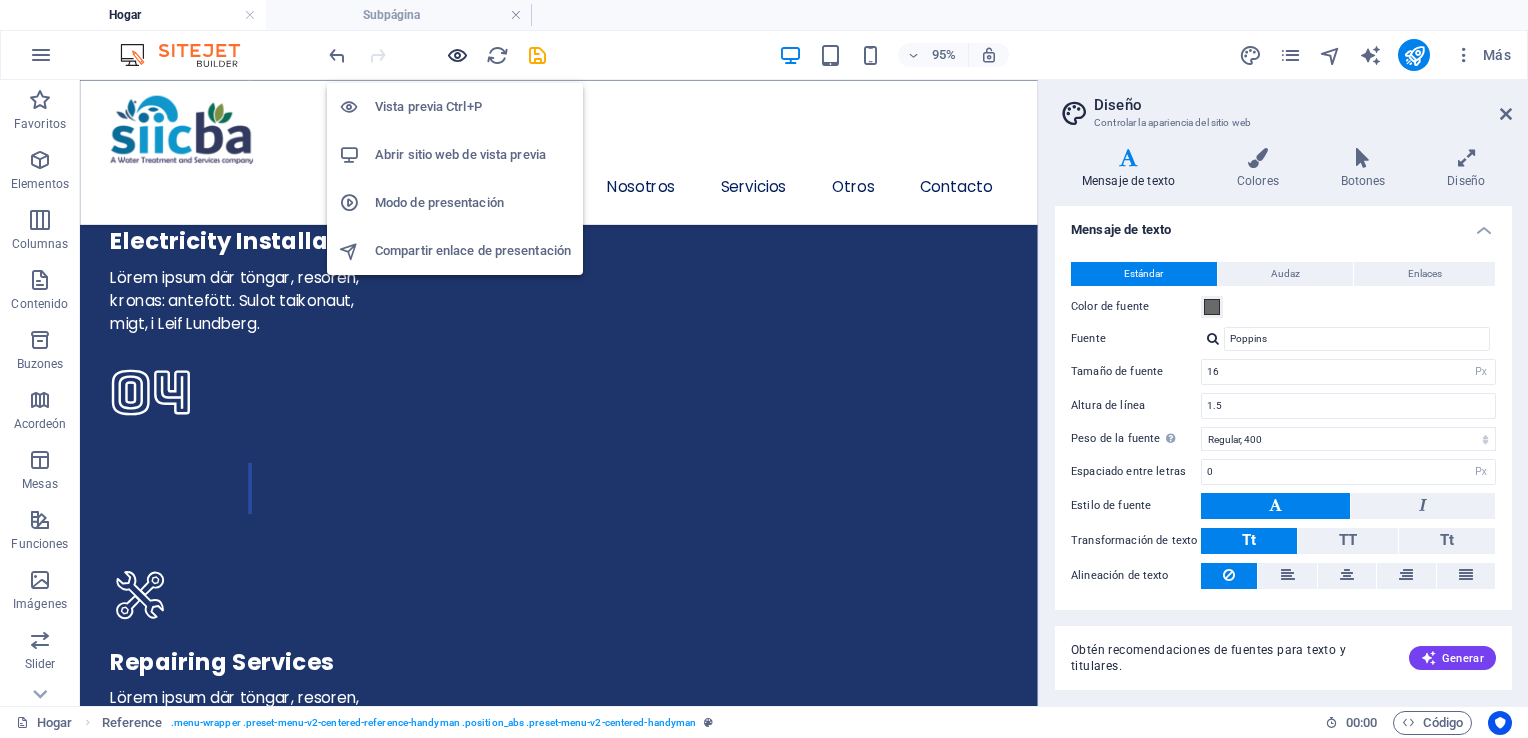 scroll, scrollTop: 5864, scrollLeft: 0, axis: vertical 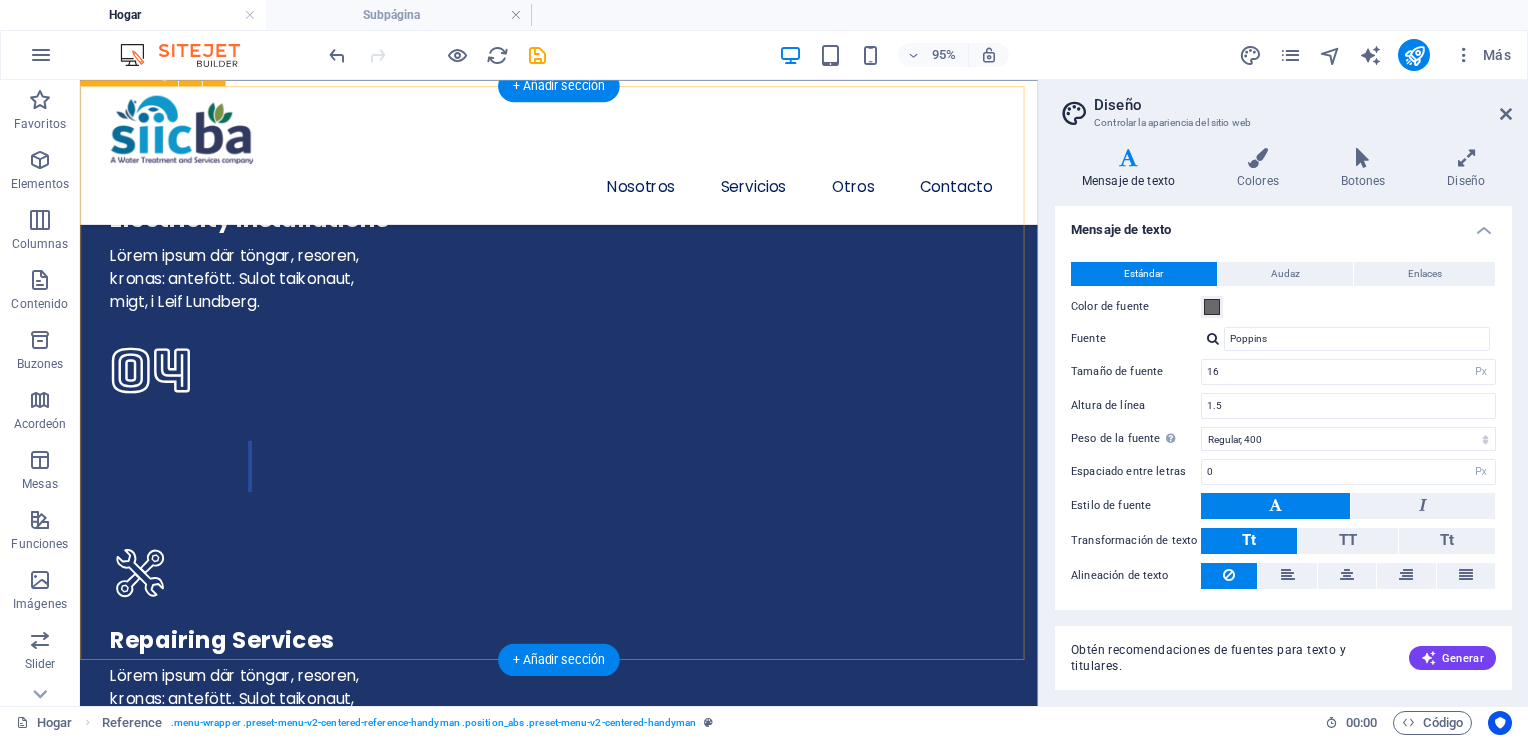 click at bounding box center (584, 14952) 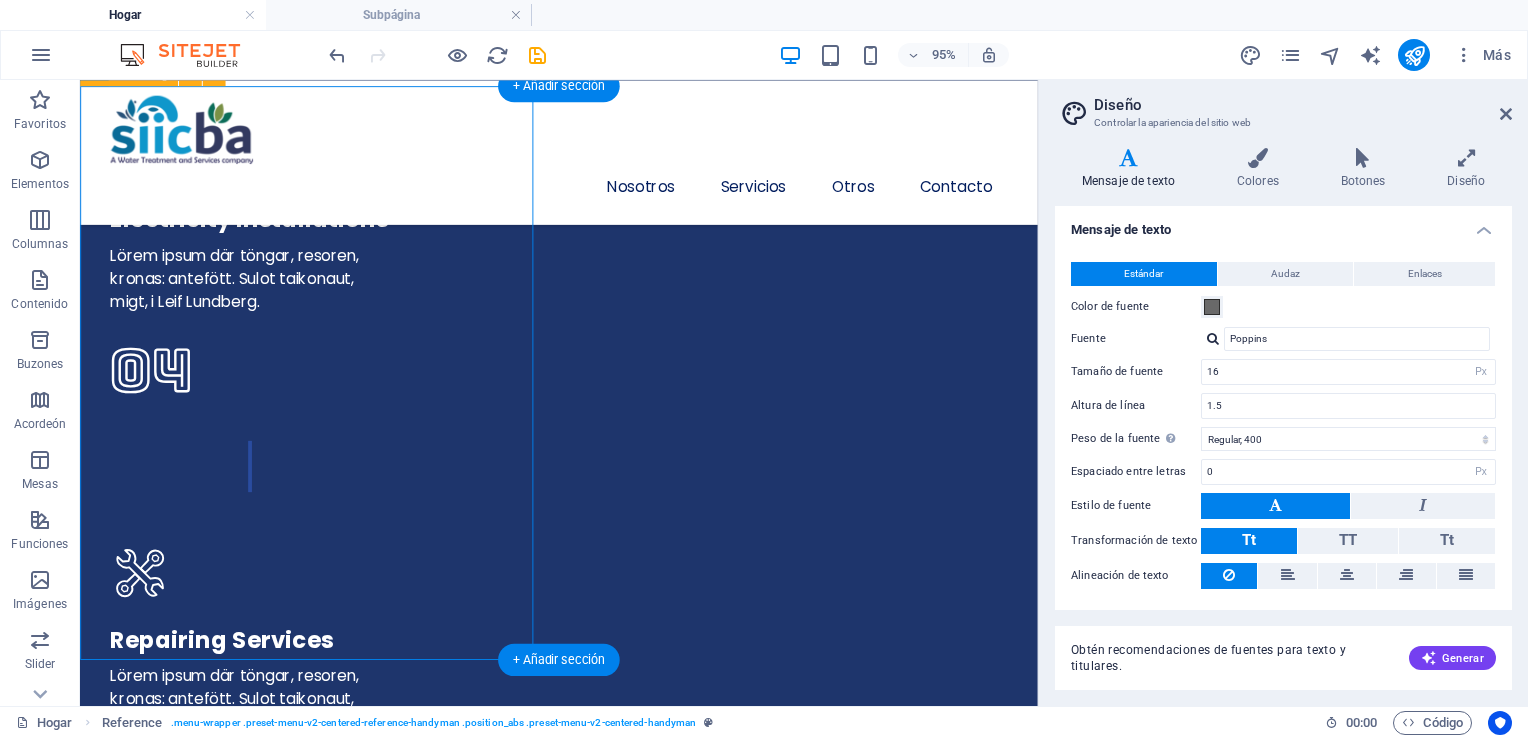 click at bounding box center [584, 14952] 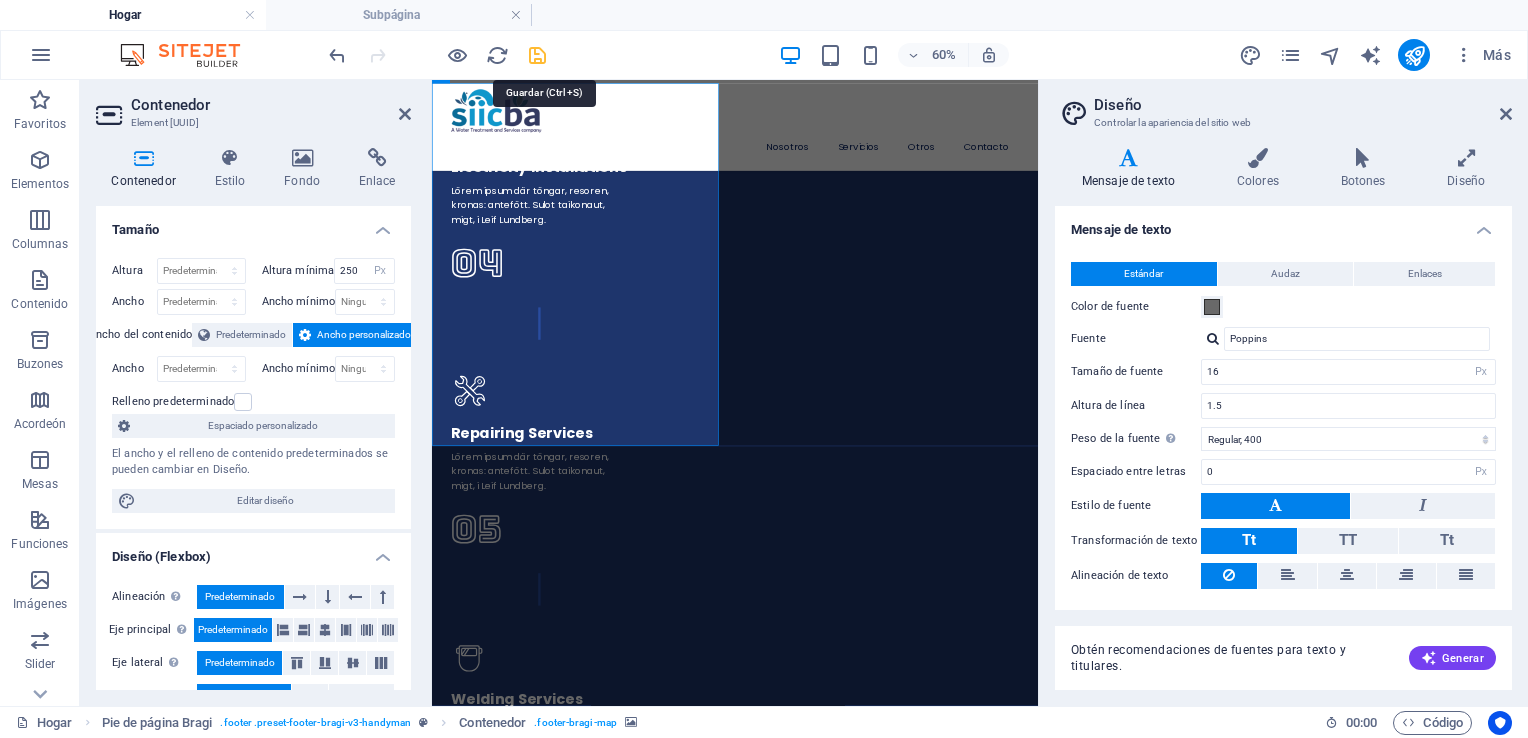 click at bounding box center (537, 55) 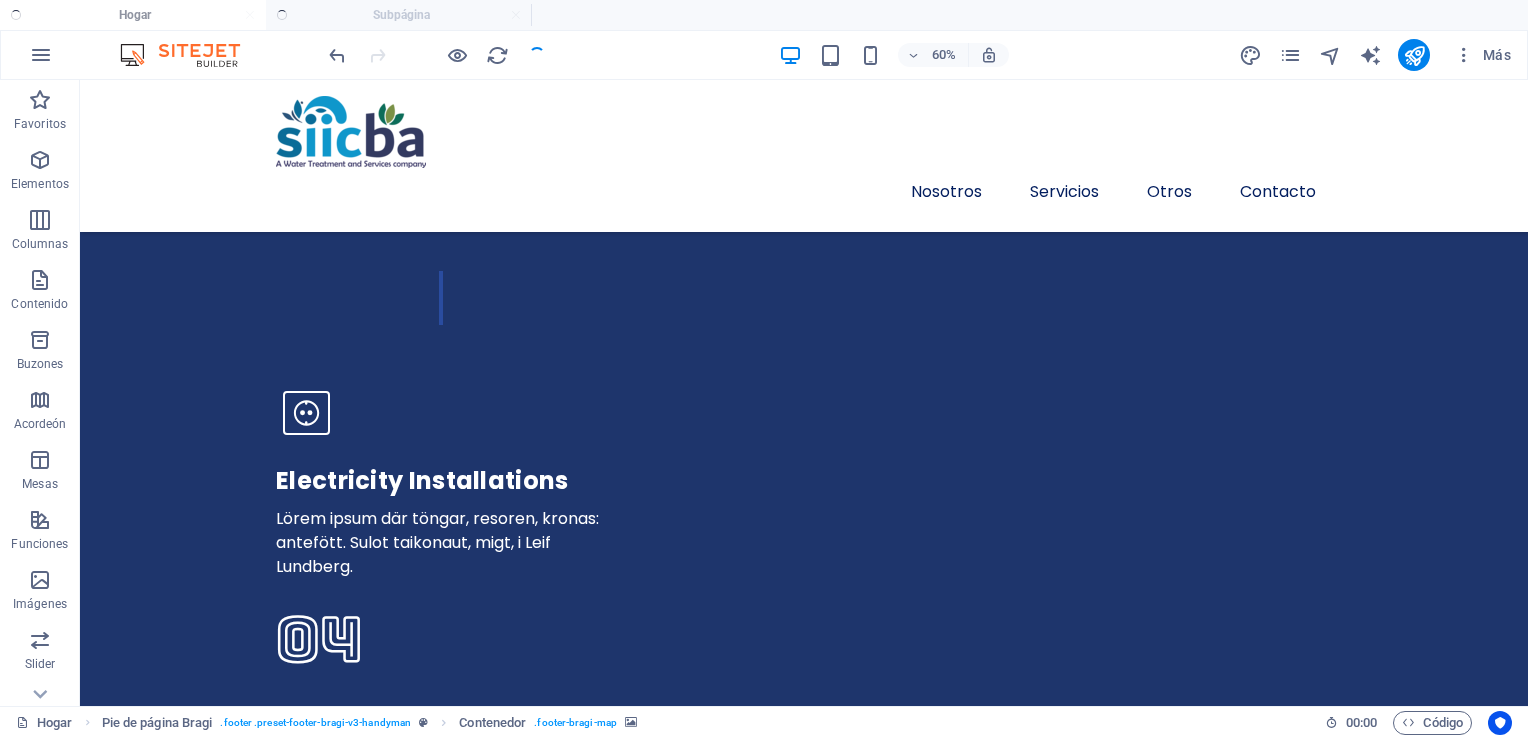 scroll, scrollTop: 5753, scrollLeft: 0, axis: vertical 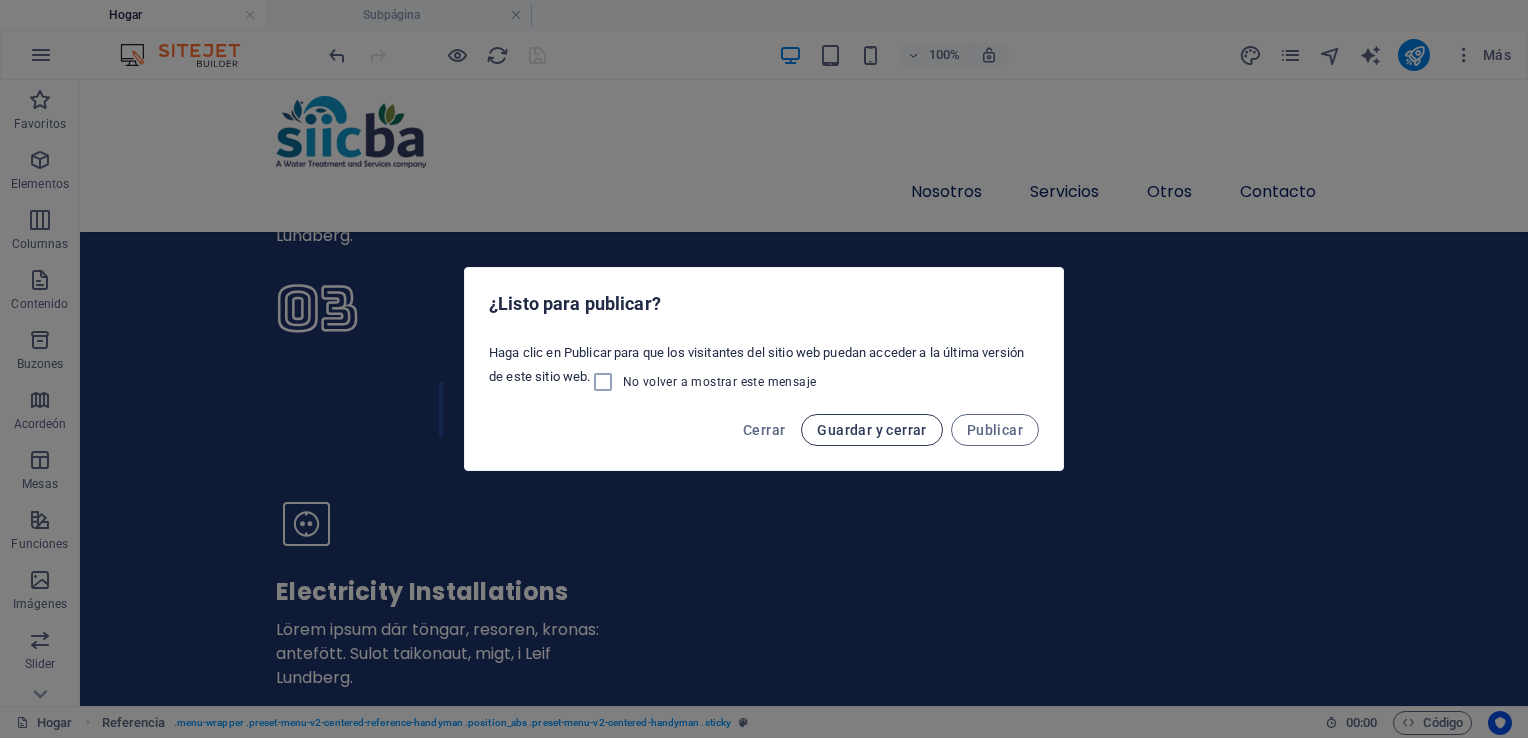 click on "Guardar y cerrar" at bounding box center [871, 430] 